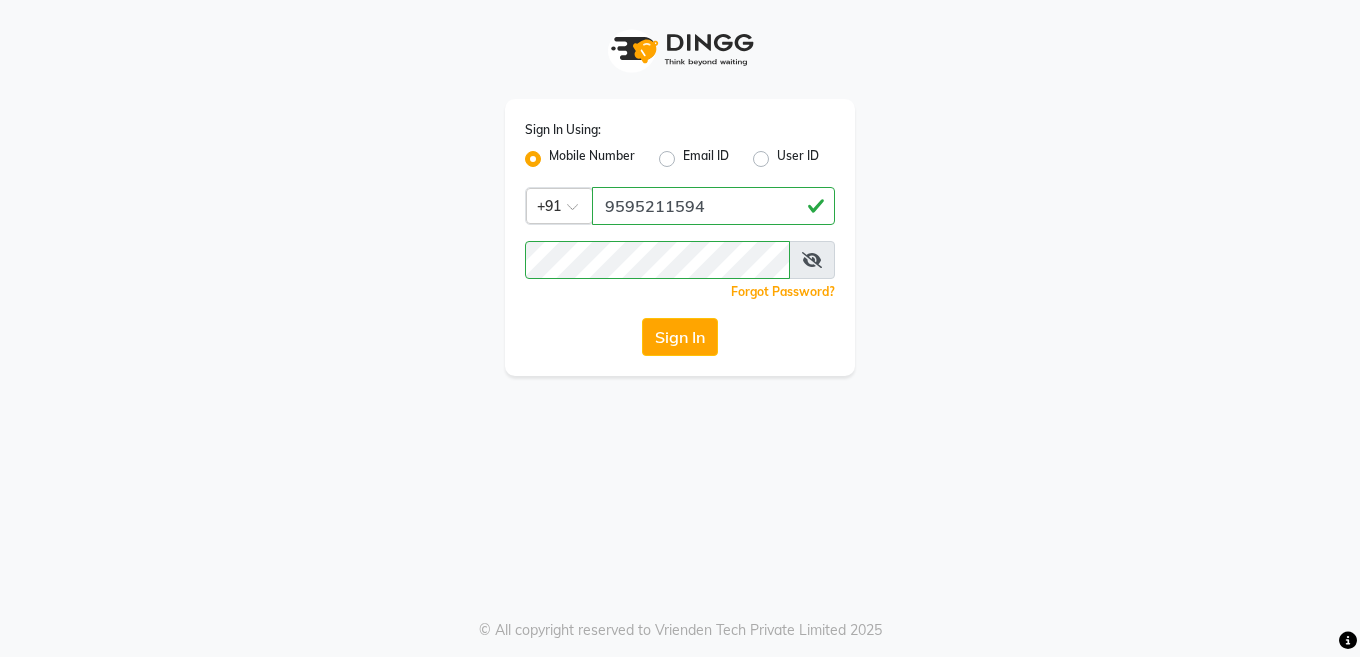 scroll, scrollTop: 0, scrollLeft: 0, axis: both 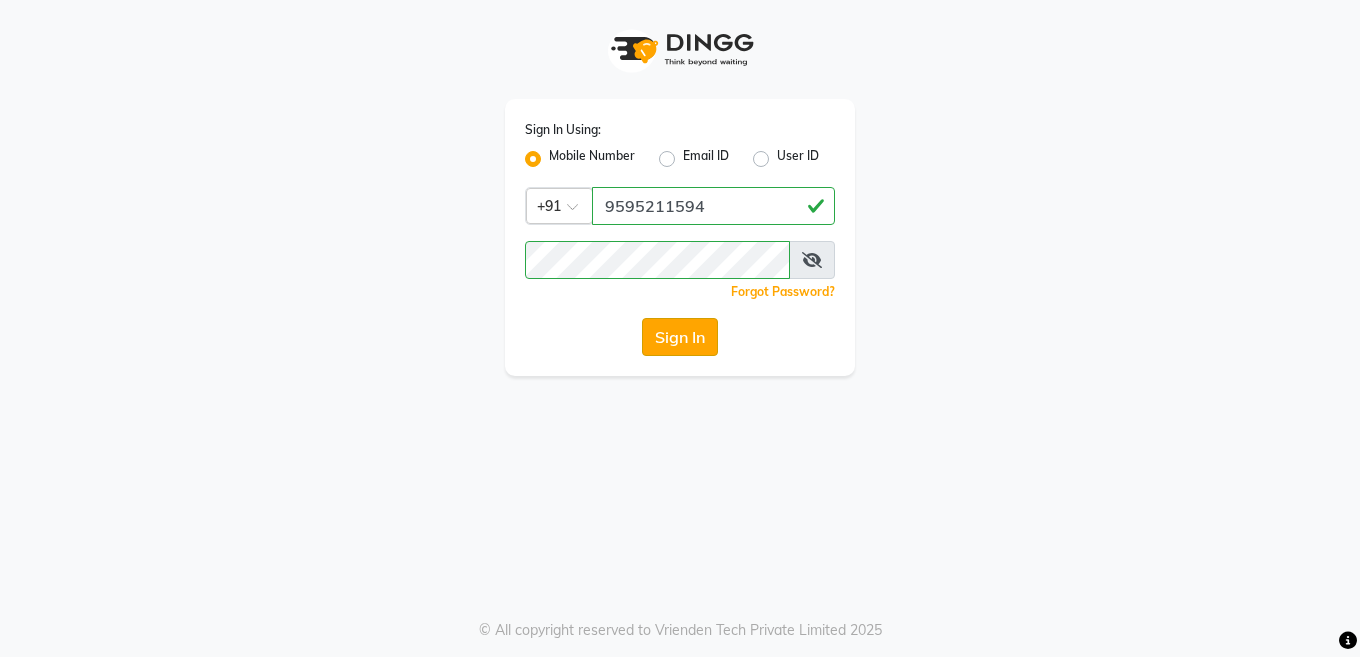 click on "Sign In" 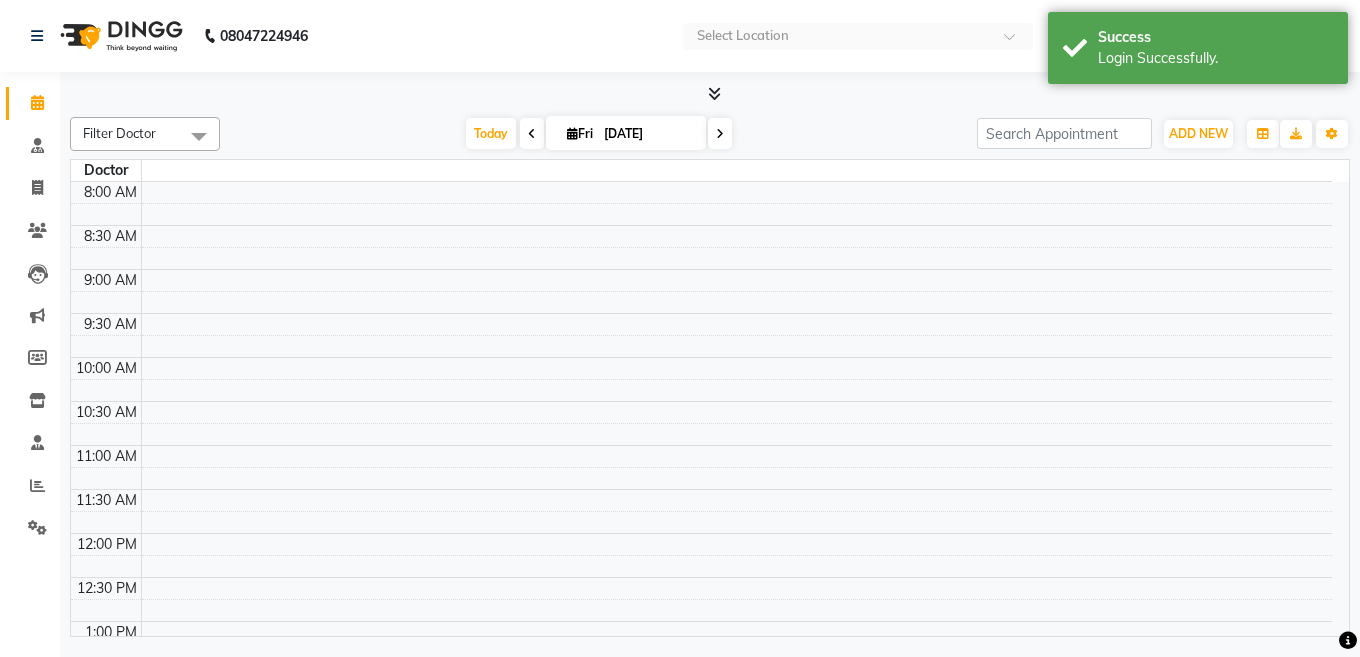 select on "en" 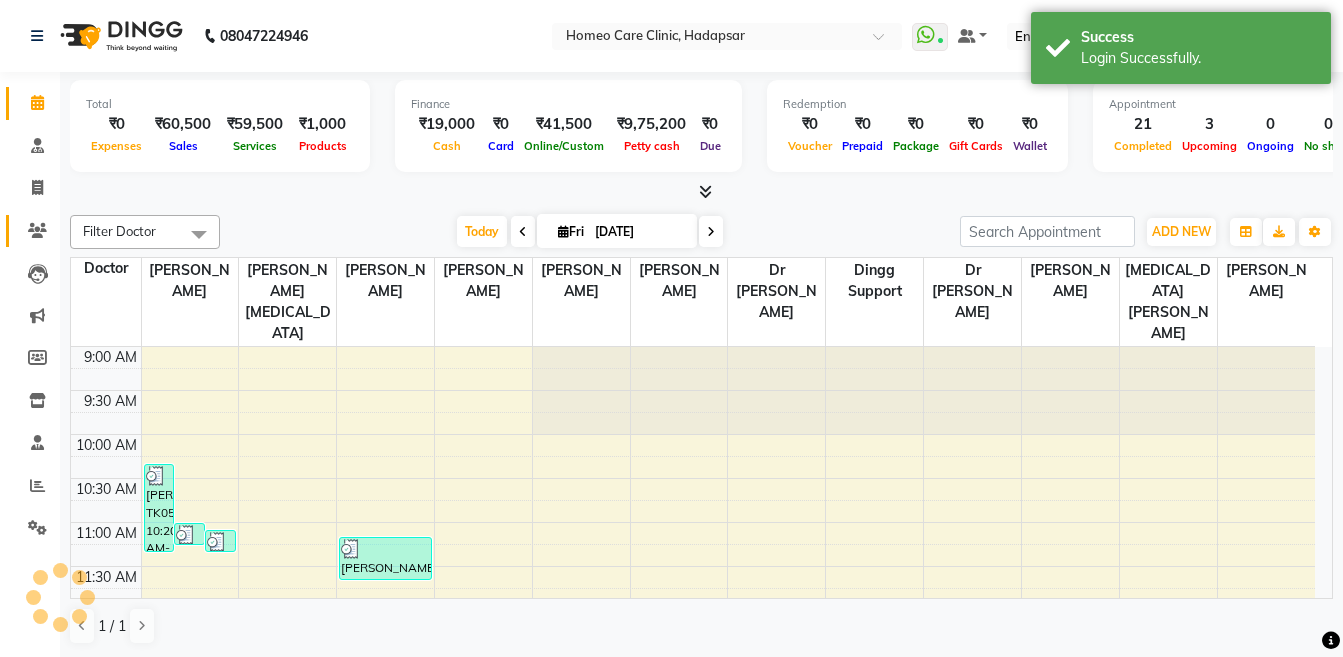 scroll, scrollTop: 0, scrollLeft: 0, axis: both 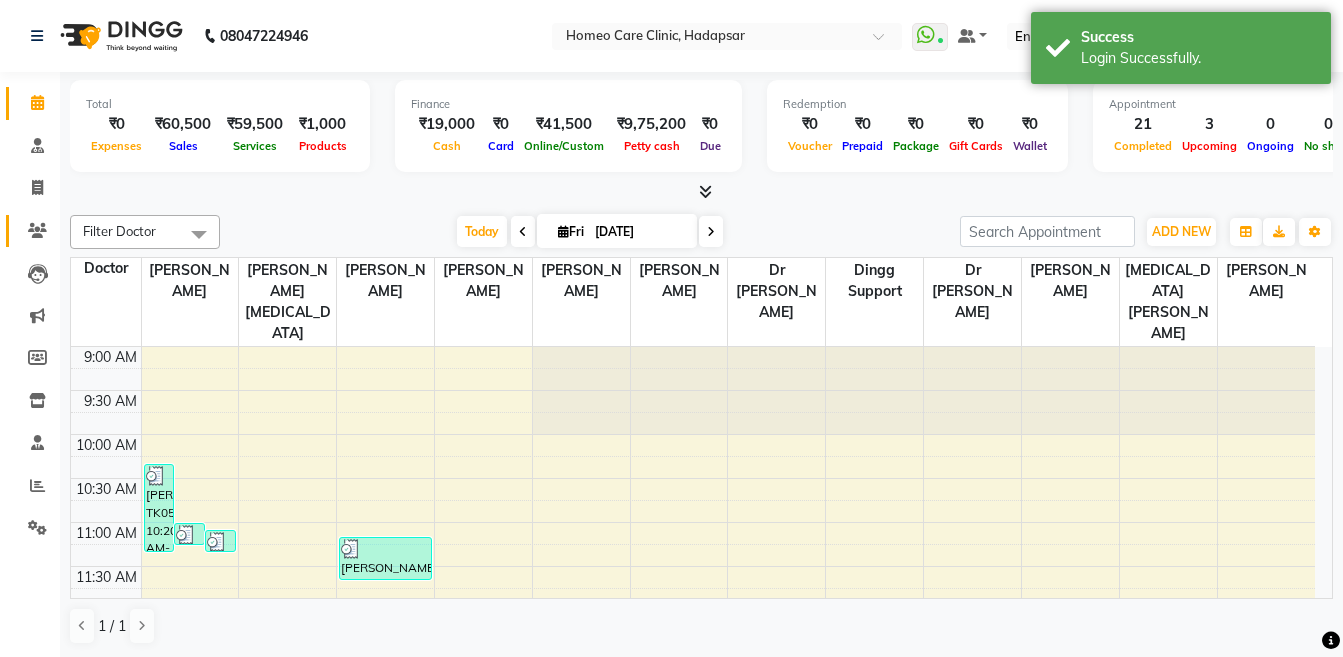 click 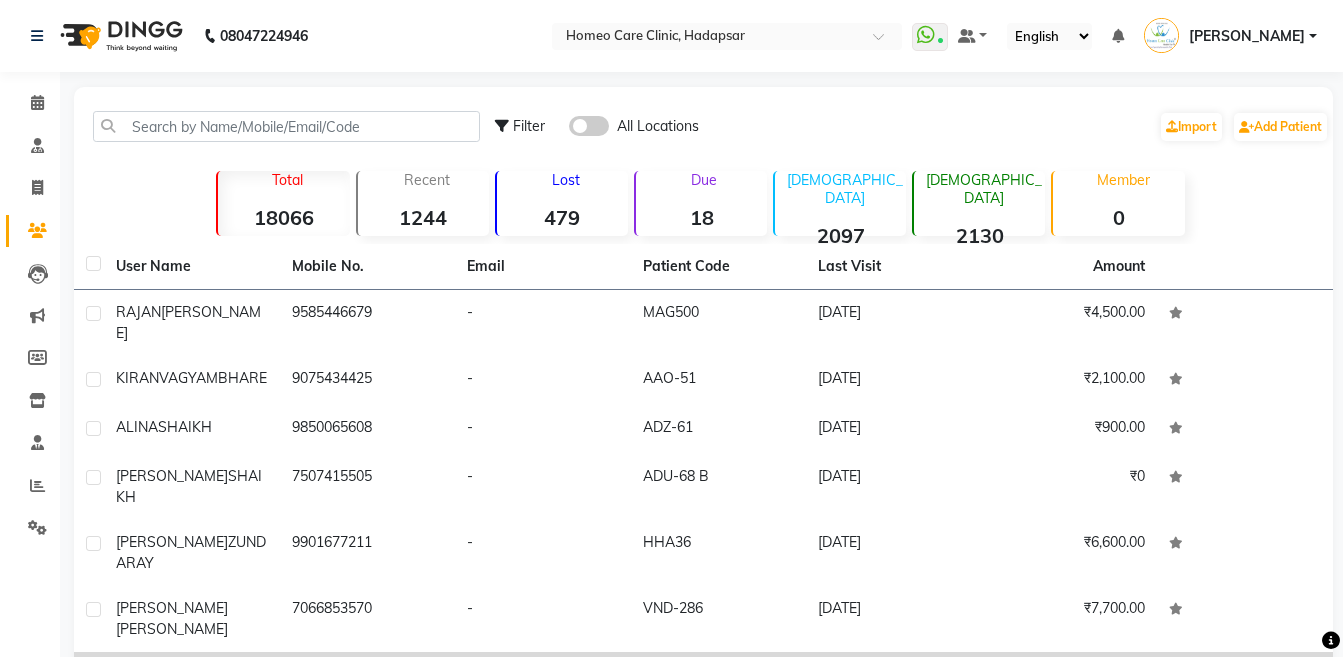 click on "7310919108" 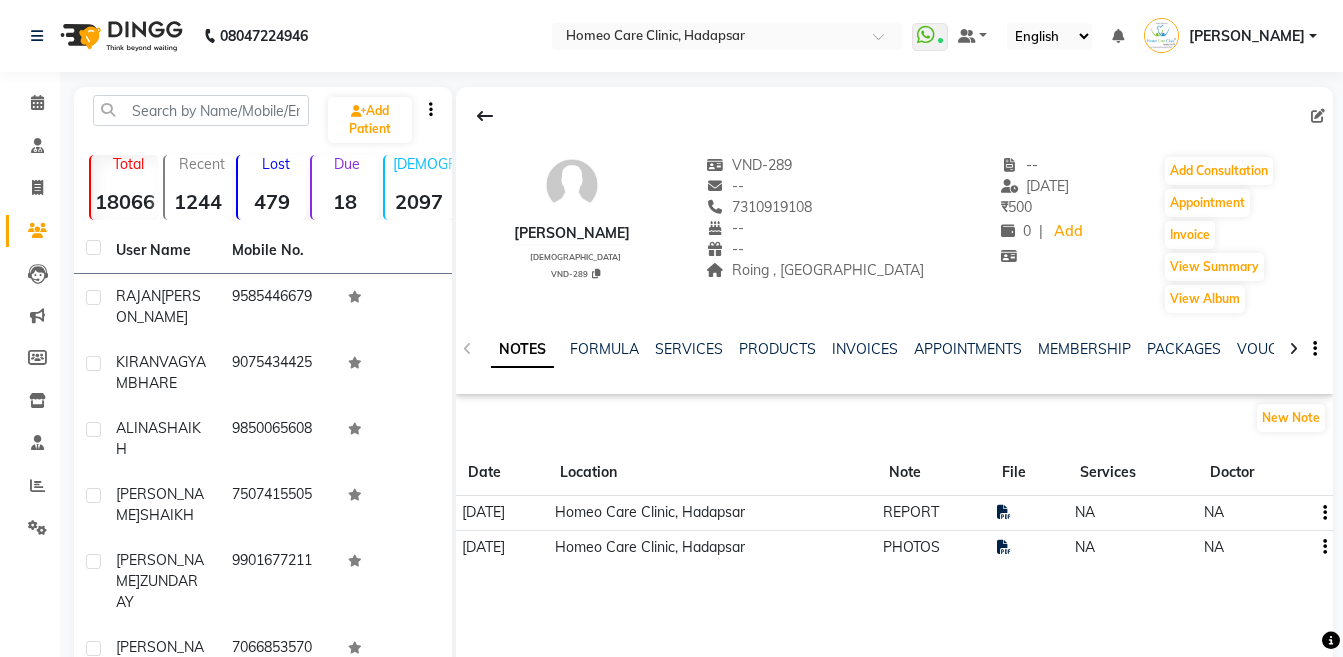 click 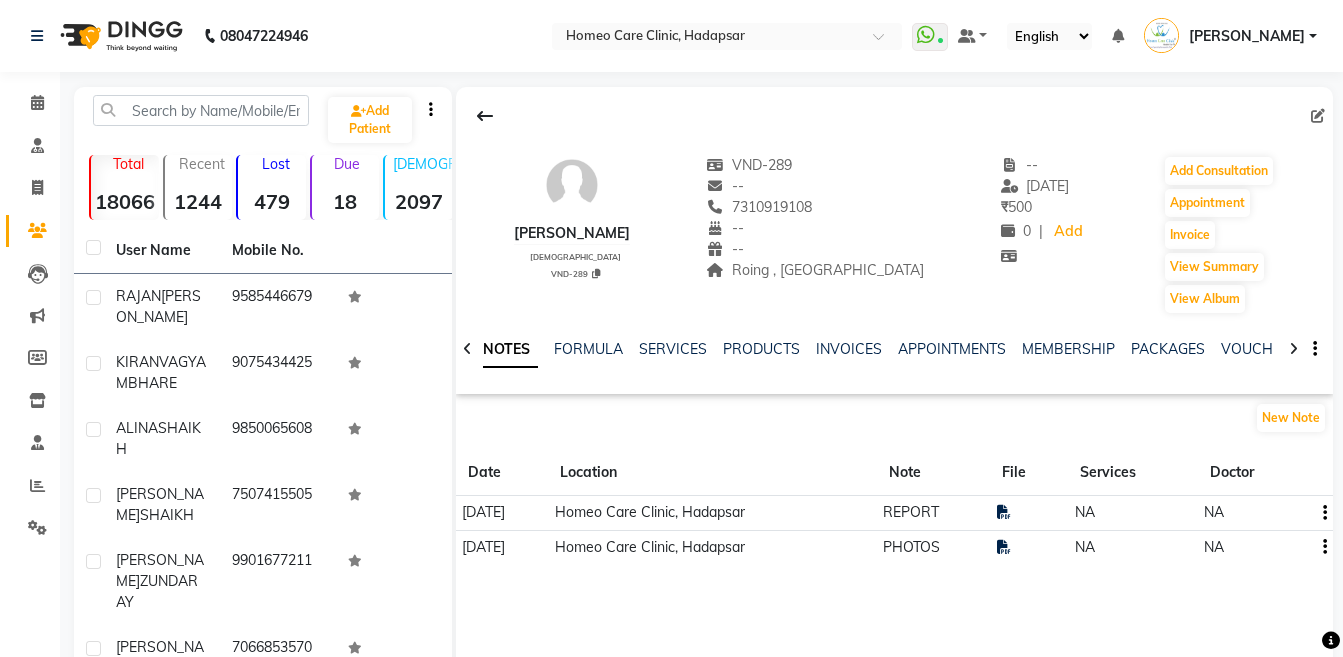 click 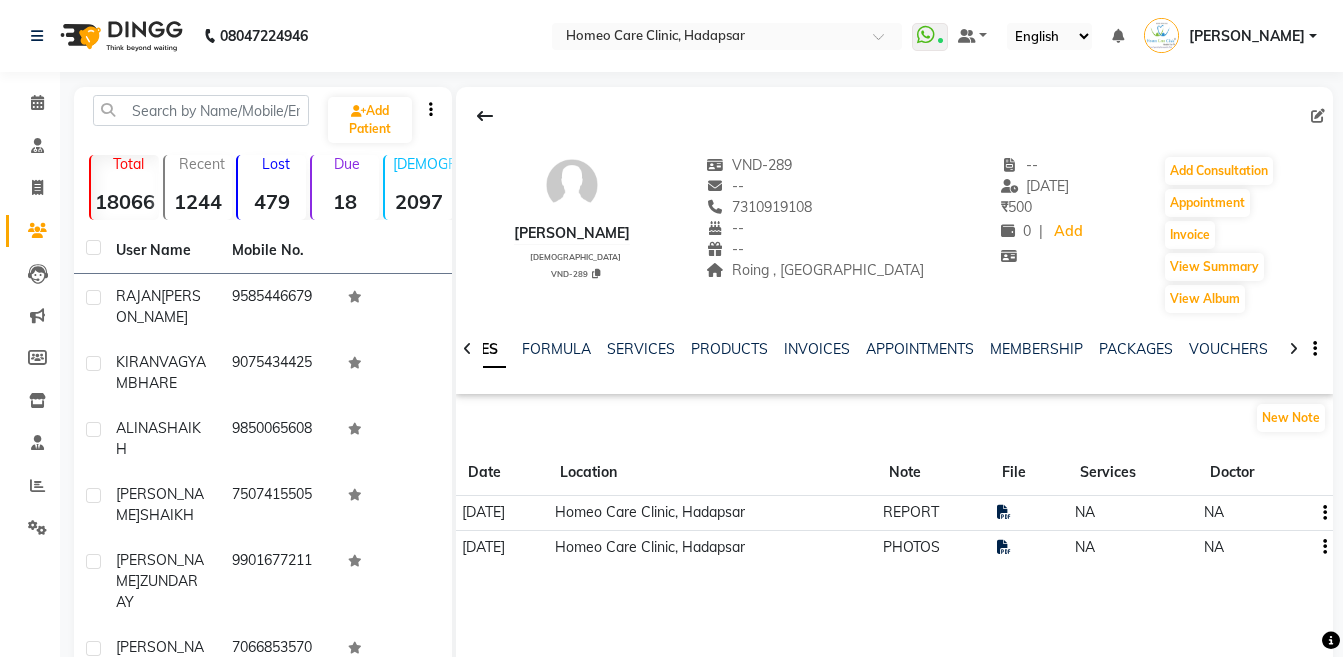 click 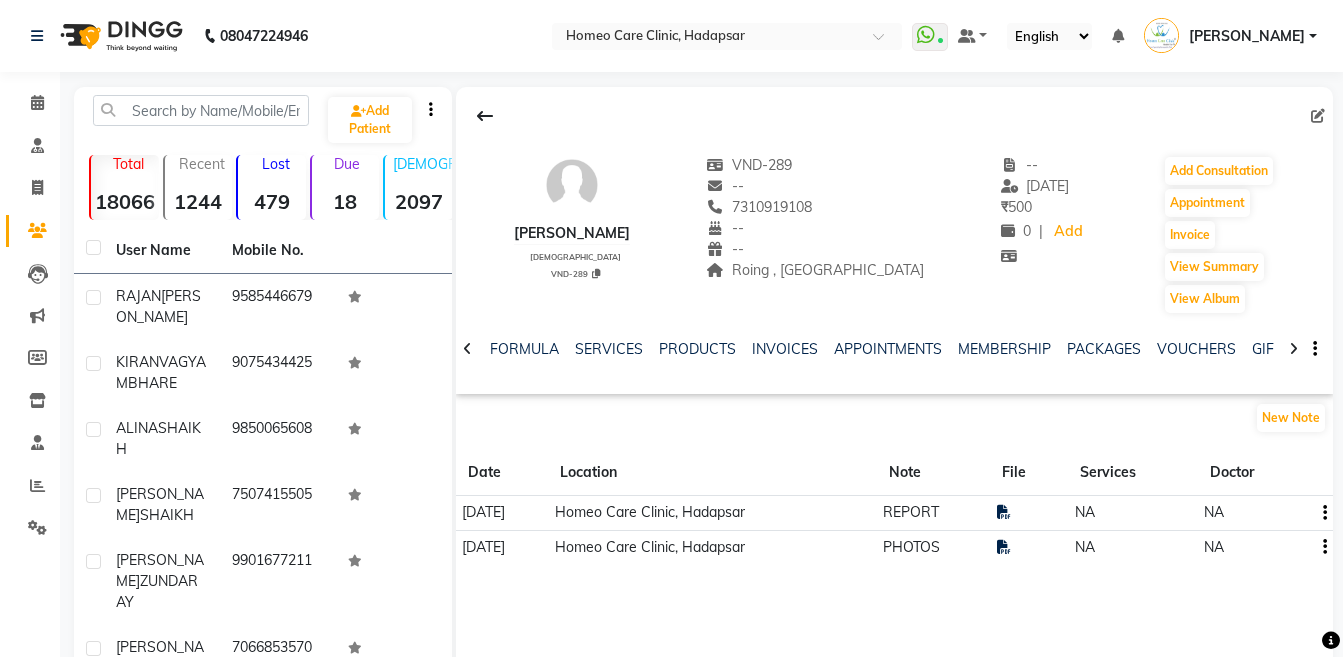 click 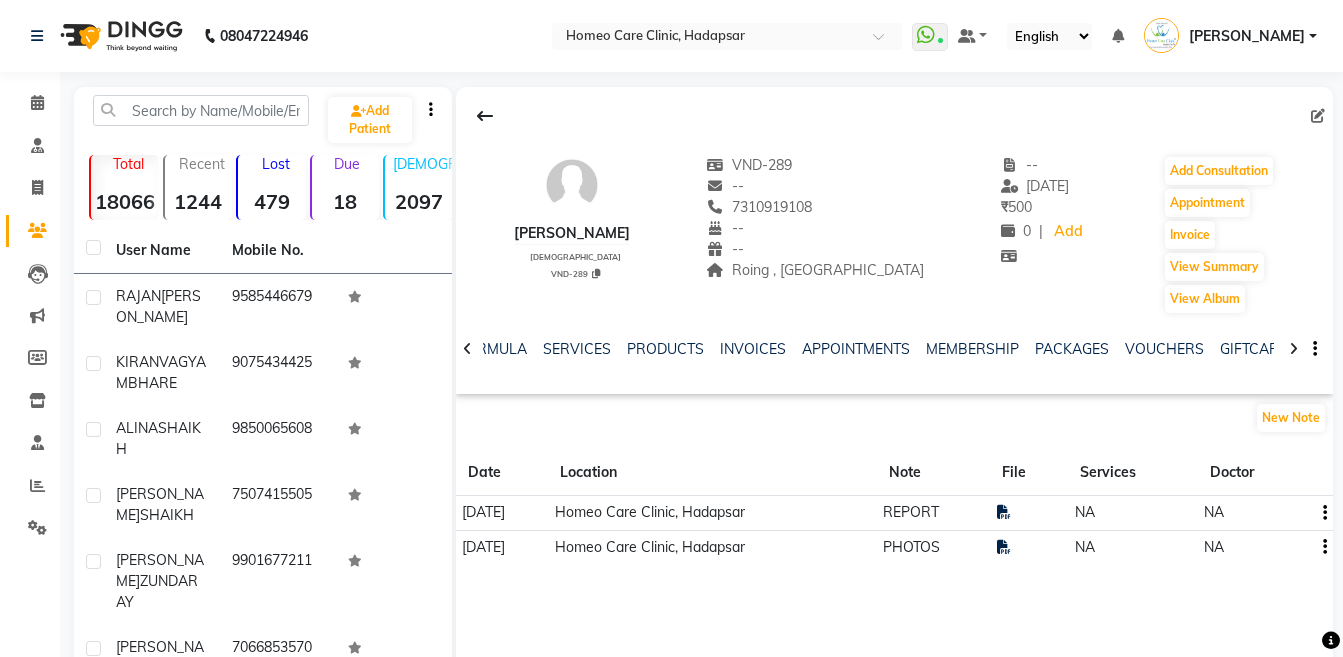 click 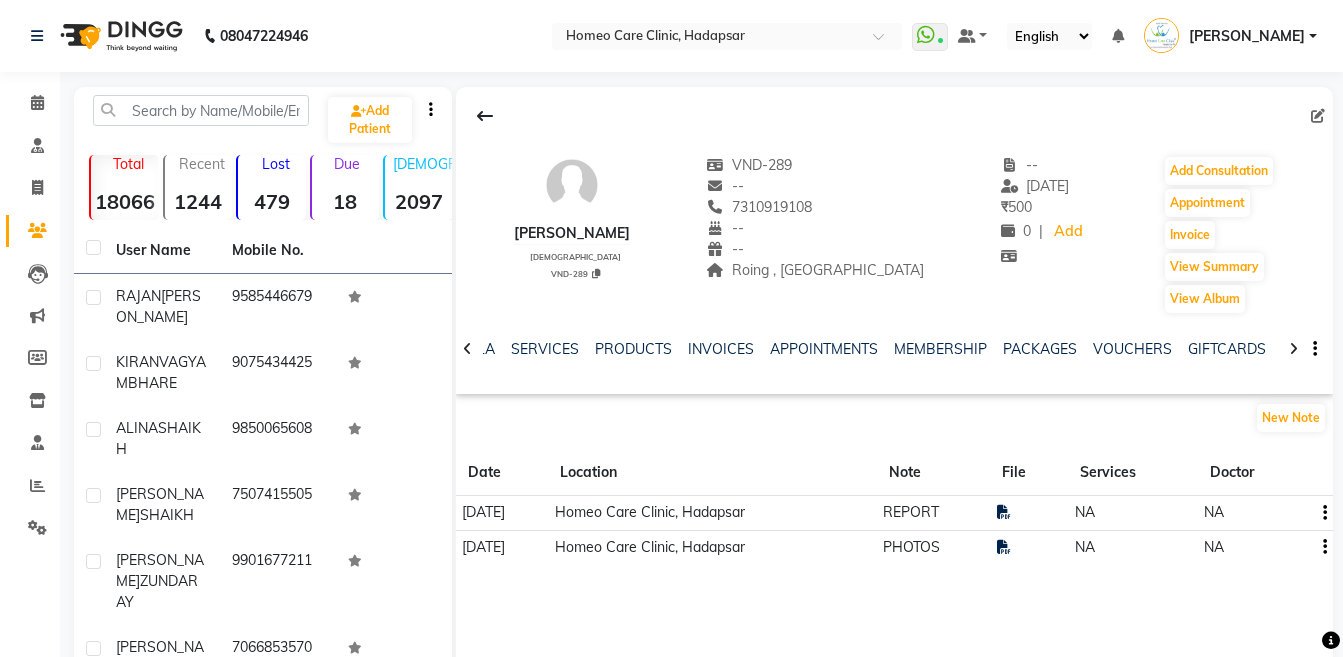 click 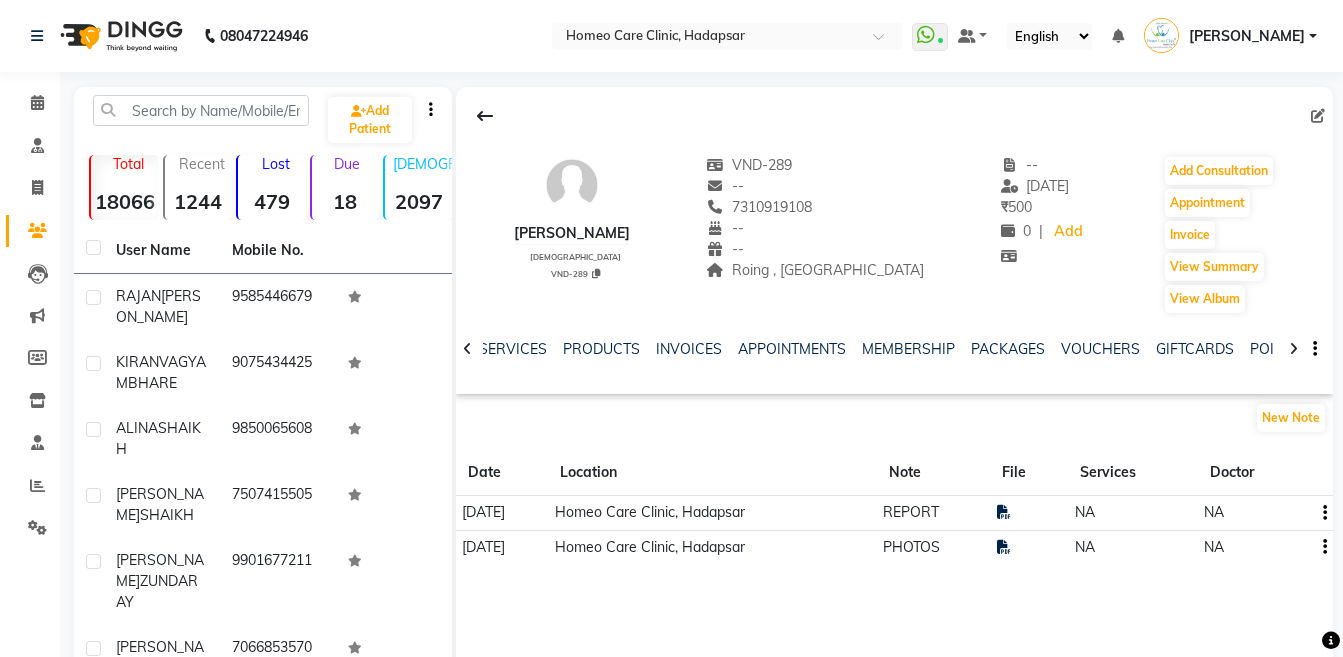 click 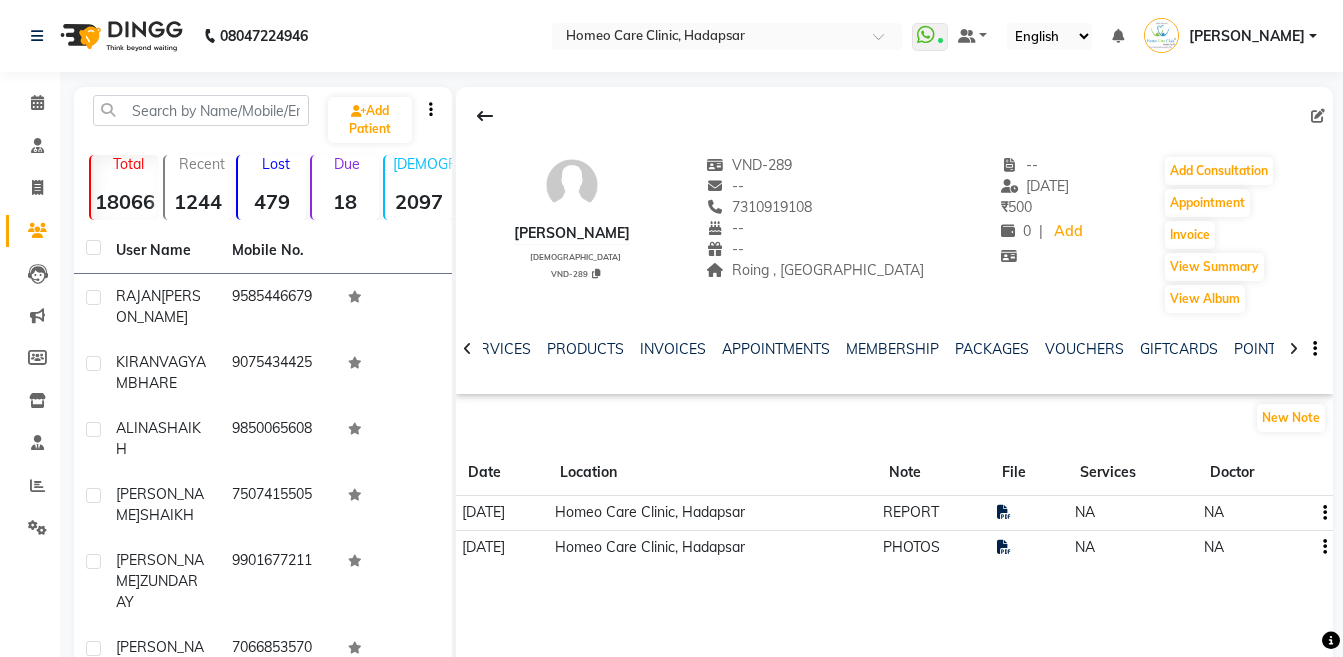 click 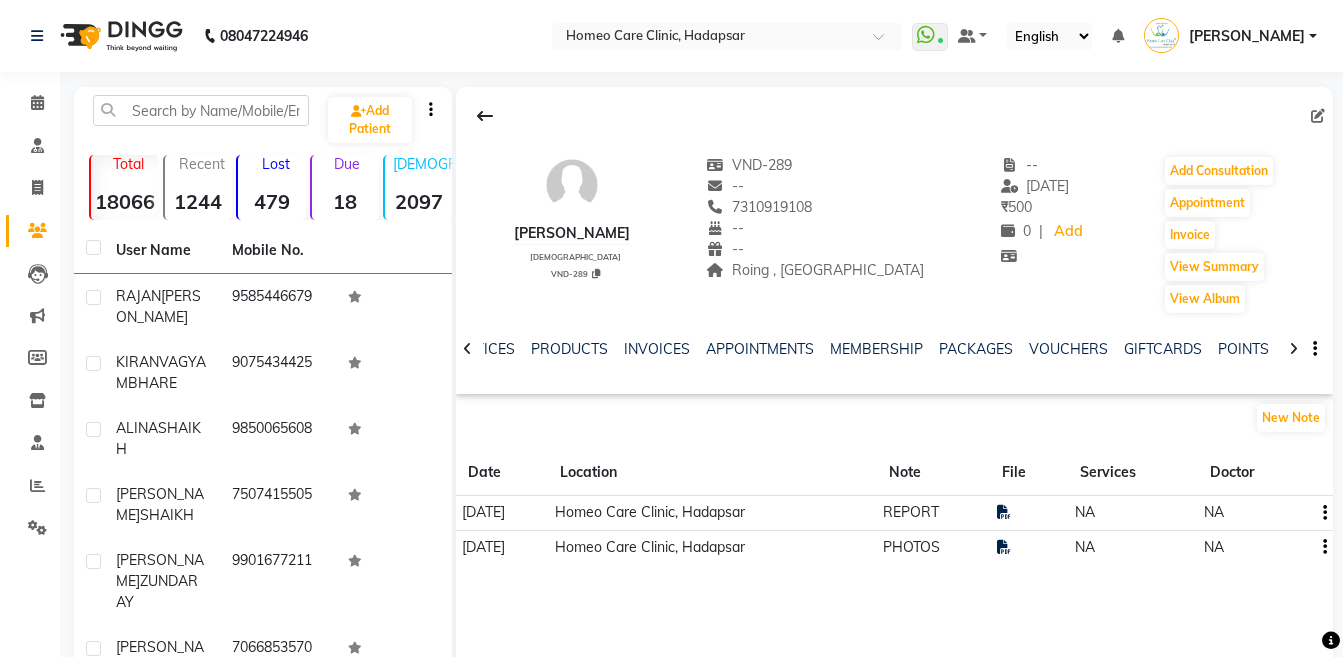 click 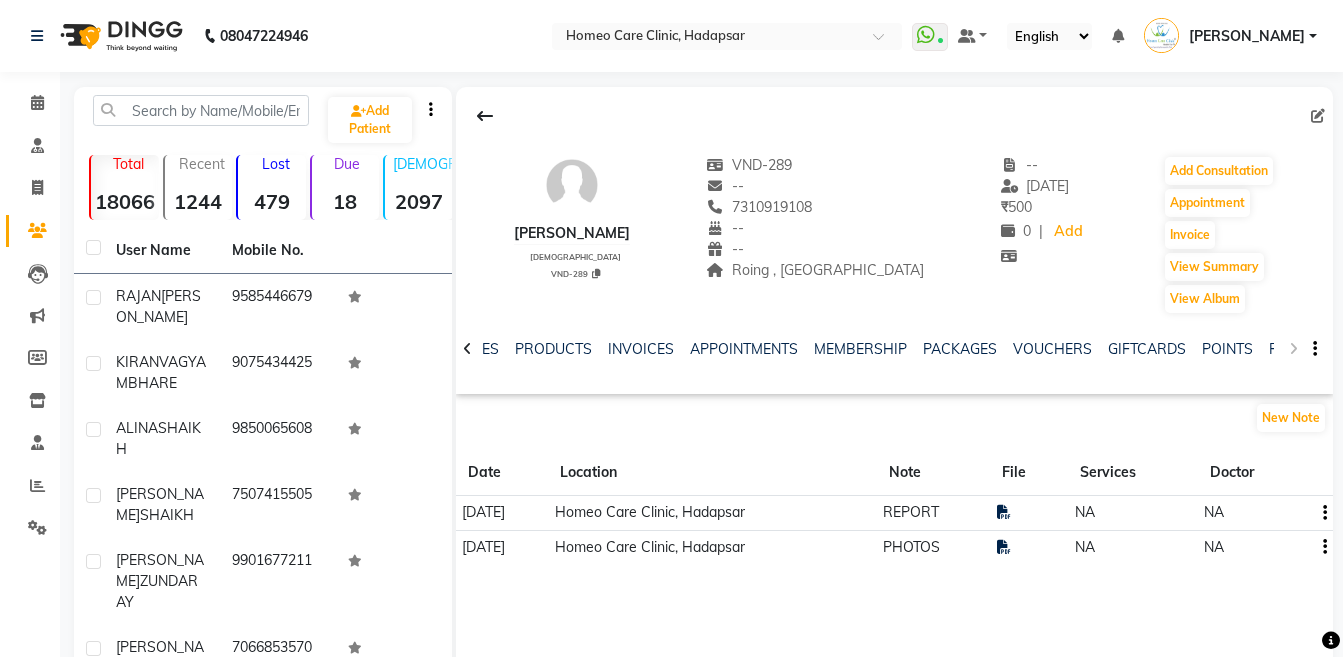 click on "NOTES FORMULA SERVICES PRODUCTS INVOICES APPOINTMENTS MEMBERSHIP PACKAGES VOUCHERS GIFTCARDS POINTS FORMS FAMILY CARDS WALLET" 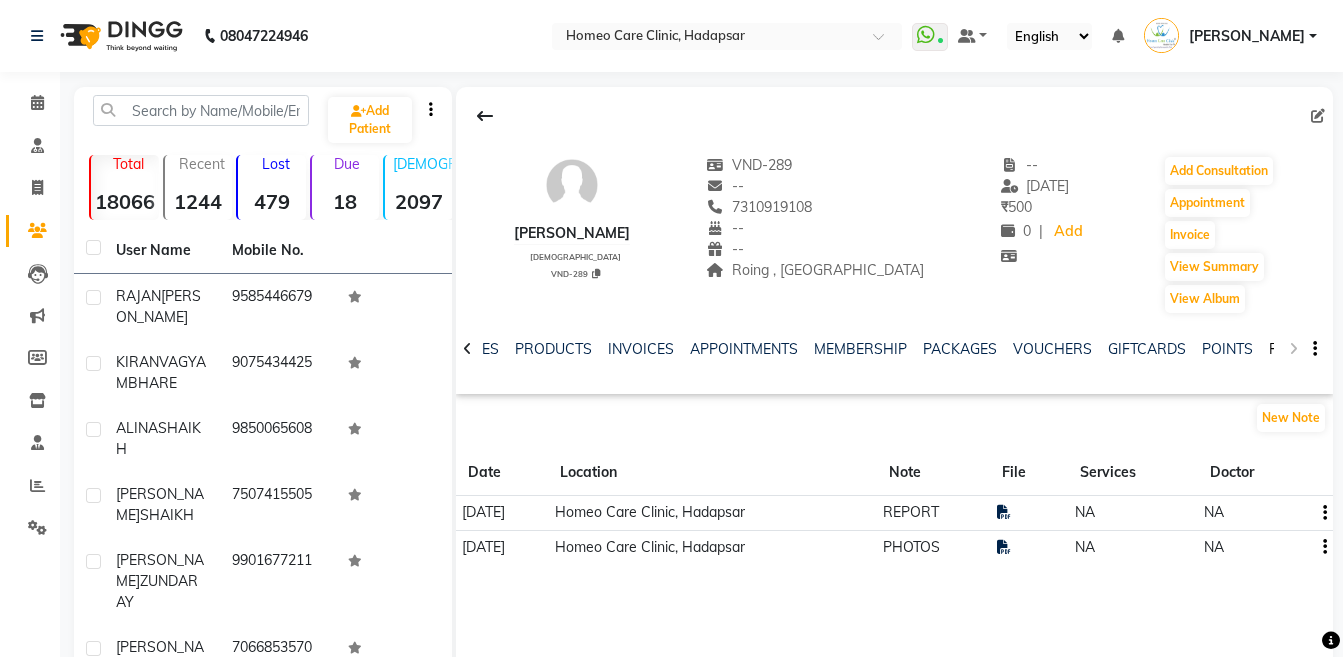 click on "FORMS" 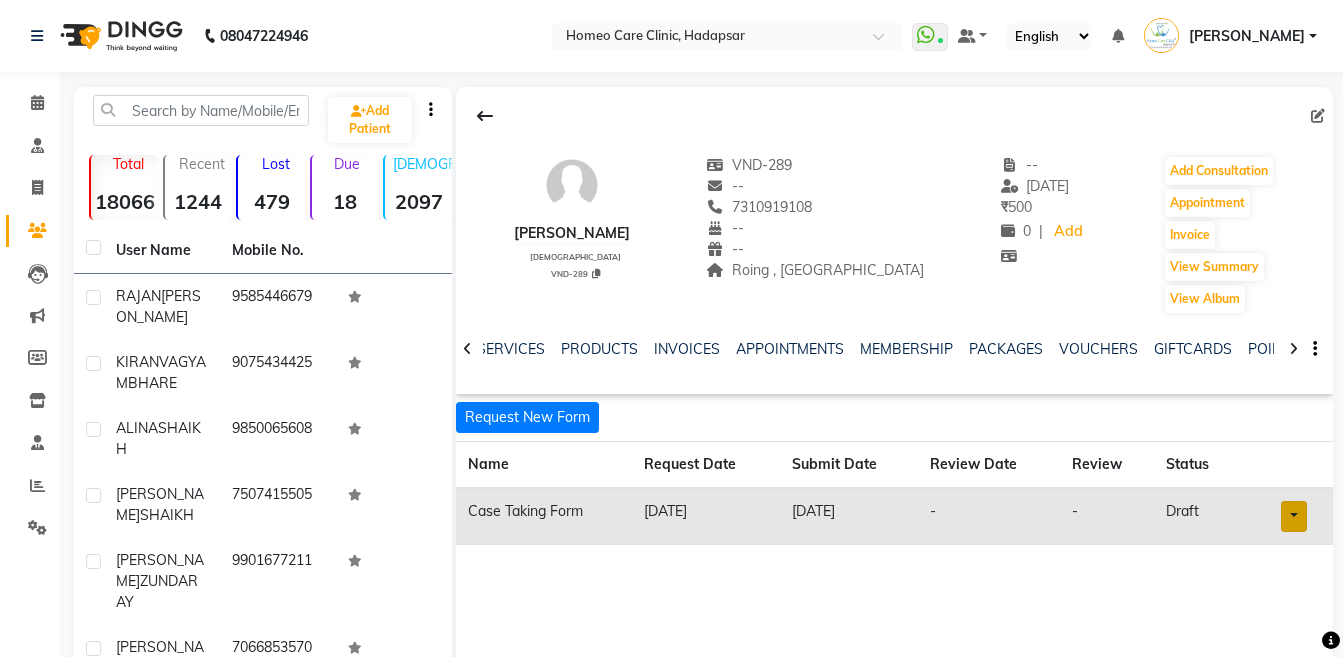 click at bounding box center (1294, 516) 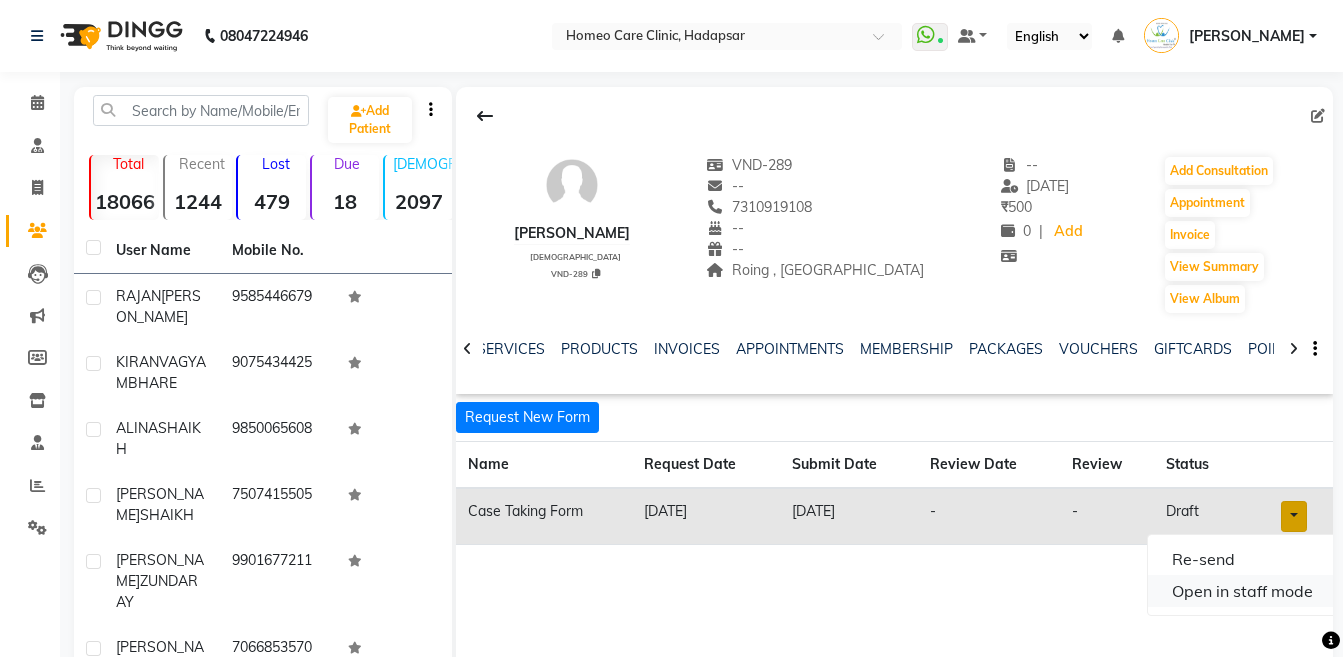 click on "Open in staff mode" 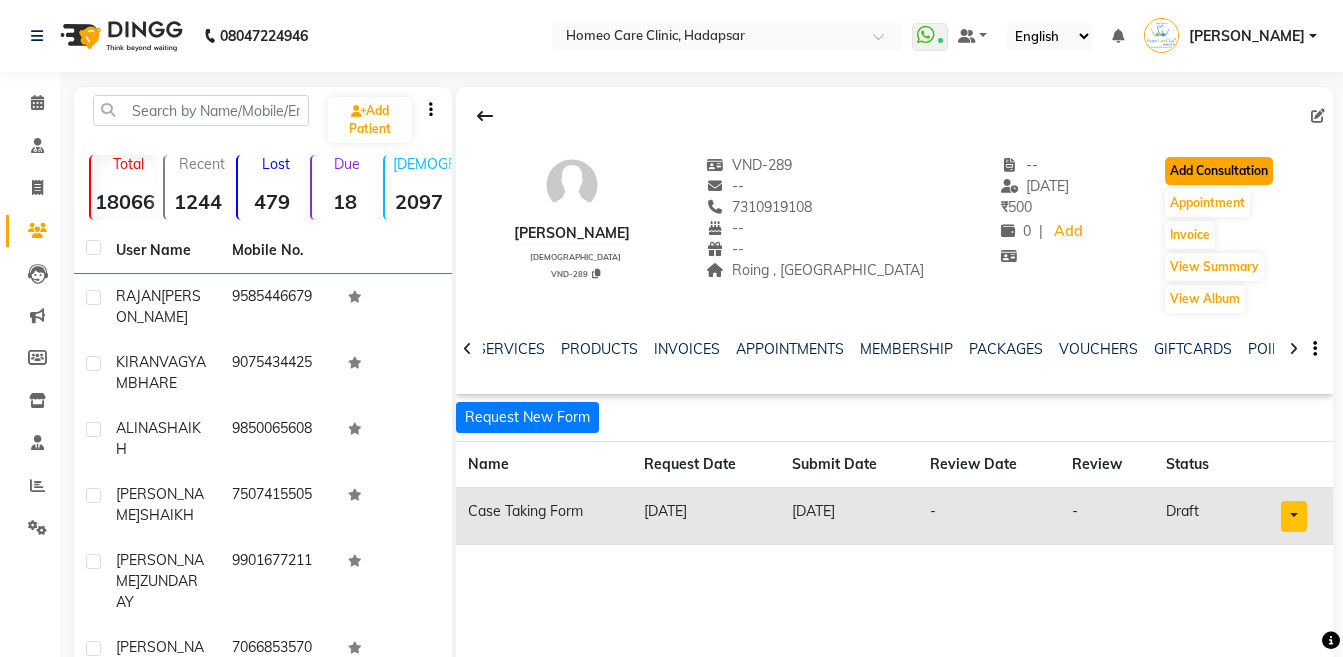 click on "Add Consultation" 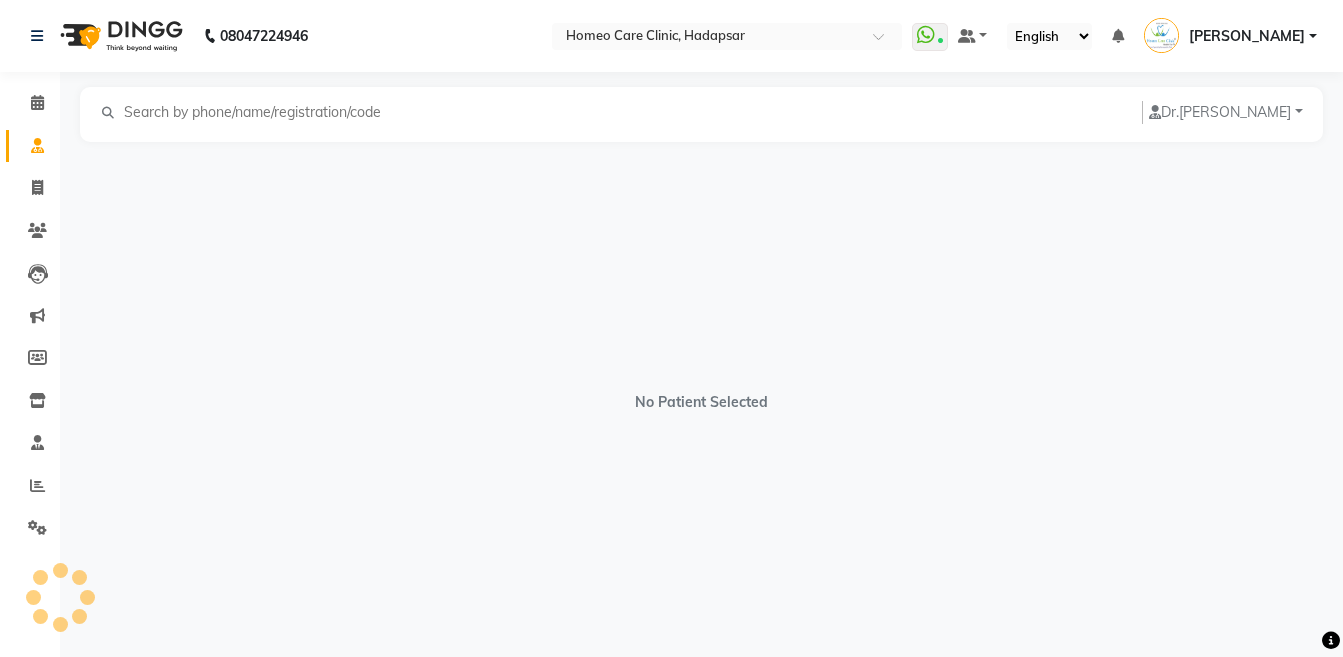 select on "[DEMOGRAPHIC_DATA]" 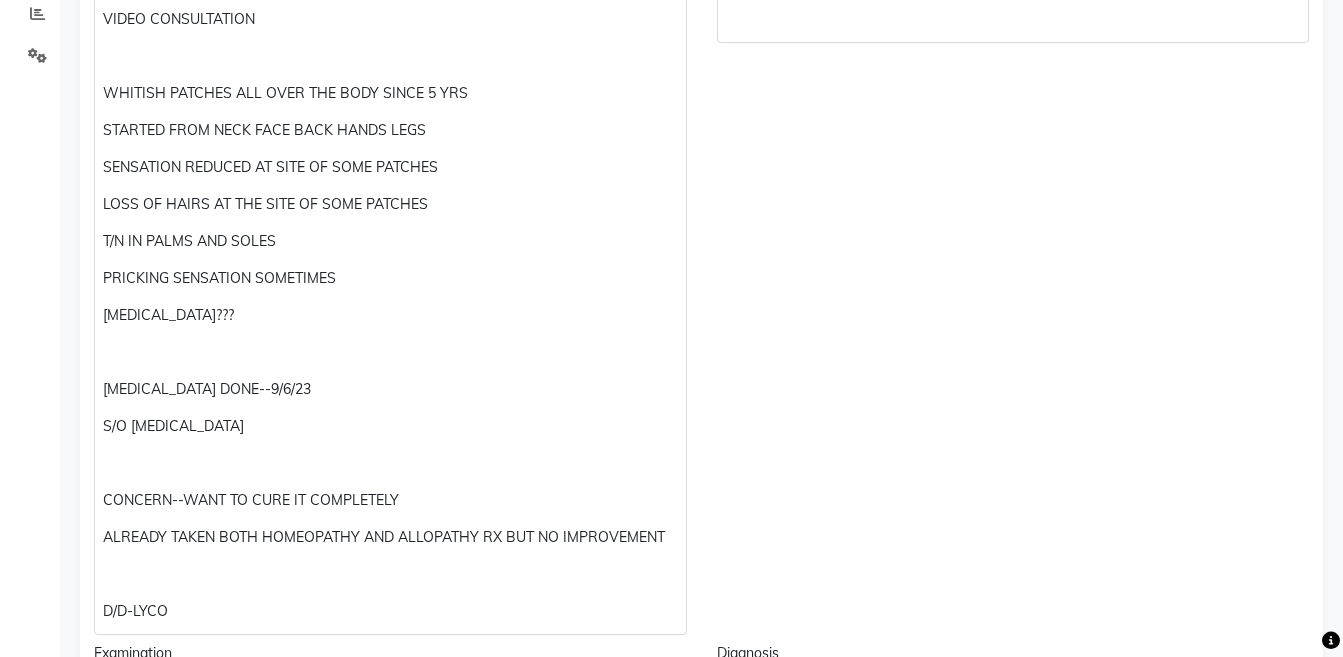 scroll, scrollTop: 501, scrollLeft: 0, axis: vertical 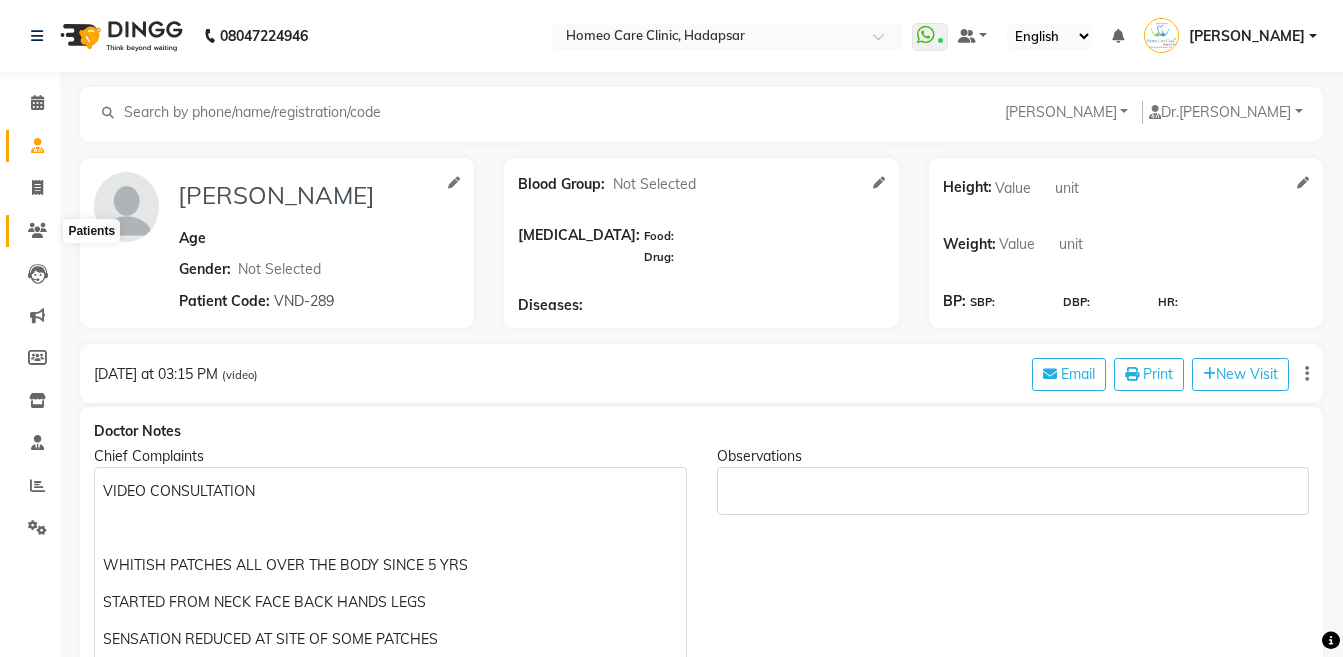 click 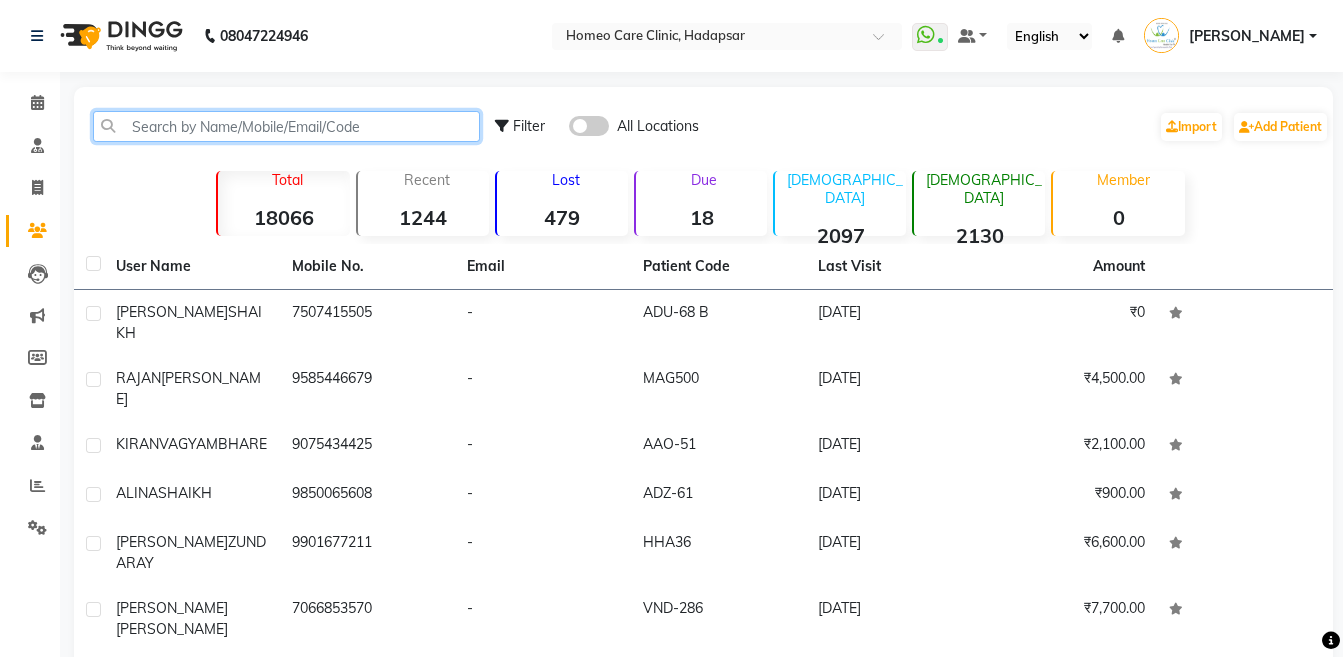 click 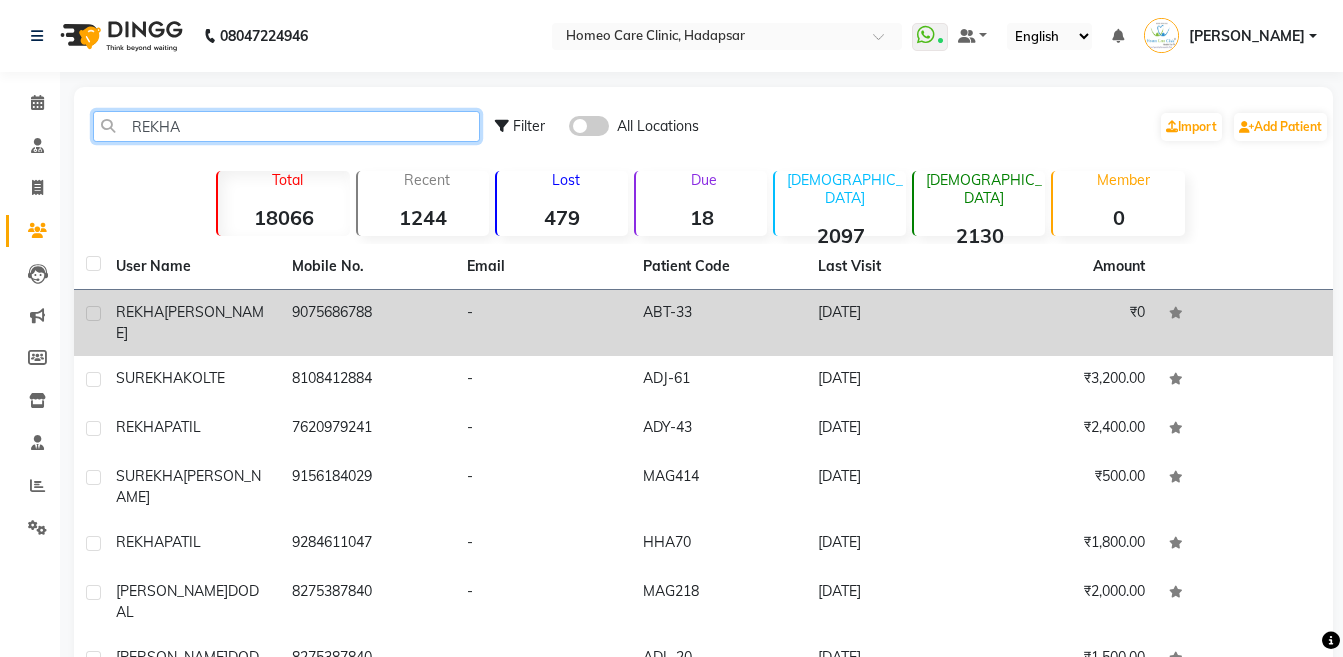 type on "REKHA" 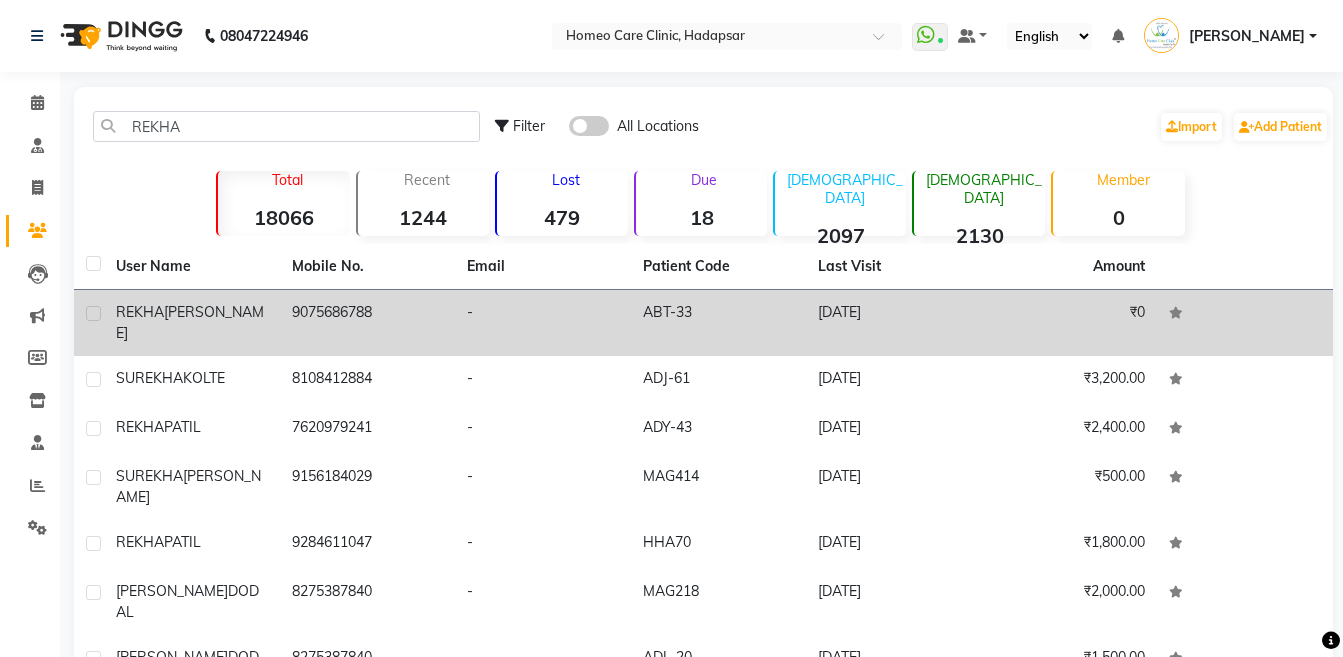 click on "[PERSON_NAME]" 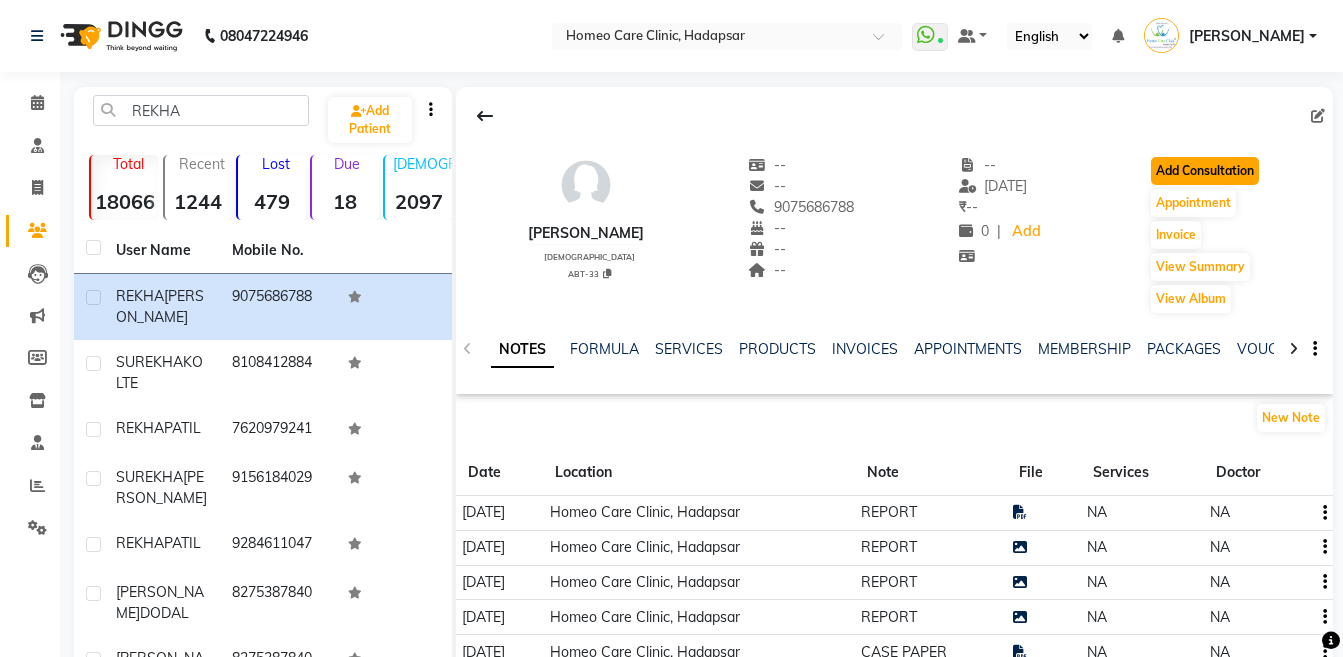 click on "Add Consultation" 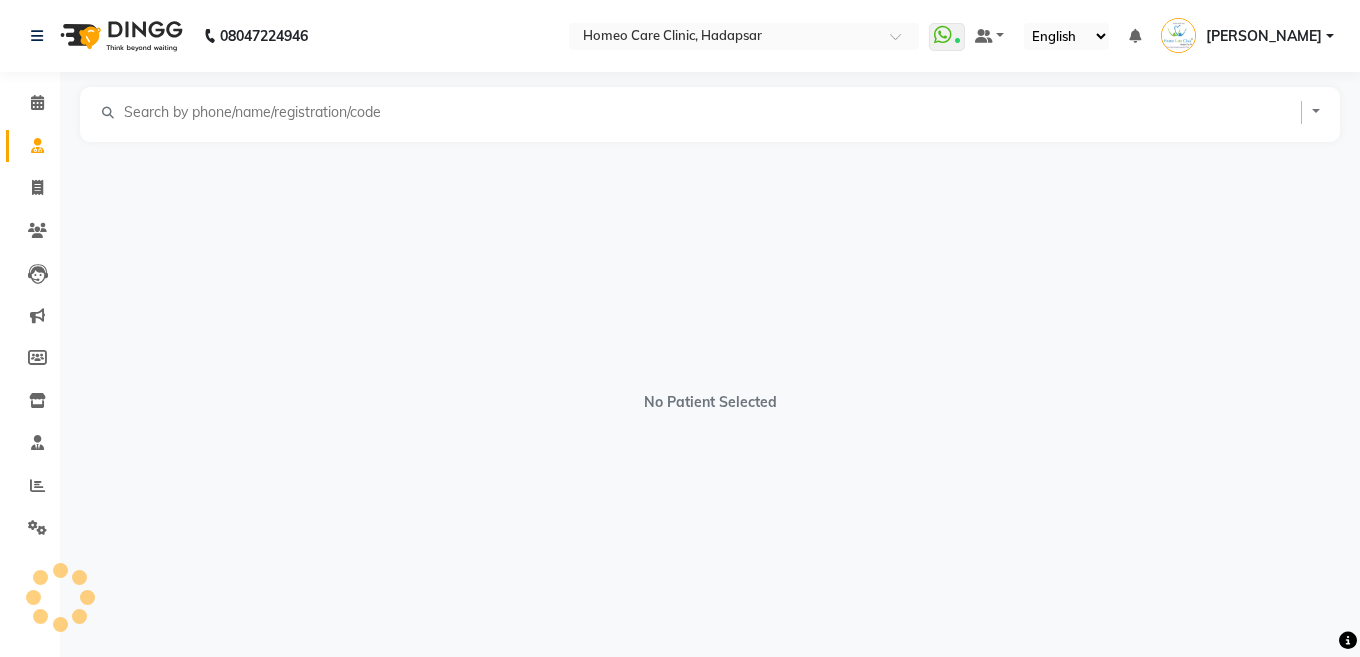select on "[DEMOGRAPHIC_DATA]" 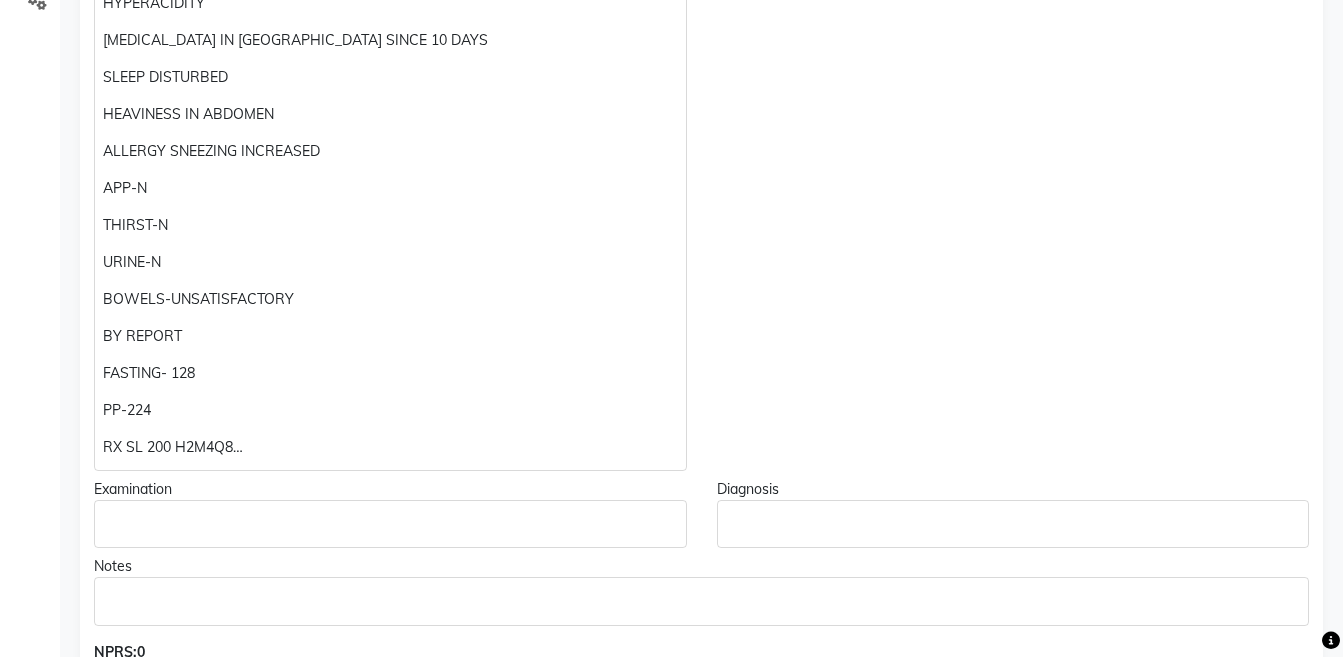 scroll, scrollTop: 550, scrollLeft: 0, axis: vertical 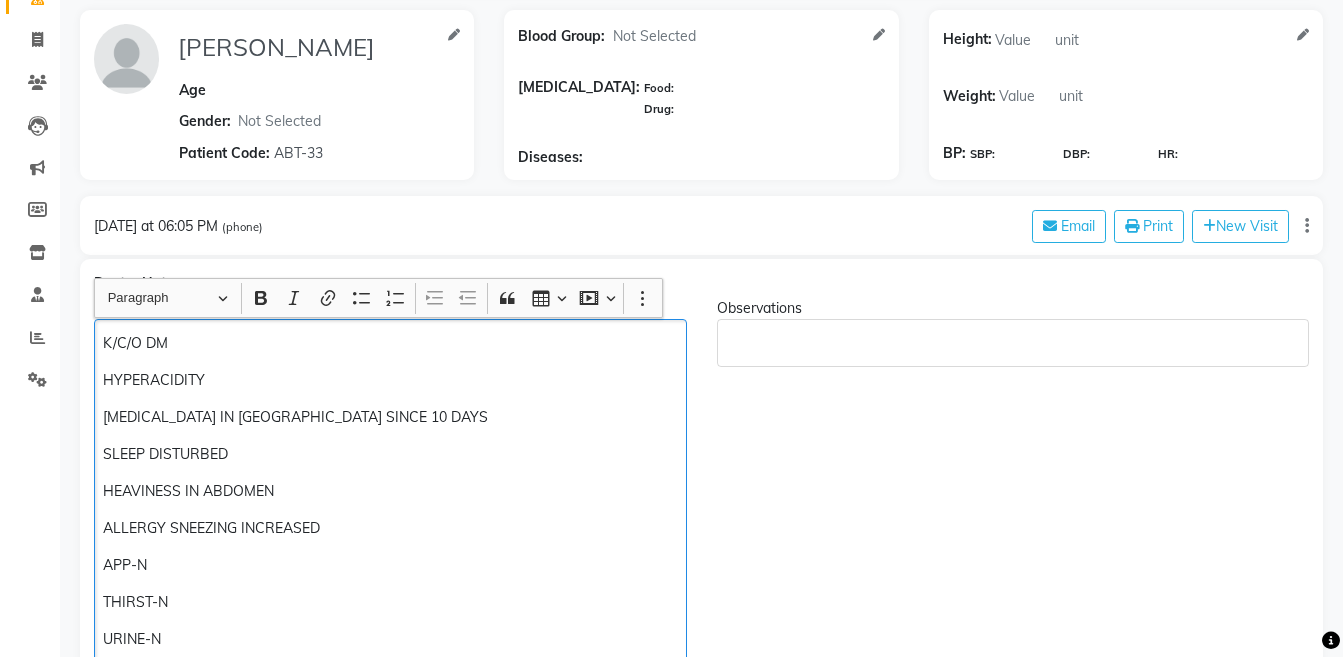 click on "[MEDICAL_DATA] IN [GEOGRAPHIC_DATA] SINCE 10 DAYS" 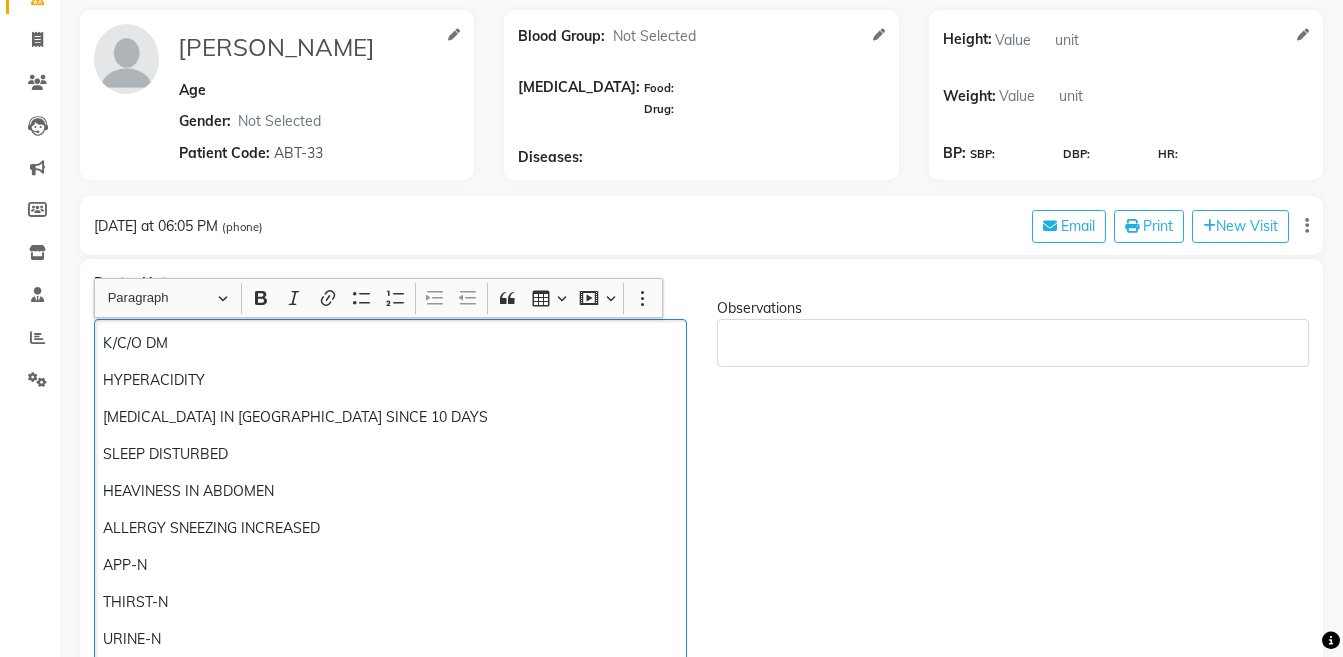 type 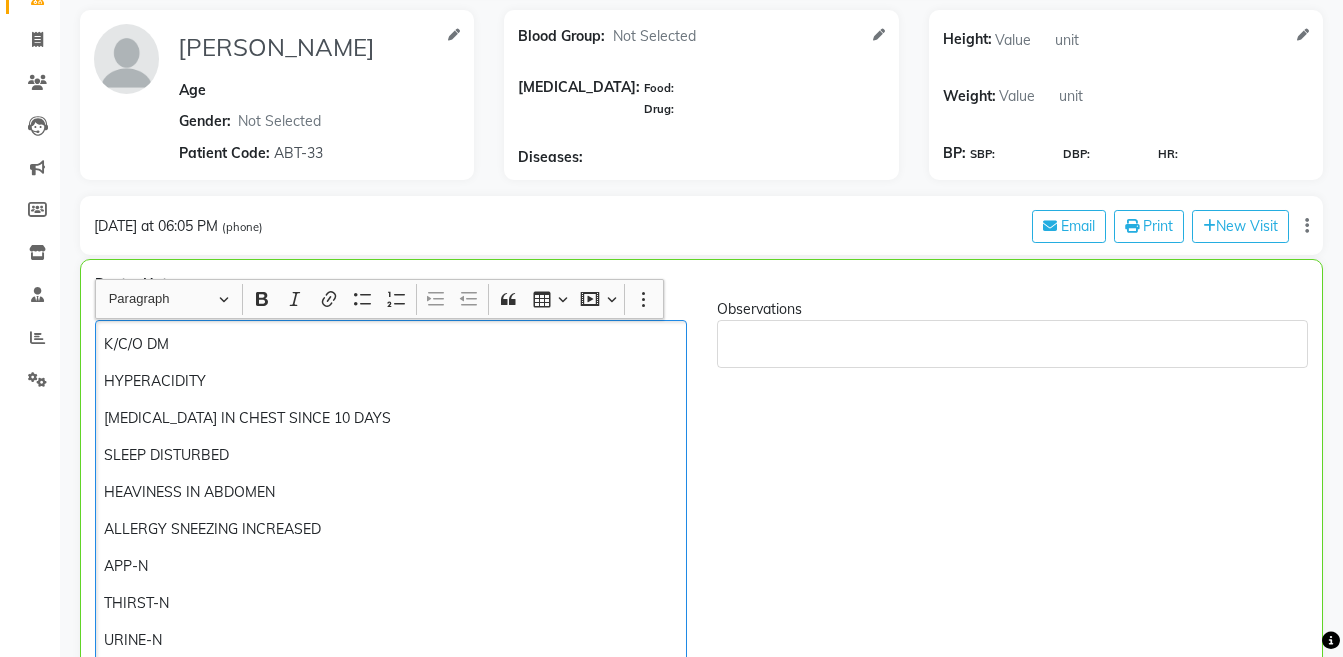 scroll, scrollTop: 149, scrollLeft: 0, axis: vertical 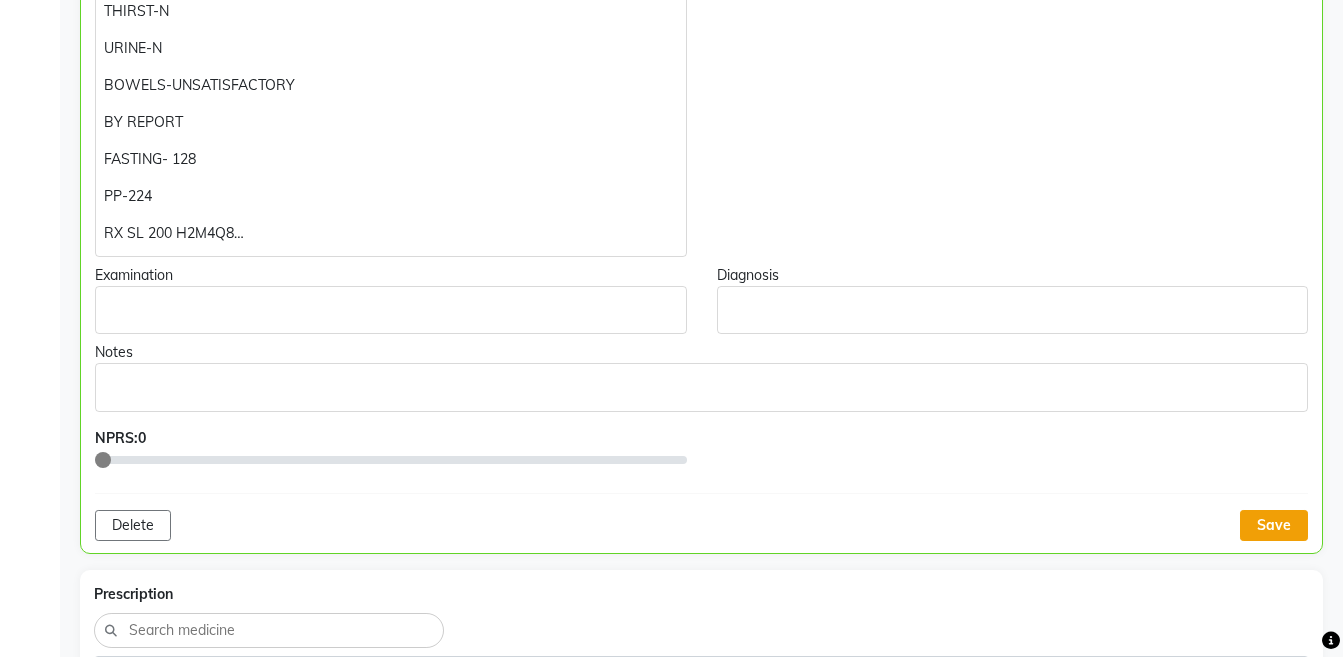 click on "Save" 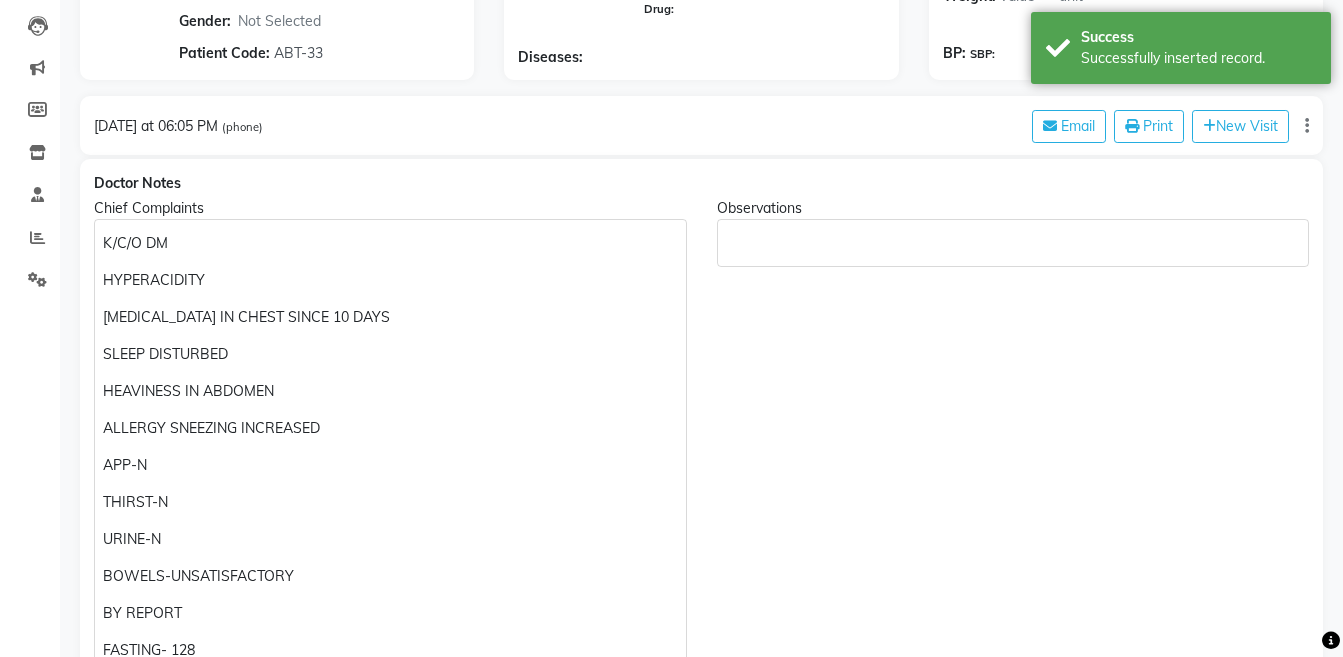 scroll, scrollTop: 251, scrollLeft: 0, axis: vertical 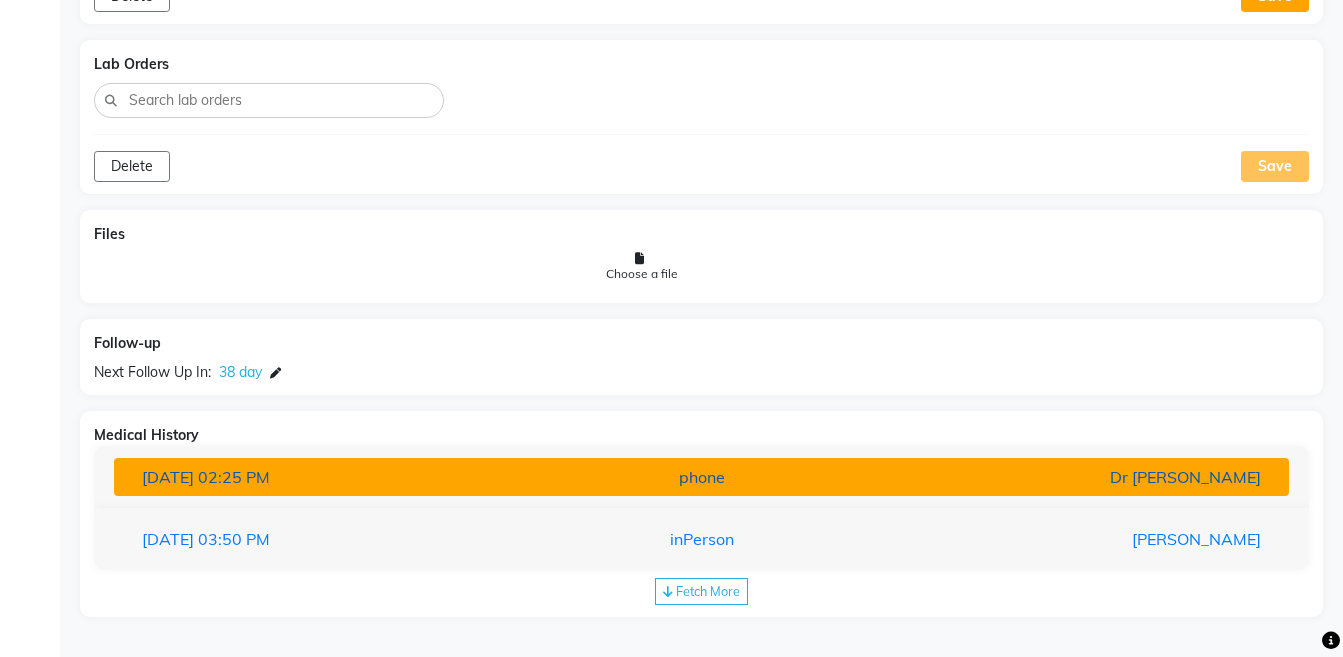 click on "Dr [PERSON_NAME]" at bounding box center [1084, 477] 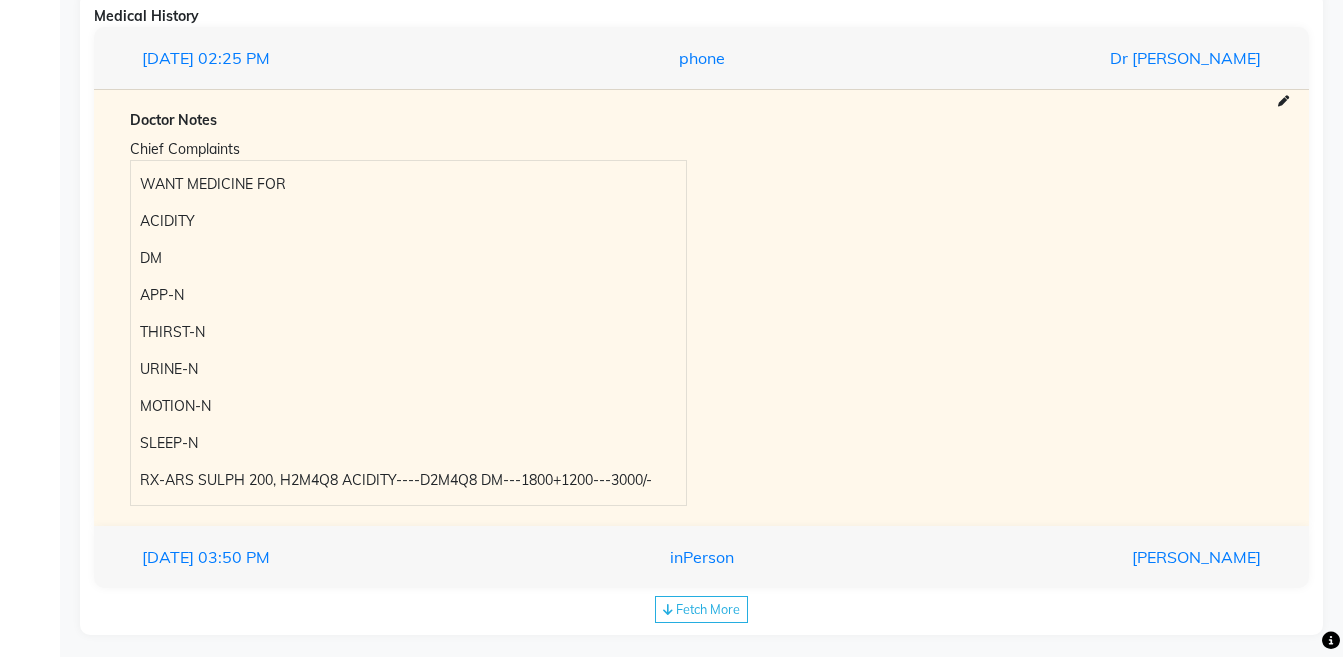 scroll, scrollTop: 2023, scrollLeft: 0, axis: vertical 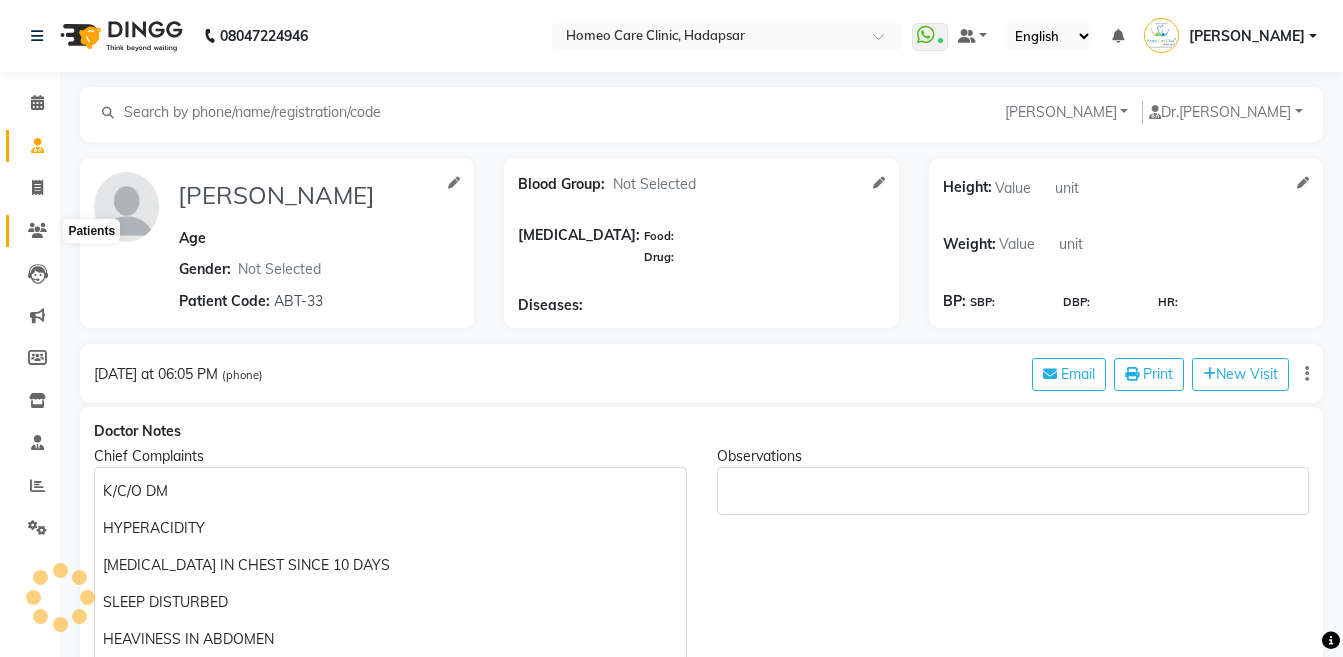 click 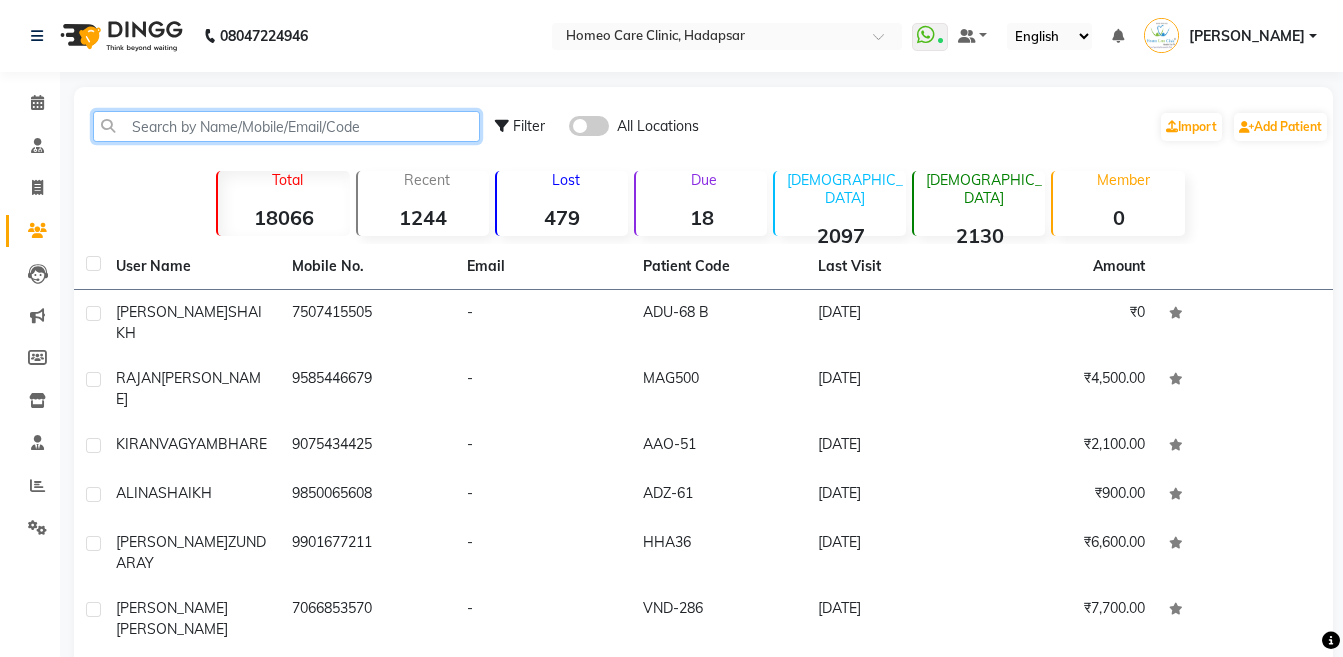 click 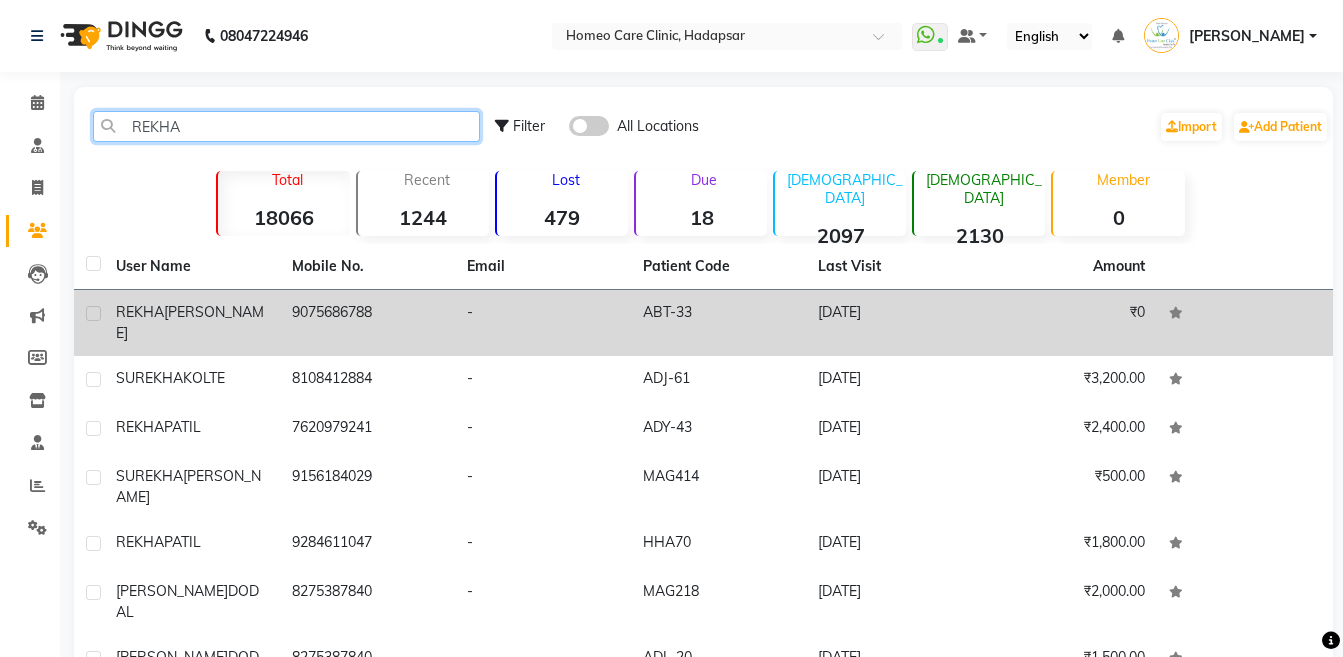 type on "REKHA" 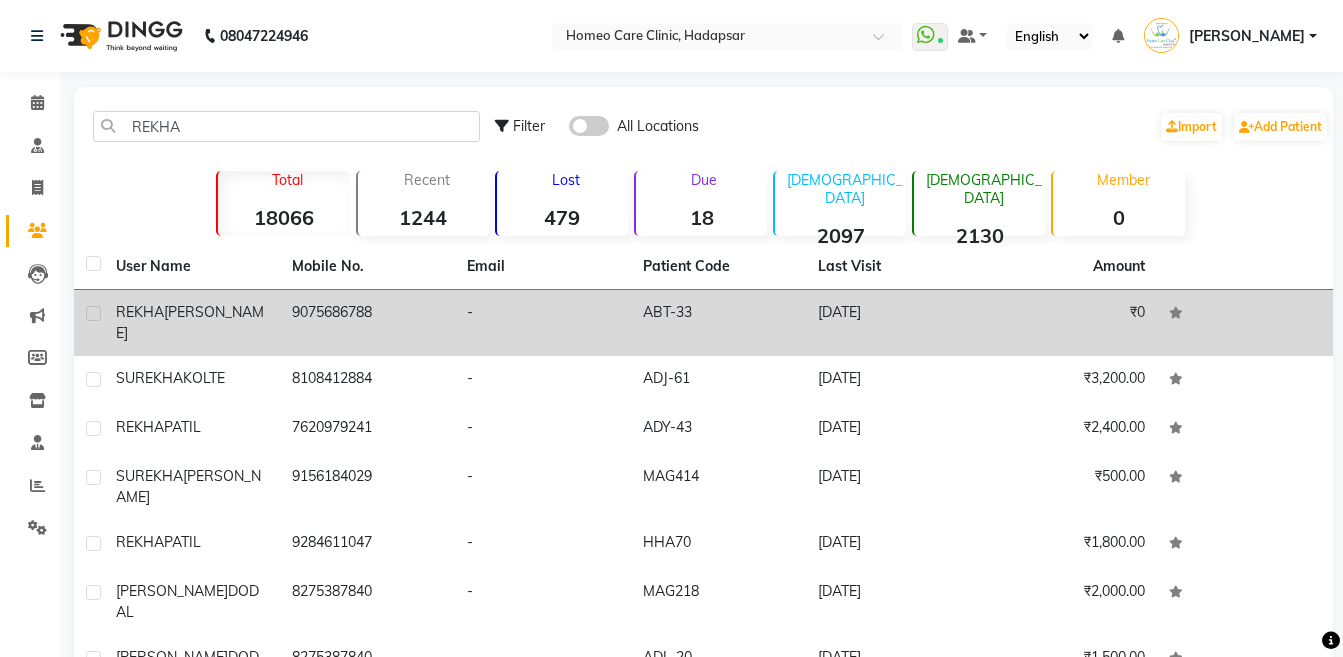 click on "9075686788" 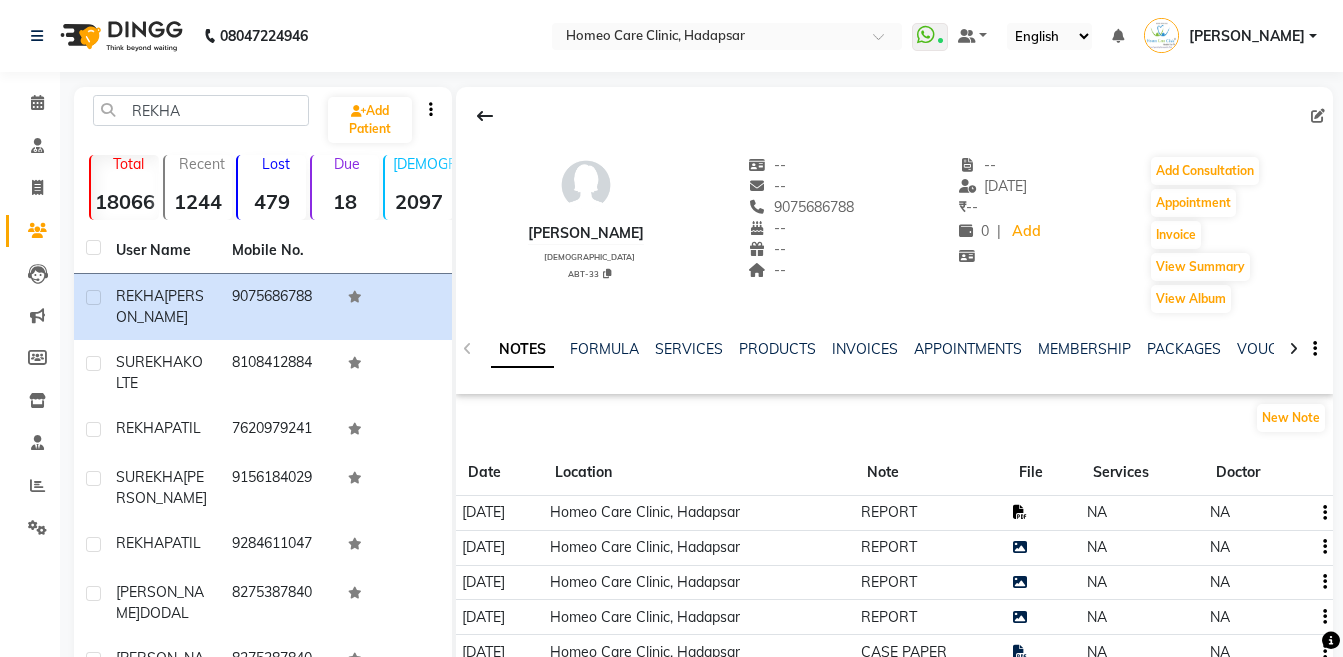 click 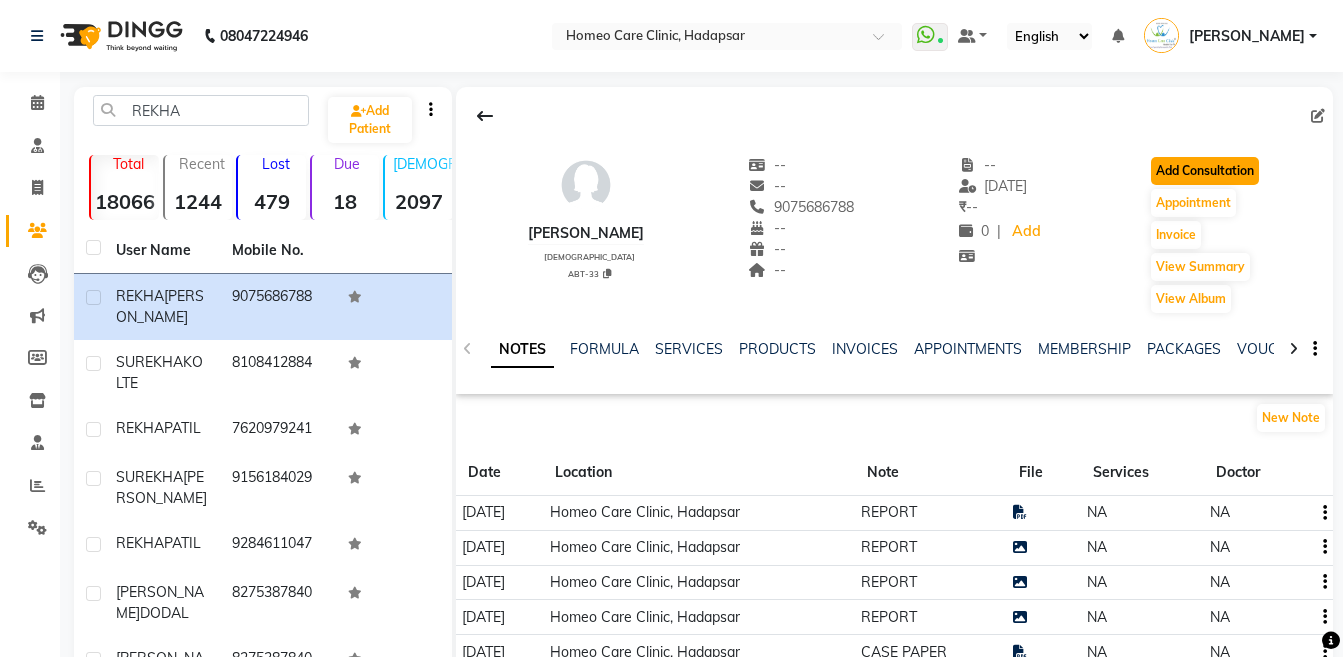 click on "Add Consultation" 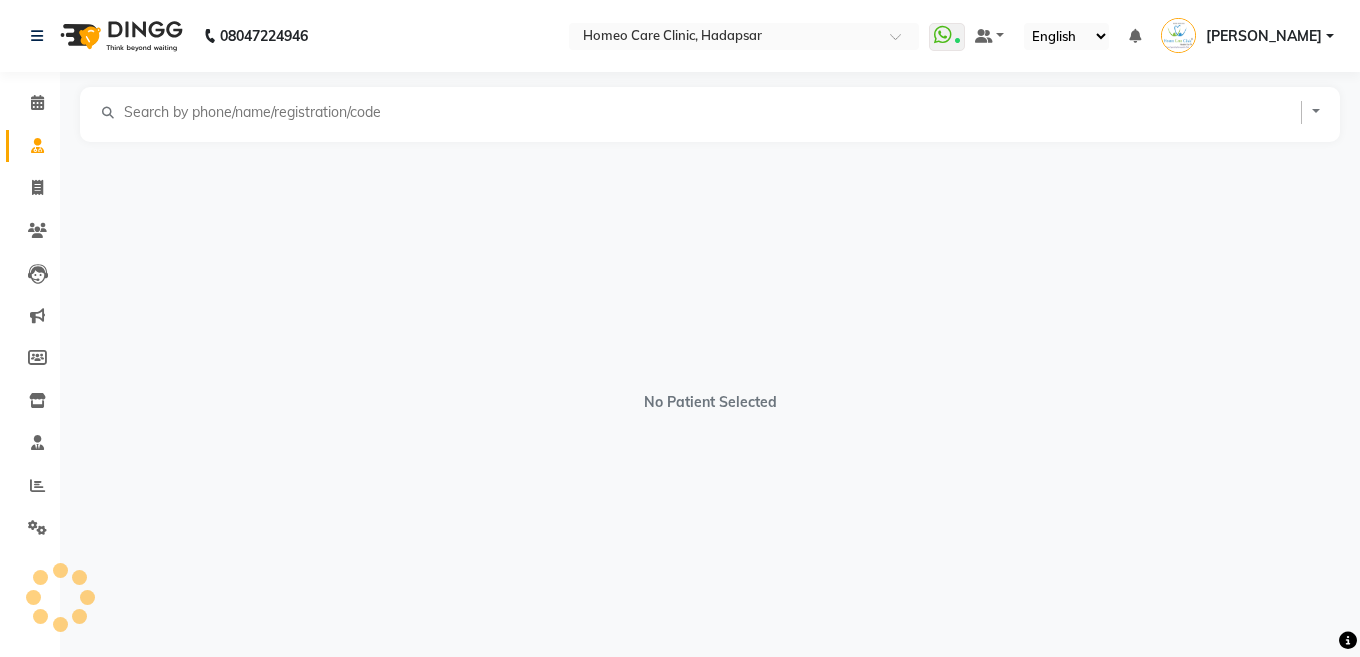 select on "[DEMOGRAPHIC_DATA]" 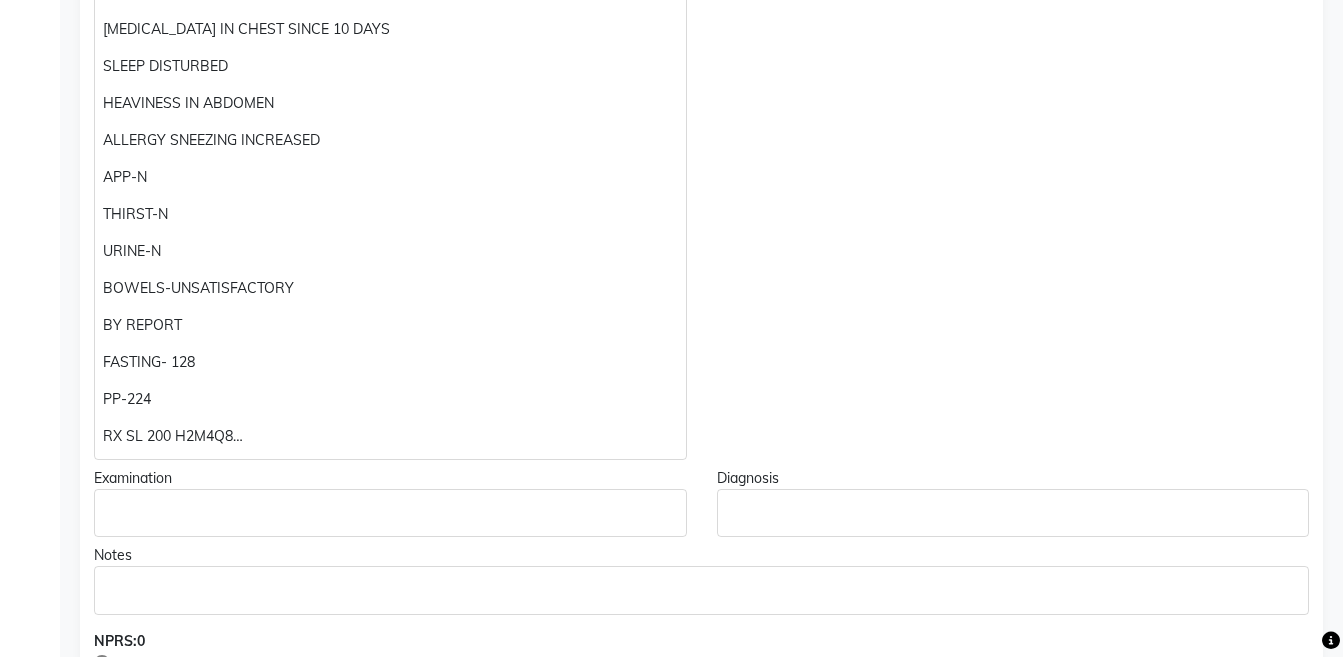scroll, scrollTop: 550, scrollLeft: 0, axis: vertical 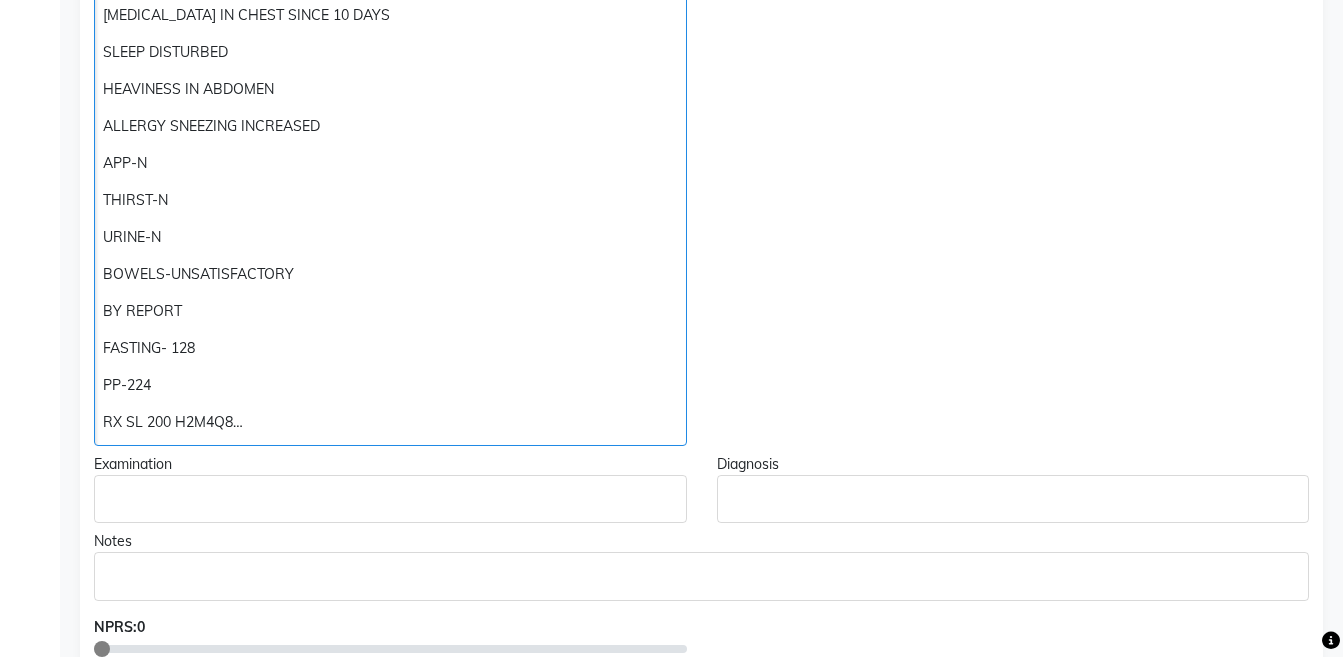 click on "BY REPORT" 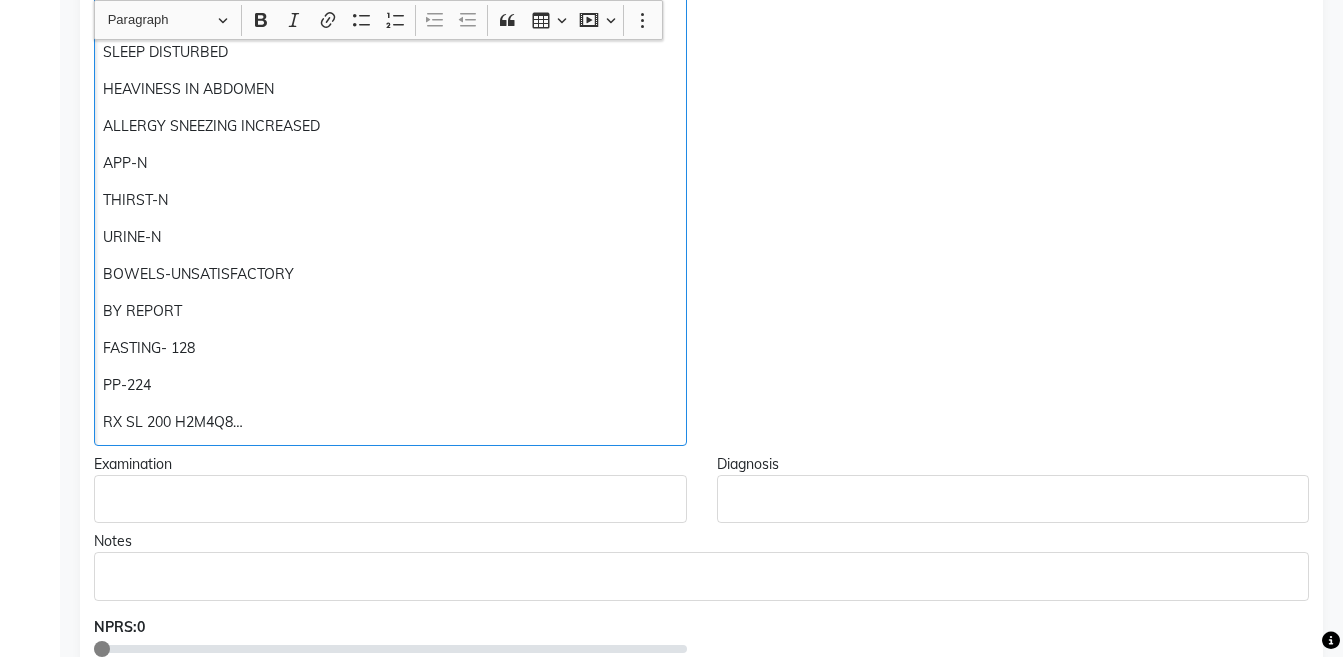 type 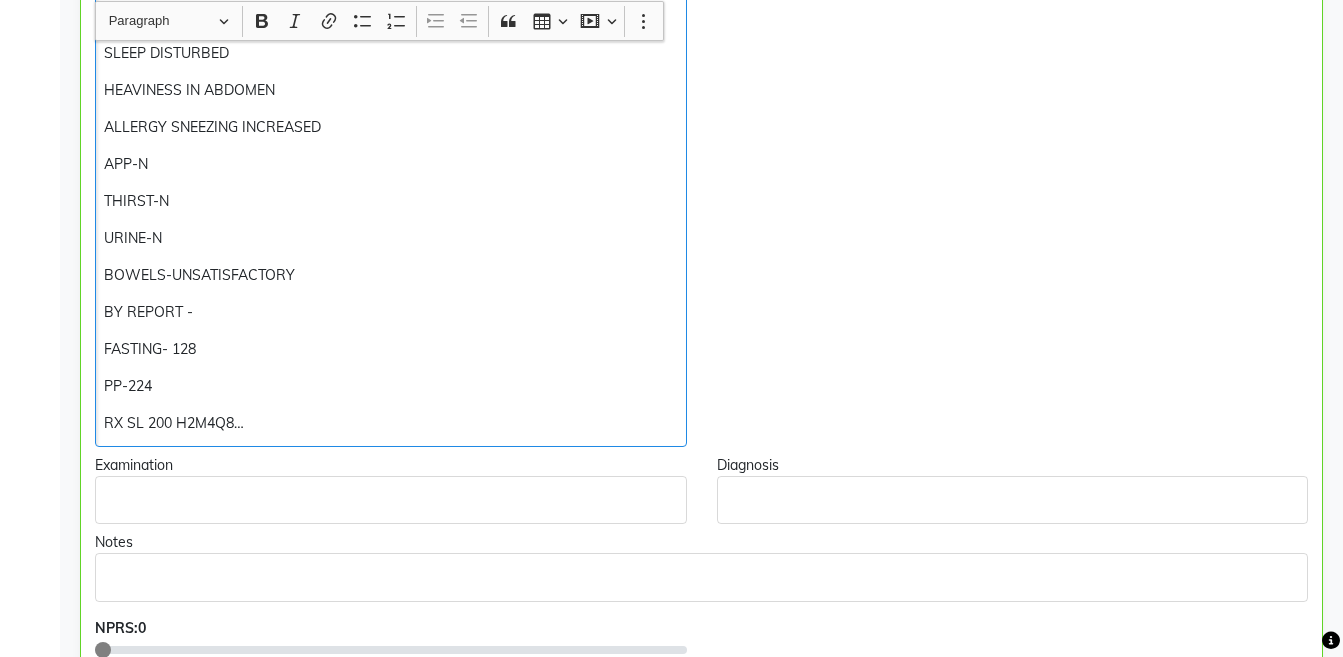 scroll, scrollTop: 551, scrollLeft: 0, axis: vertical 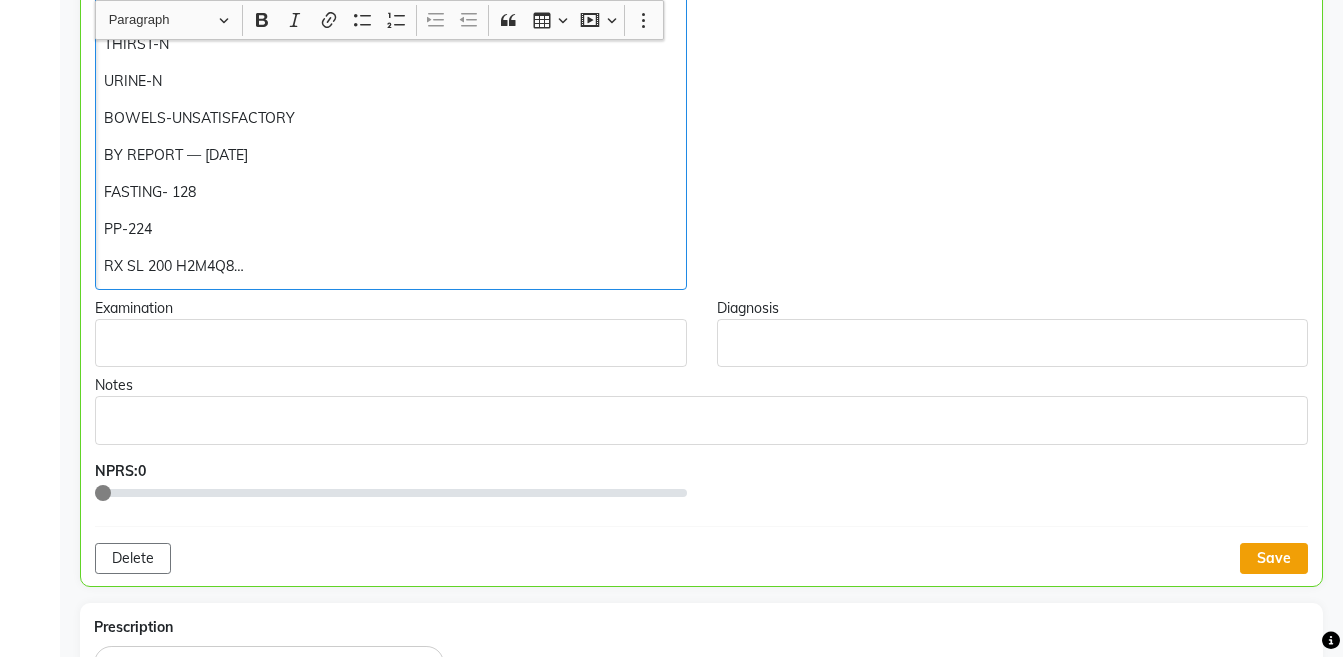 click on "Save" 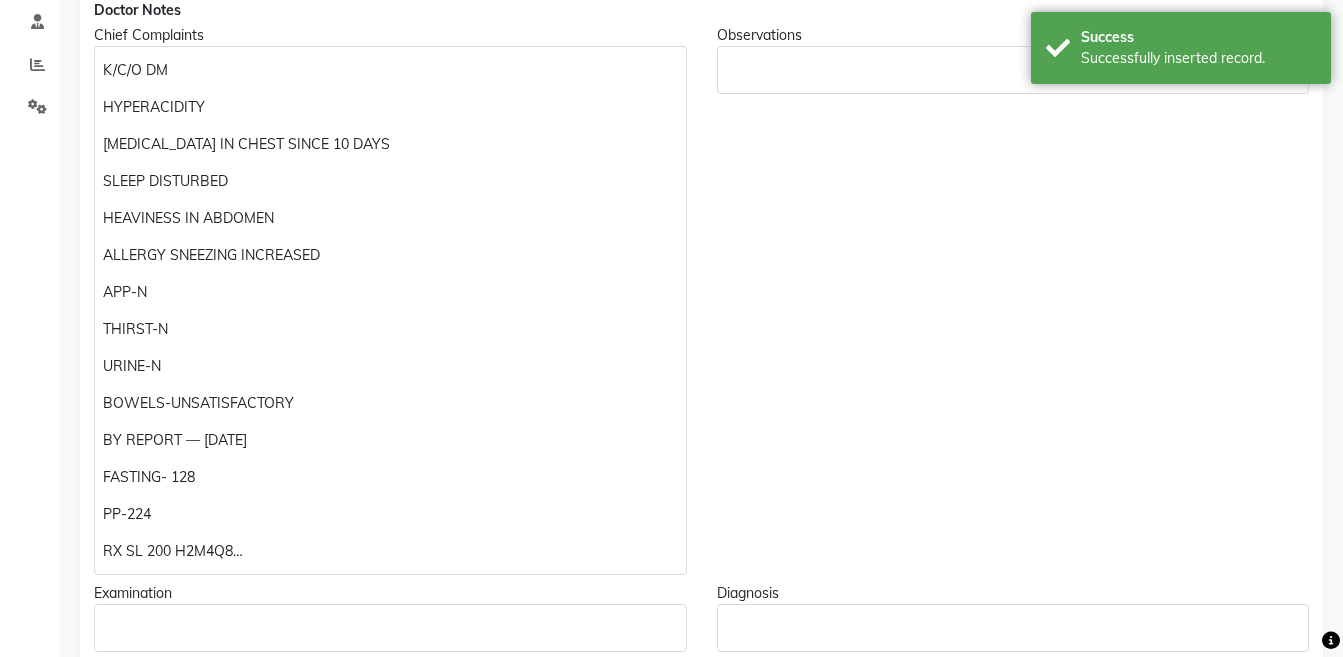 scroll, scrollTop: 378, scrollLeft: 0, axis: vertical 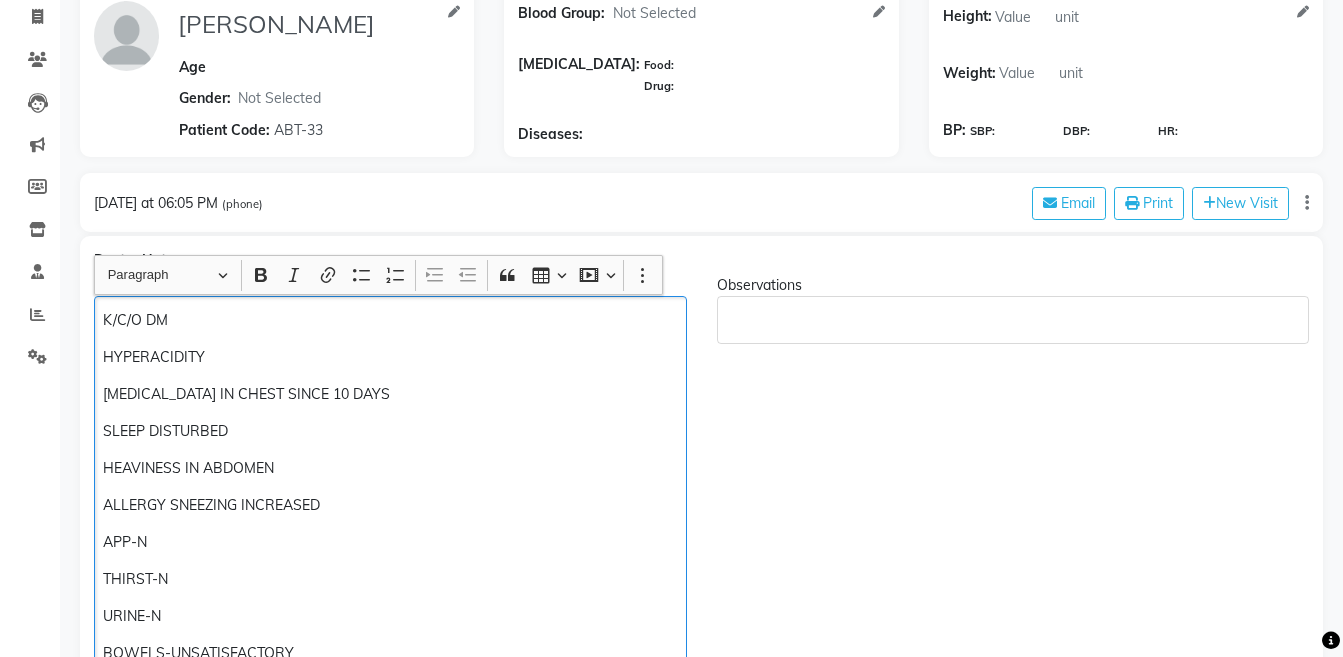 click on "HYPERACIDITY" 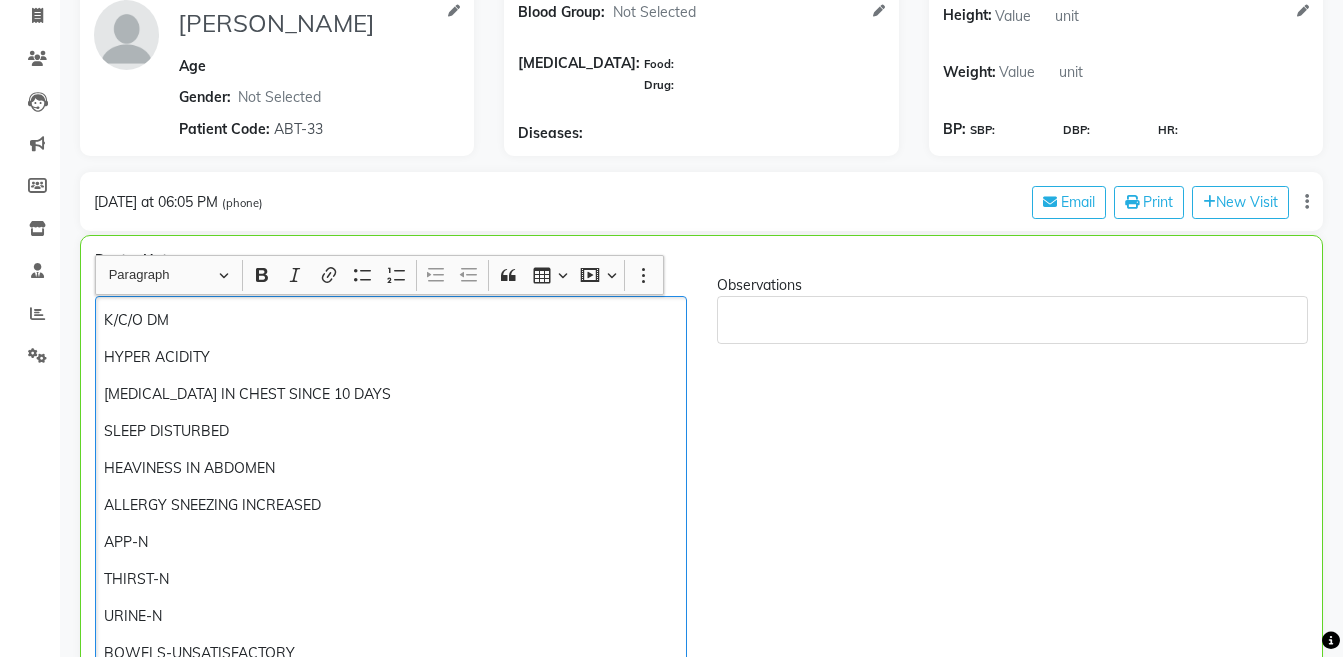 scroll, scrollTop: 809, scrollLeft: 0, axis: vertical 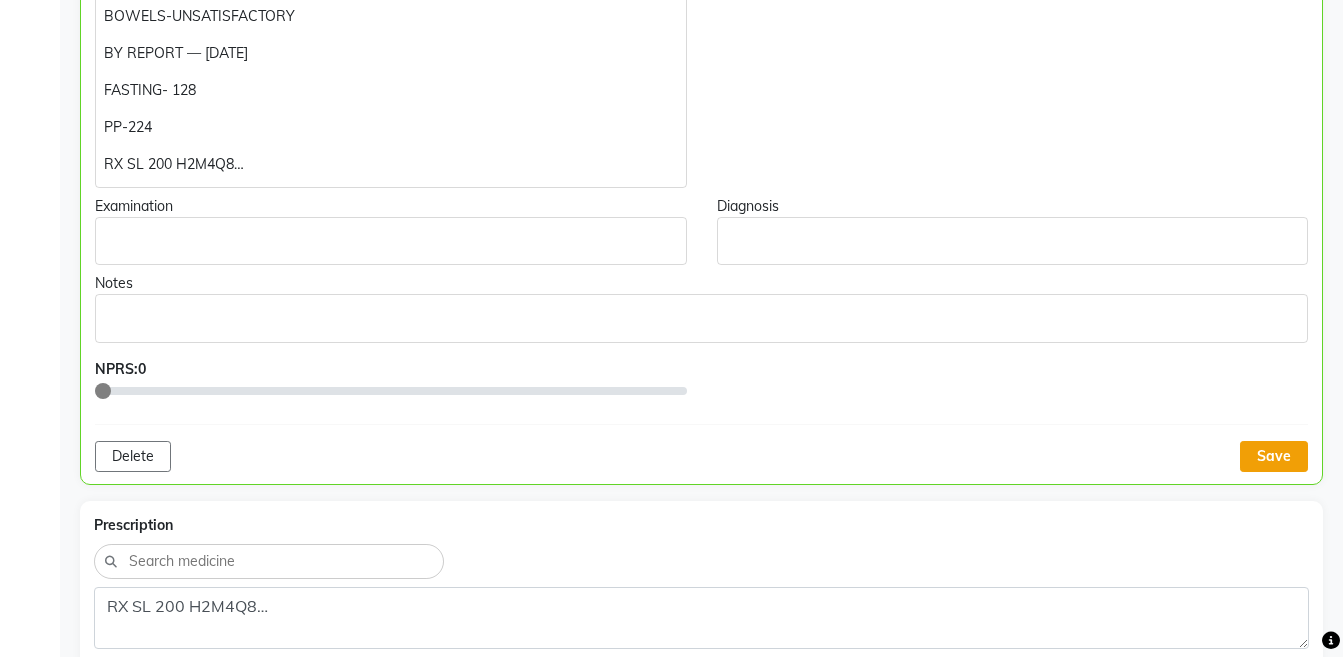 click on "Save" 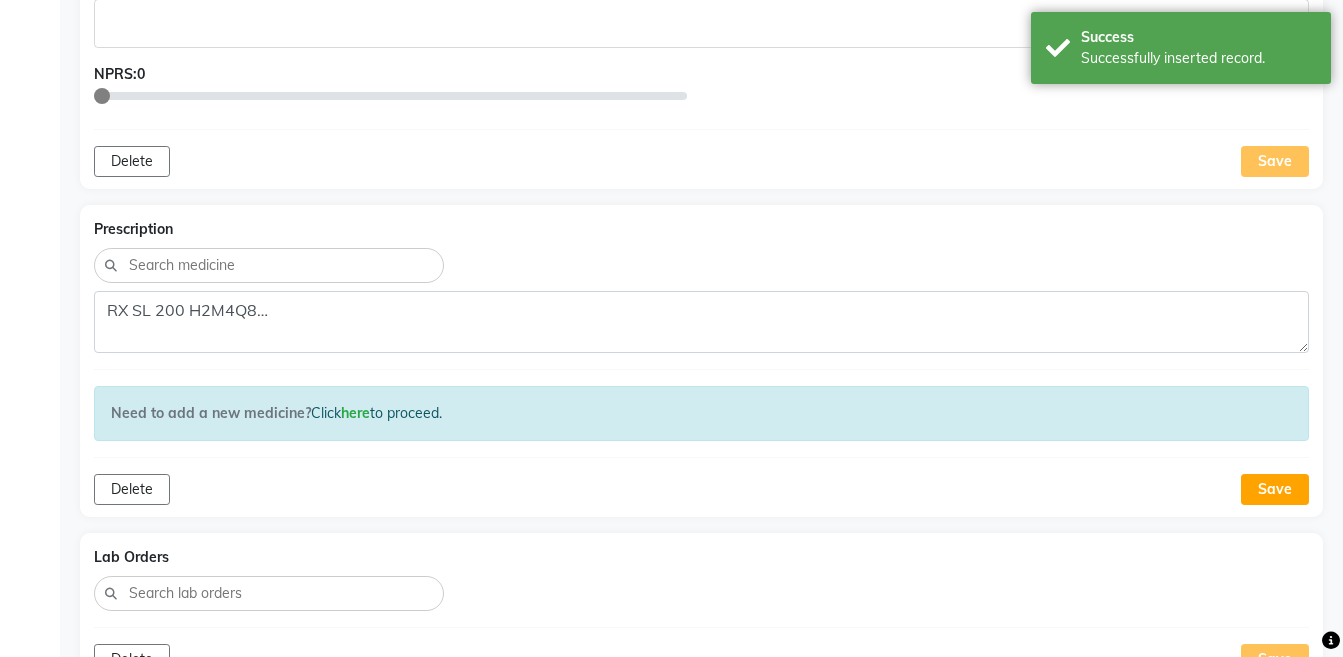 scroll, scrollTop: 1150, scrollLeft: 0, axis: vertical 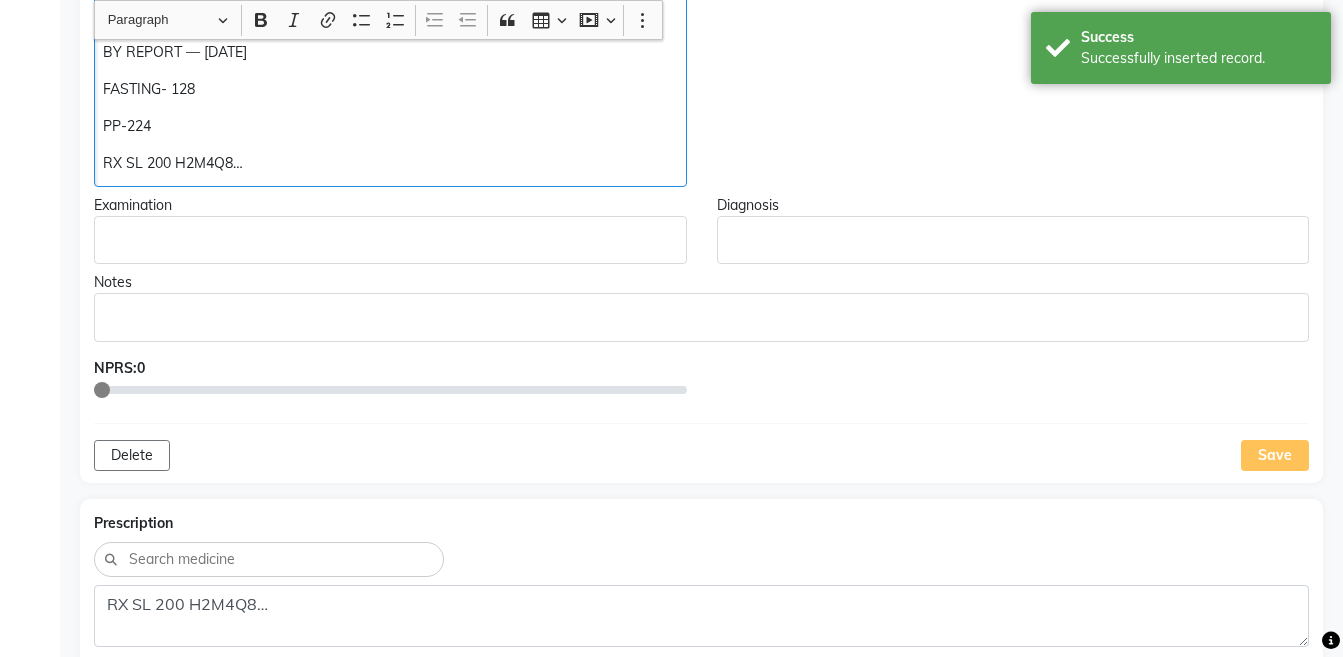 click on "RX SL 200 H2M4Q8…" 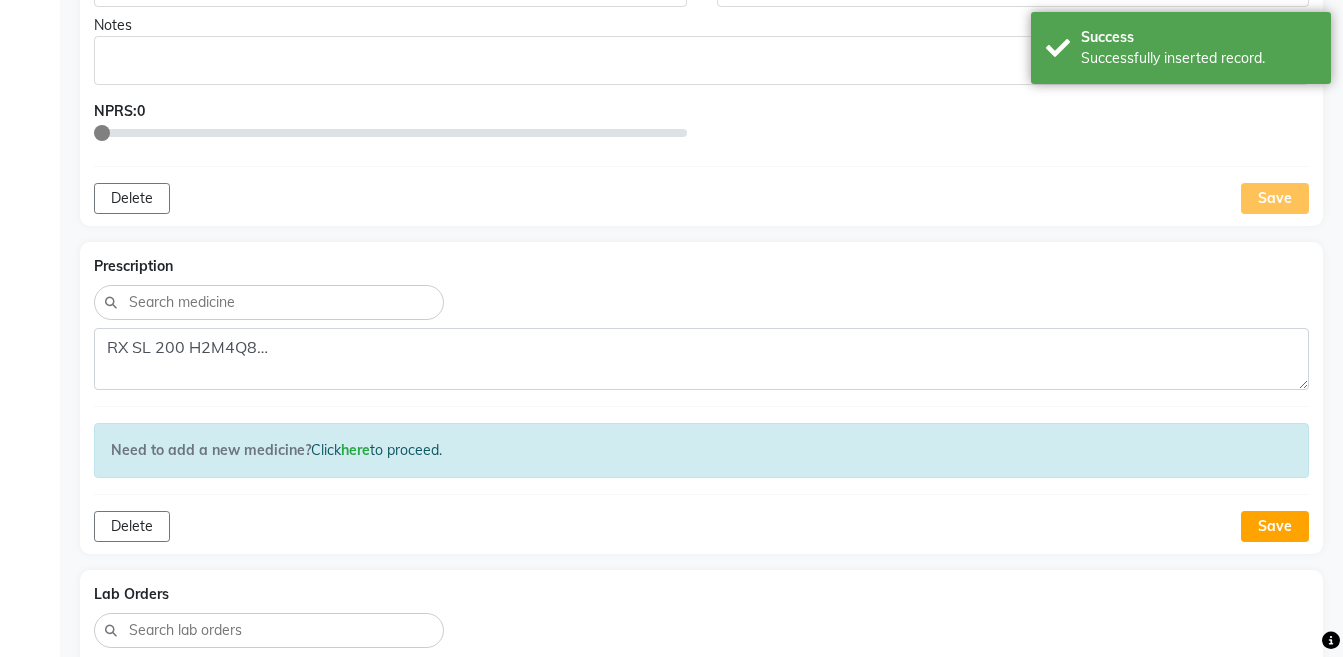 scroll, scrollTop: 1566, scrollLeft: 0, axis: vertical 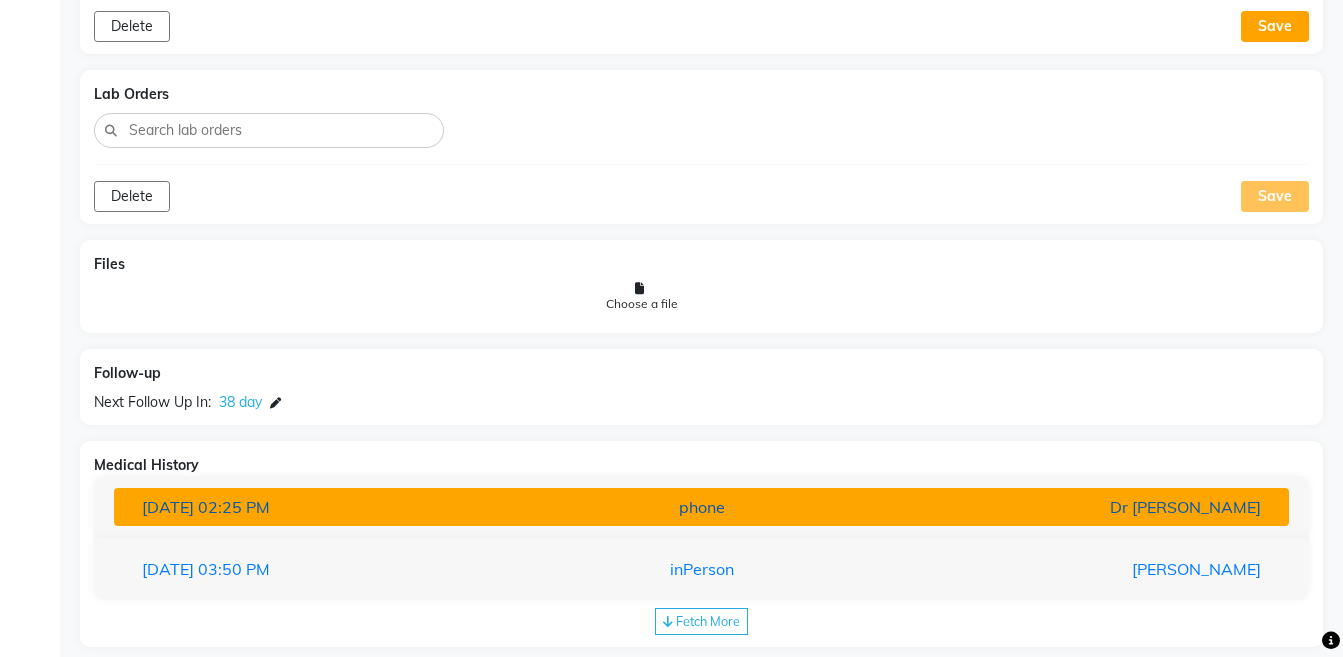 click on "Dr [PERSON_NAME]" at bounding box center [1084, 507] 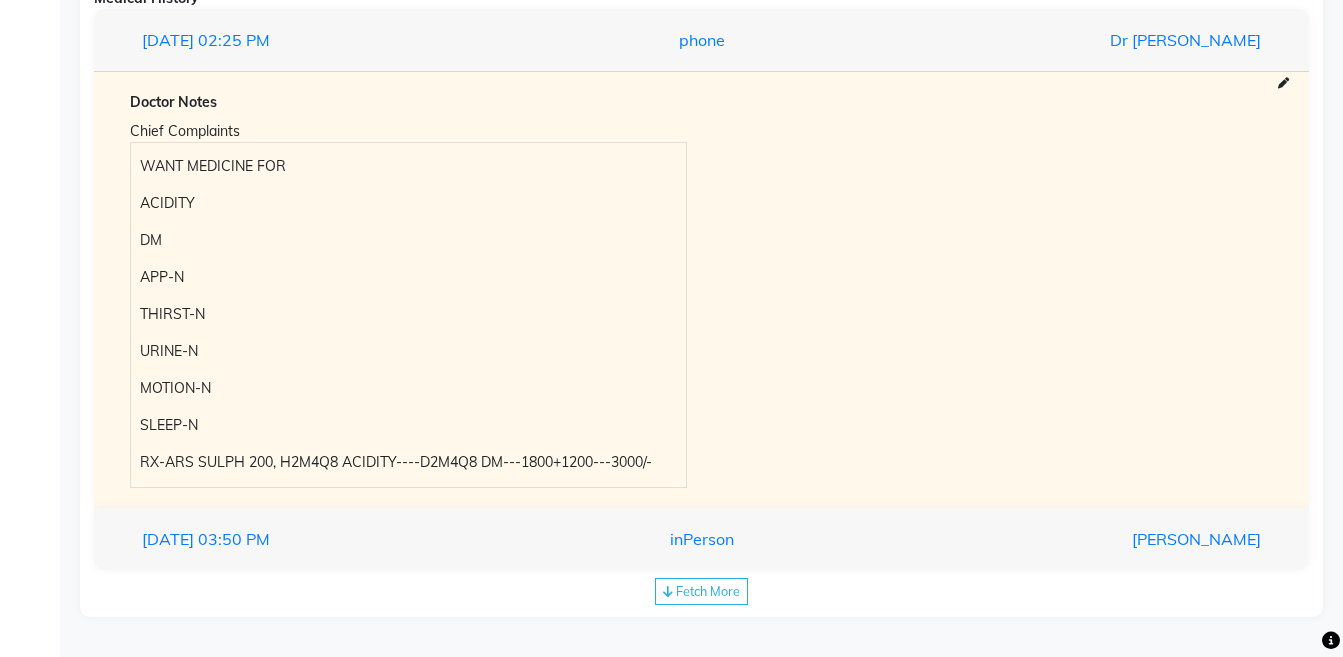 scroll, scrollTop: 1138, scrollLeft: 0, axis: vertical 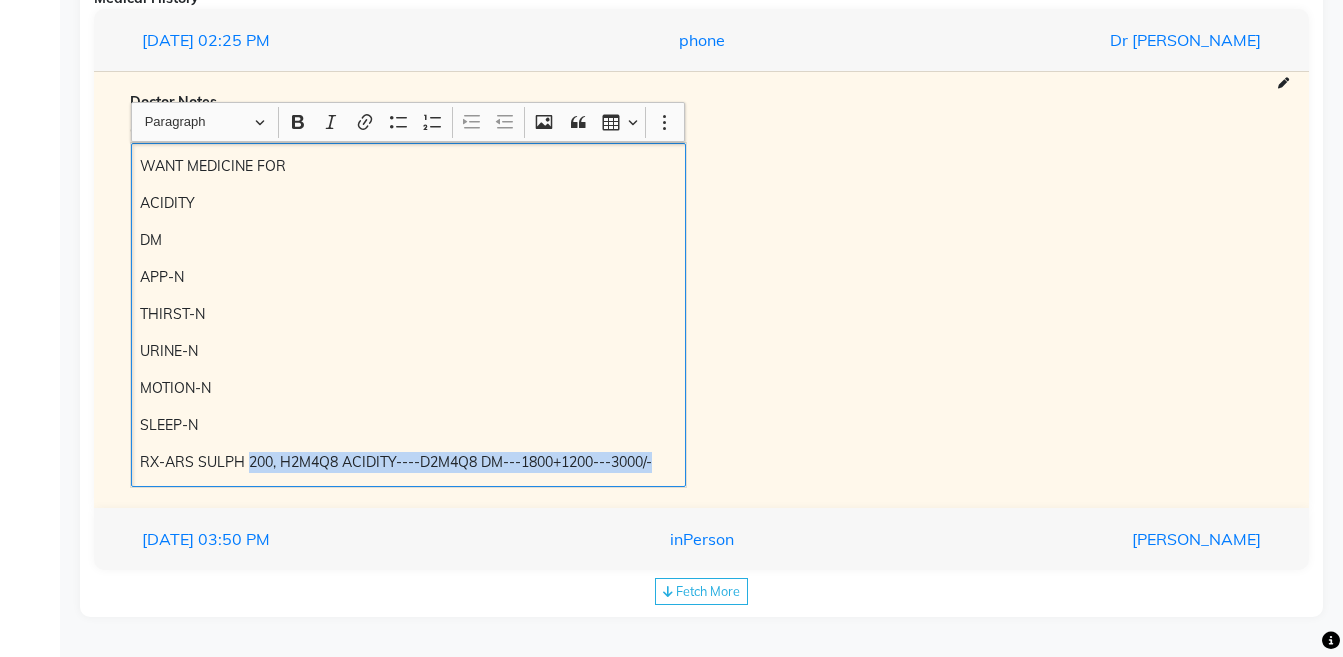 drag, startPoint x: 250, startPoint y: 461, endPoint x: 657, endPoint y: 462, distance: 407.00122 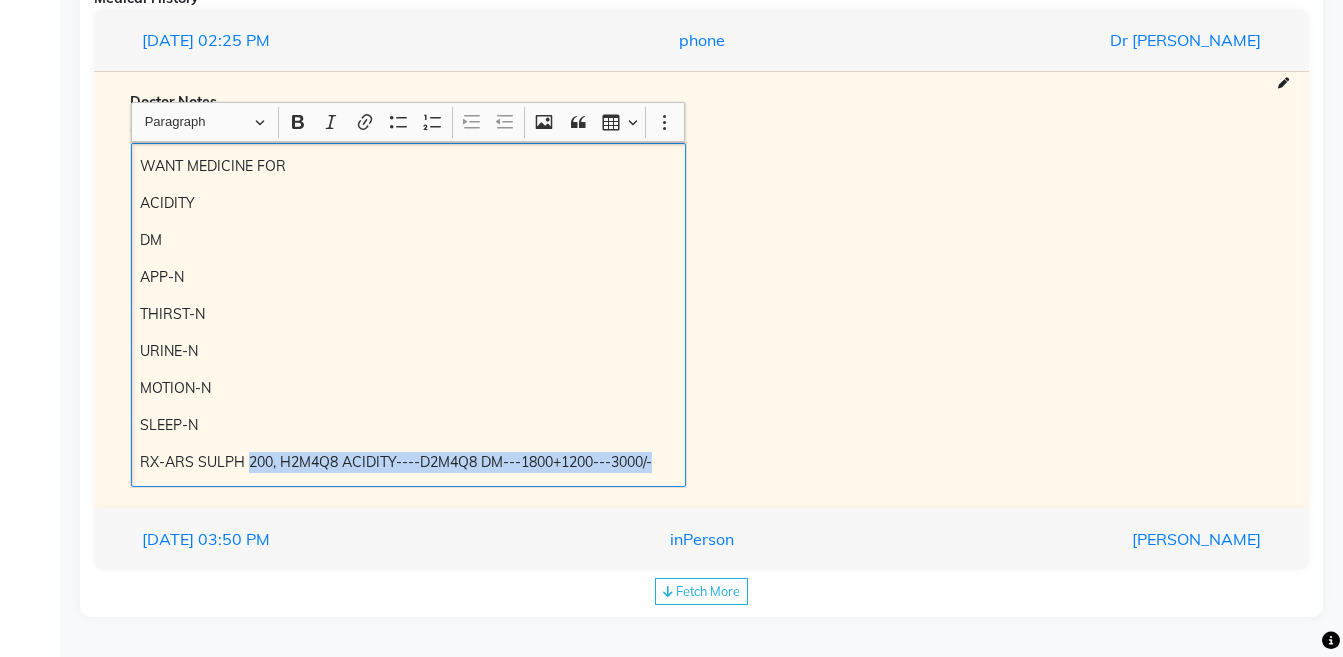 click on "RX-ARS SULPH 200, H2M4Q8 ACIDITY----D2M4Q8 DM---1800+1200---3000/-" at bounding box center (408, 462) 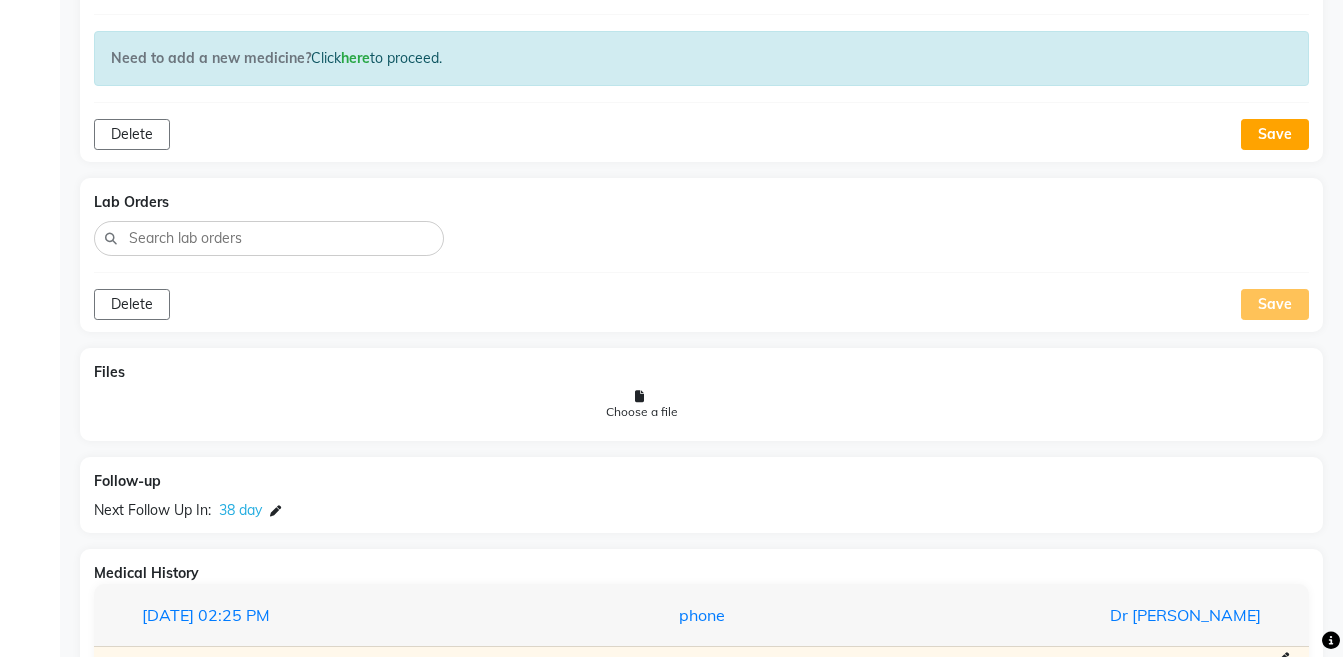scroll, scrollTop: 883, scrollLeft: 0, axis: vertical 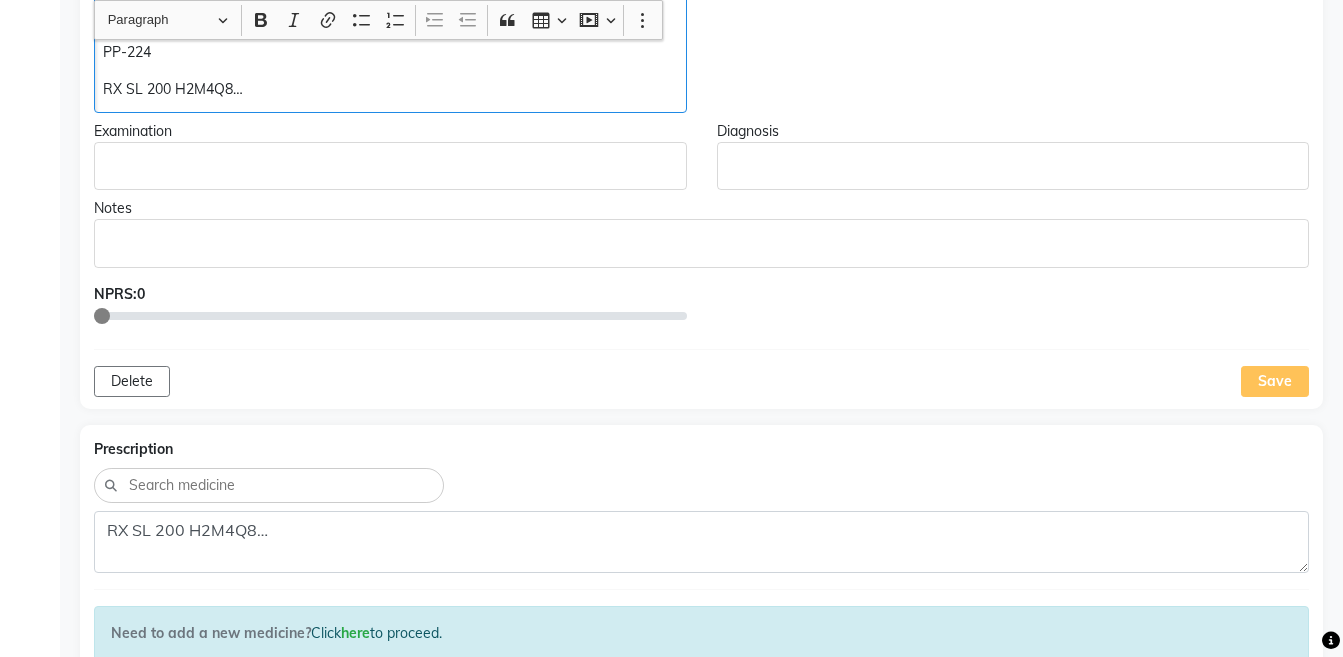 click on "RX SL 200 H2M4Q8…" 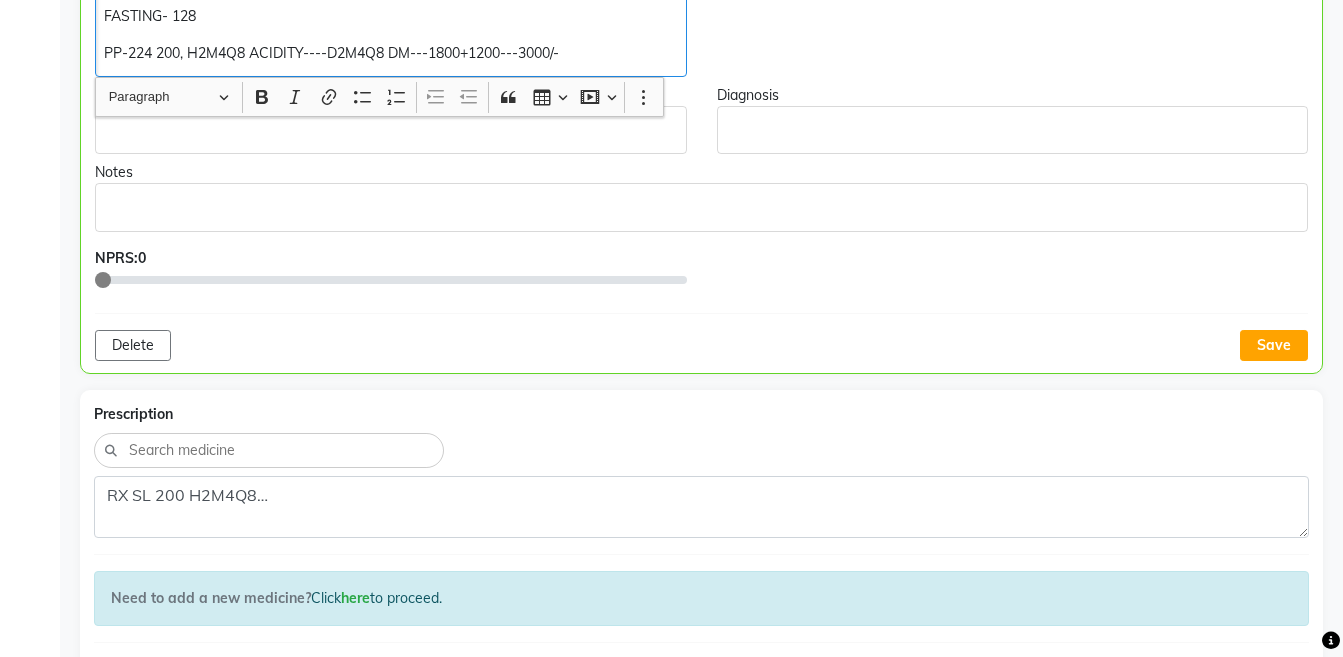 scroll, scrollTop: 884, scrollLeft: 0, axis: vertical 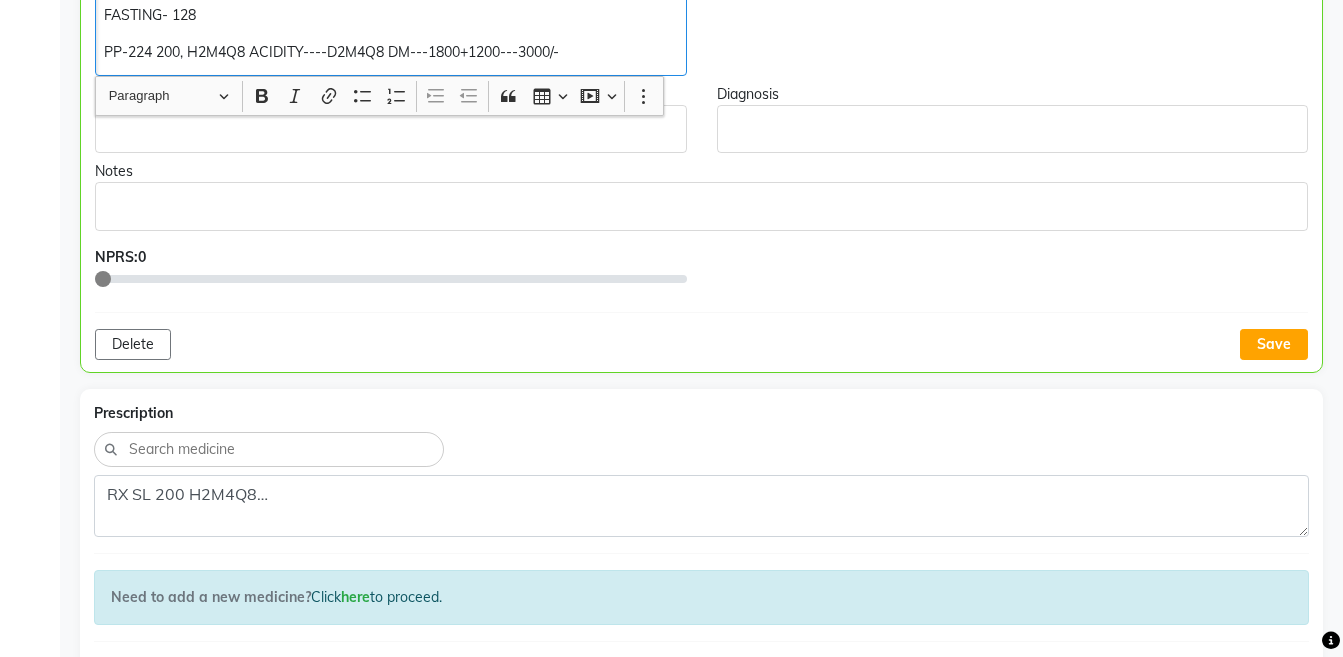 click on "PP-224 200, H2M4Q8 ACIDITY----D2M4Q8 DM---1800+1200---3000/-" 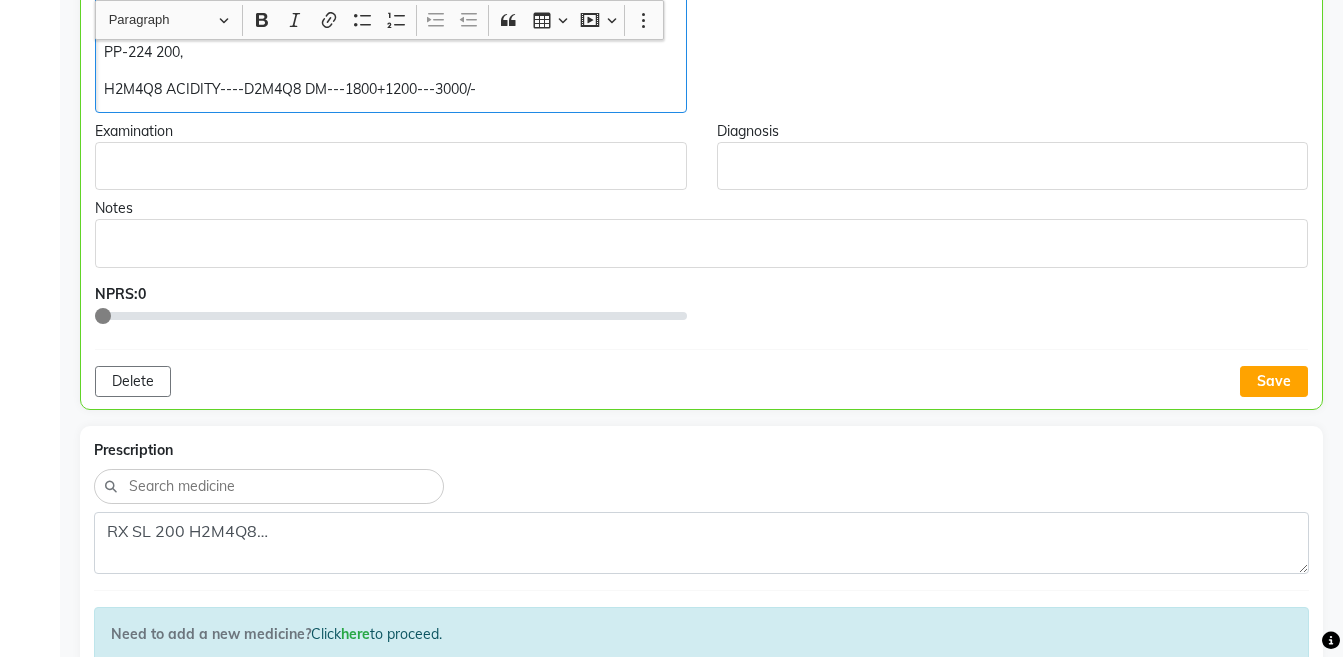 click on "PP-224 200," 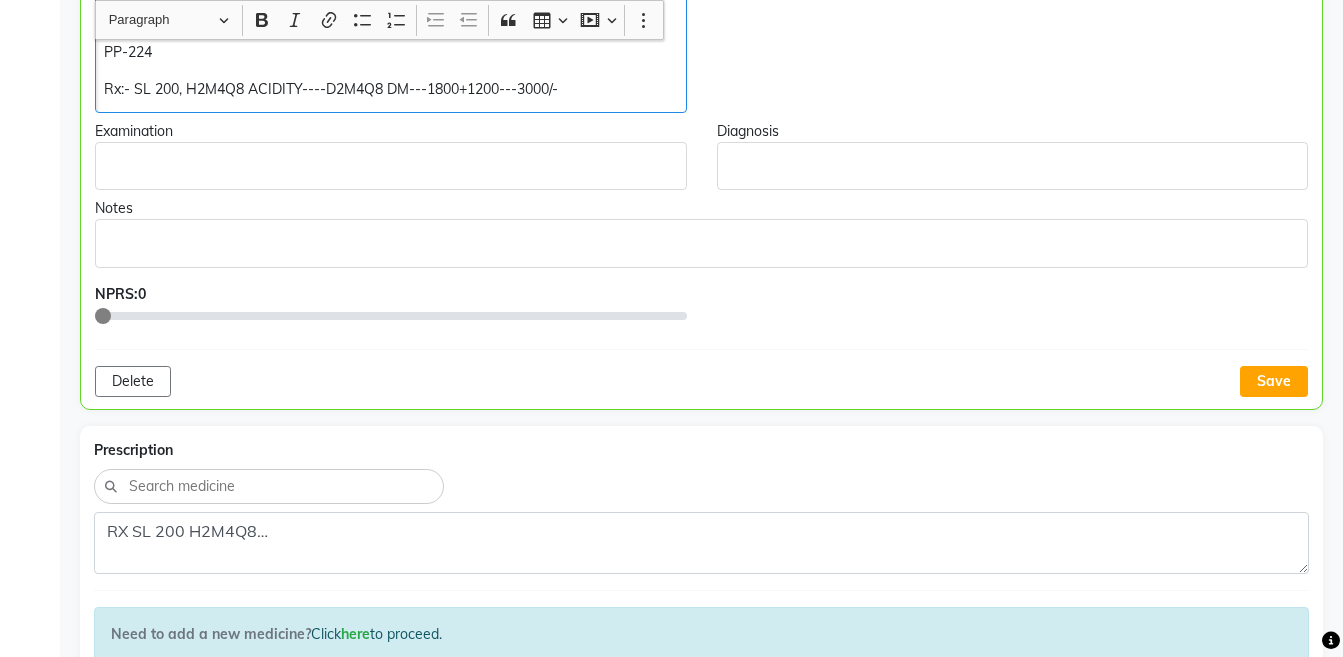 click on "Rx:- SL 200, H2M4Q8 ACIDITY----D2M4Q8 DM---1800+1200---3000/-" 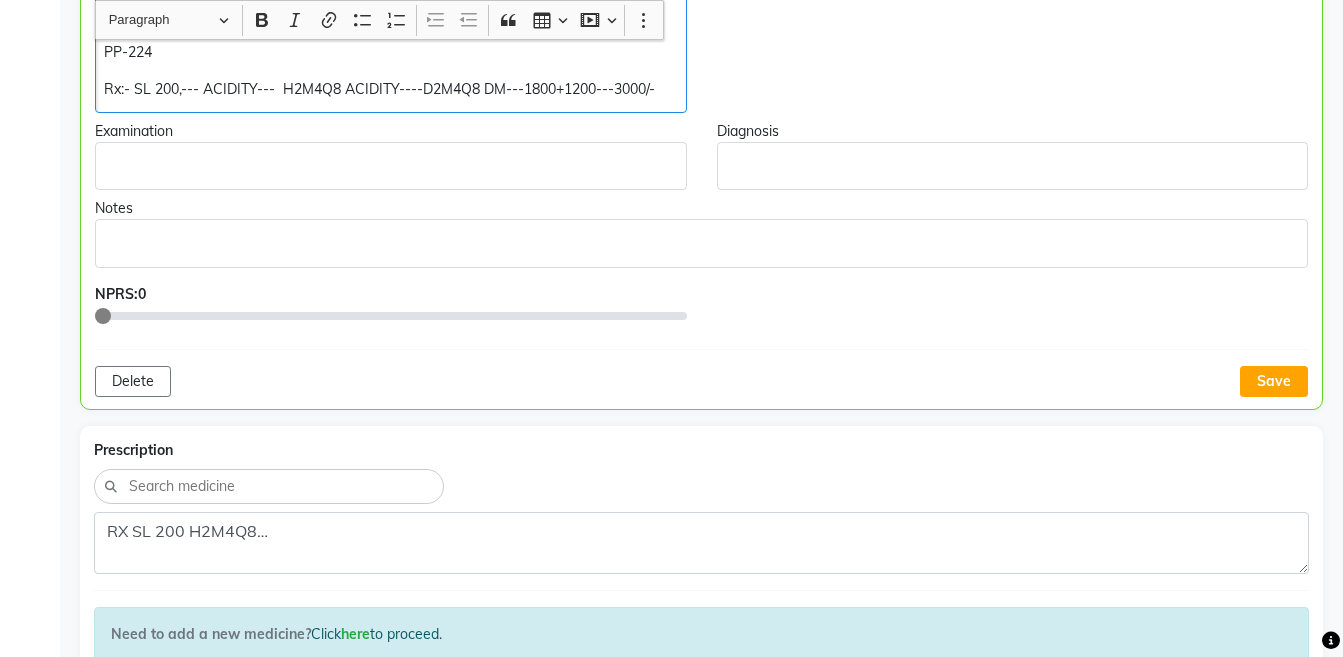 click on "Rx:- SL 200,--- ACIDITY---  H2M4Q8 ACIDITY----D2M4Q8 DM---1800+1200---3000/-" 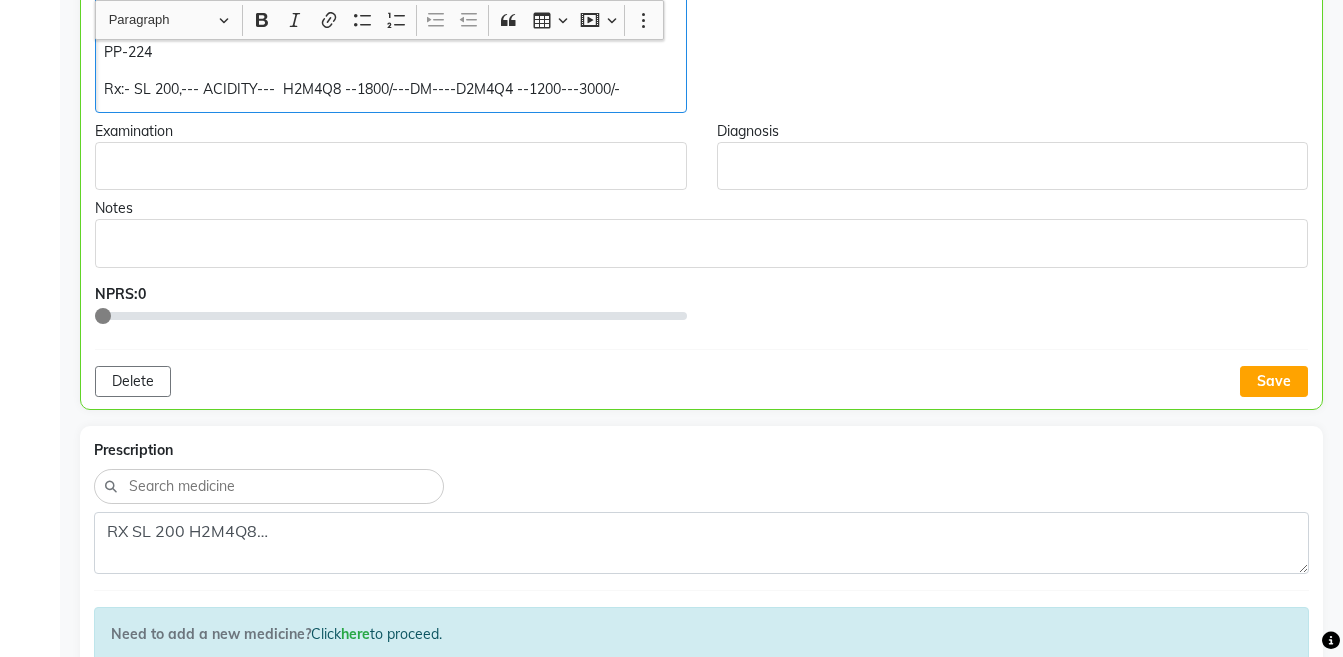 click on "Rx:- SL 200,--- ACIDITY---  H2M4Q8 --1800/---DM----D2M4Q4 --1200---3000/-" 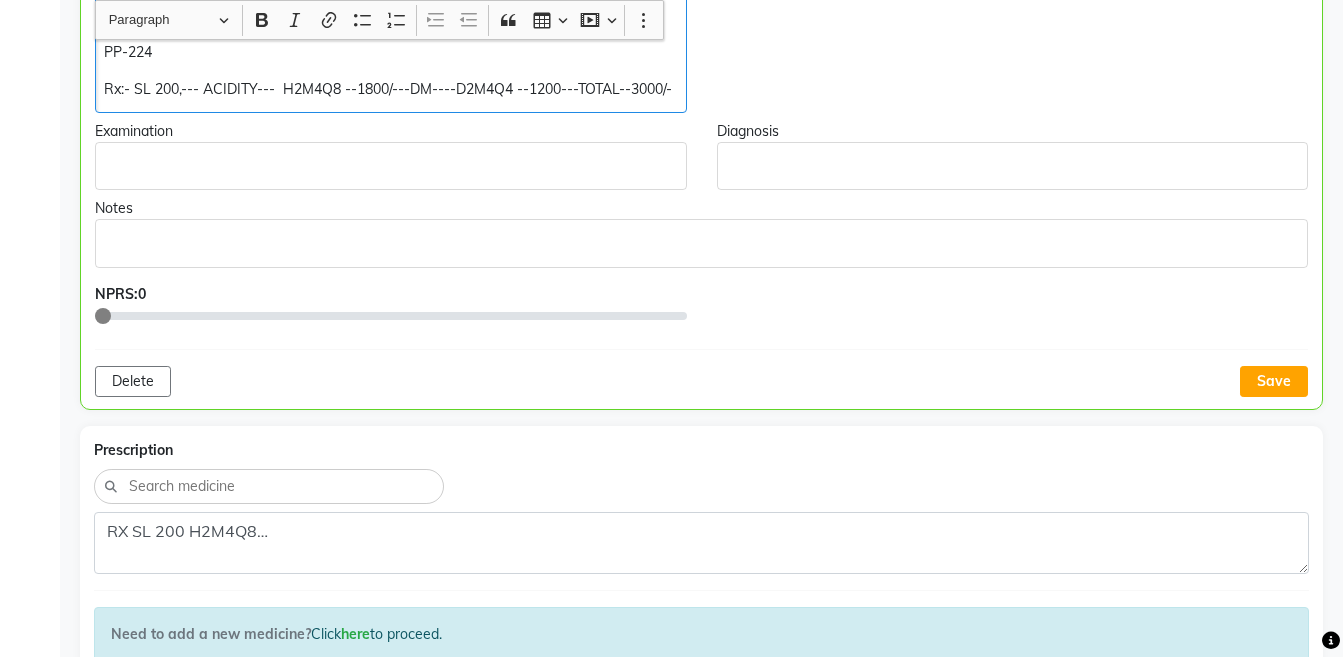 click on "K/C/O DM HYPER ACIDITY  [MEDICAL_DATA] IN CHEST SINCE 10 DAYS  SLEEP DISTURBED HEAVINESS IN ABDOMEN ALLERGY SNEEZING INCREASED  APP-N THIRST-N URINE-N BOWELS-UNSATISFACTORY BY REPORT — [DATE] FASTING- 128 PP-224  Rx:- SL 200,--- ACIDITY---  H2M4Q8 --1800/---DM----D2M4Q4 --1200---TOTAL--3000/-" 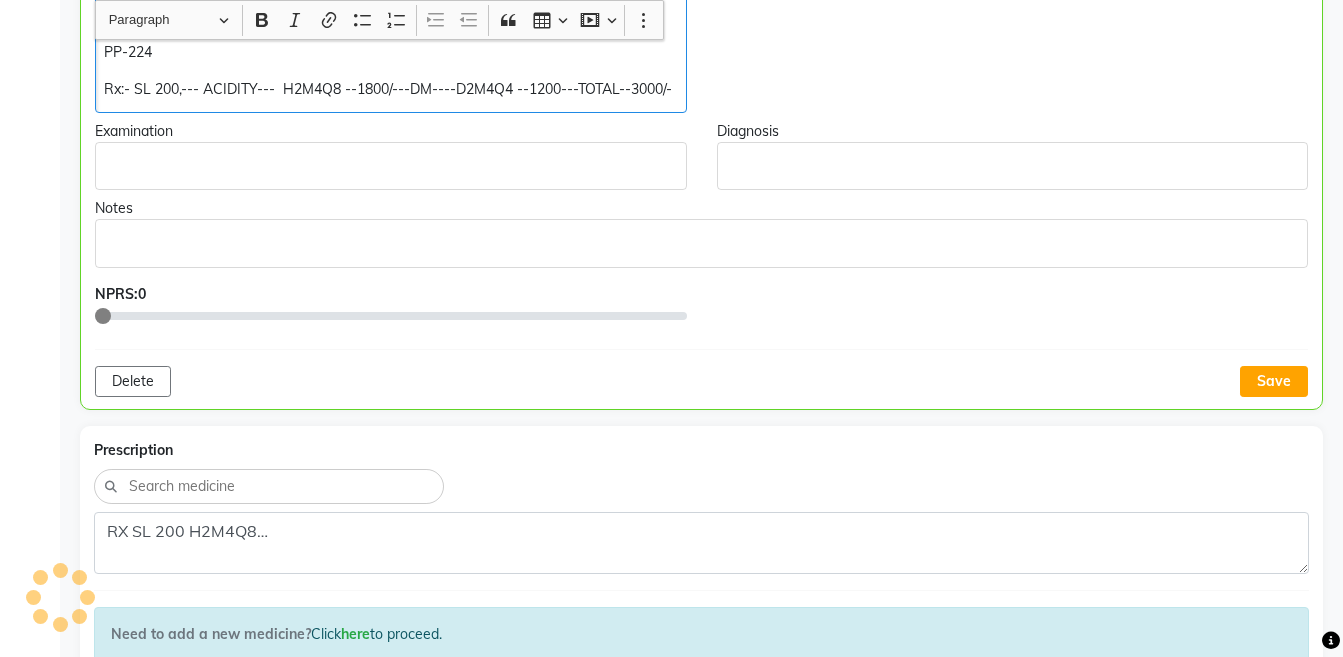 copy on "PP-224  Rx:- SL 200,--- ACIDITY---  H2M4Q8 --1800/---DM----D2M4Q4 --1200---TOTAL--3000/-" 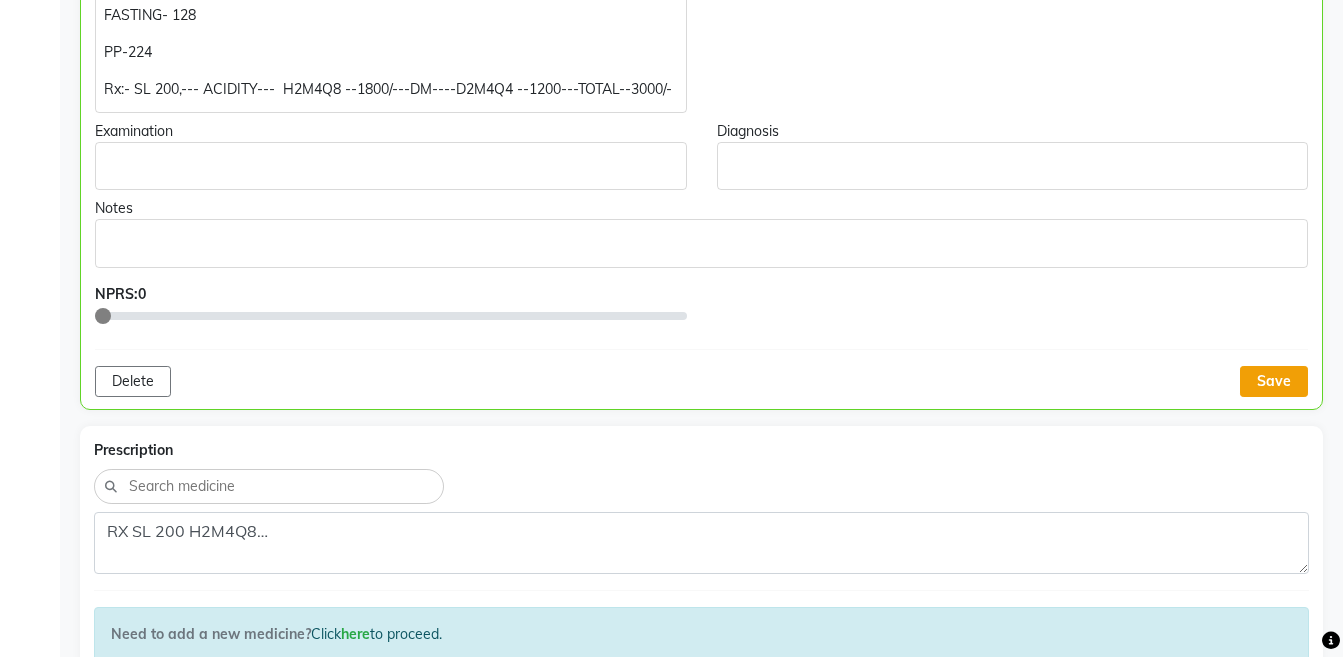 click on "Save" 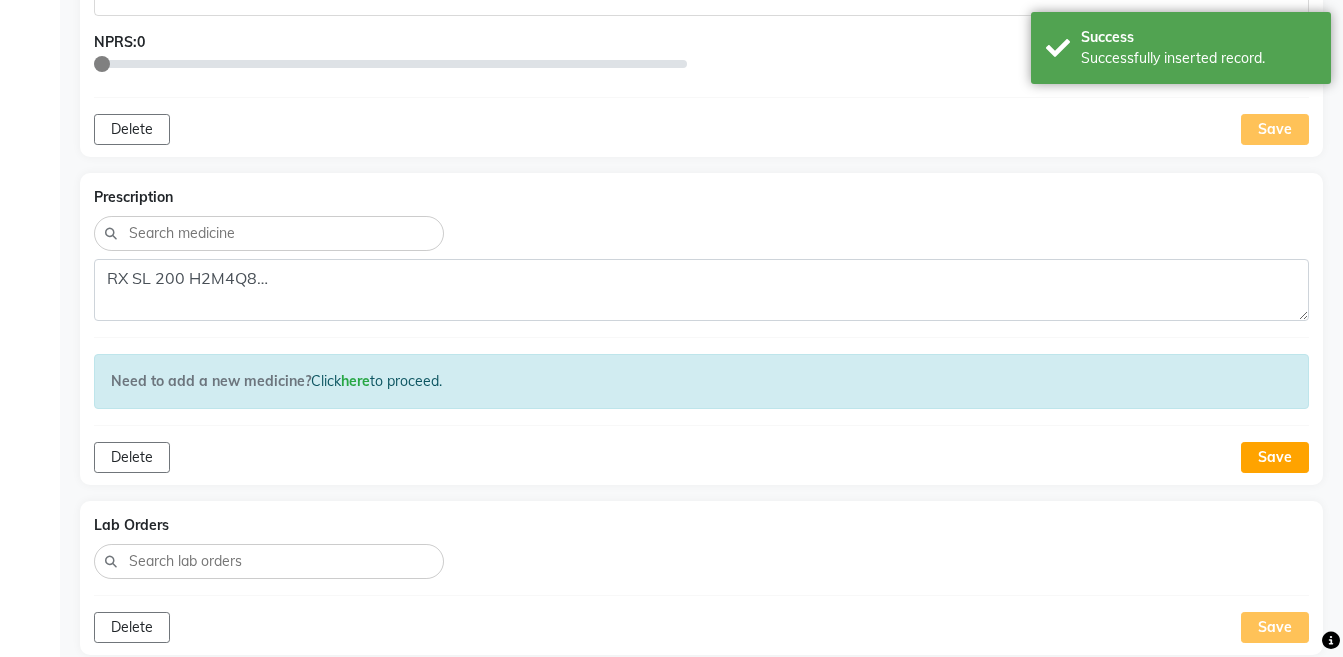 scroll, scrollTop: 1143, scrollLeft: 0, axis: vertical 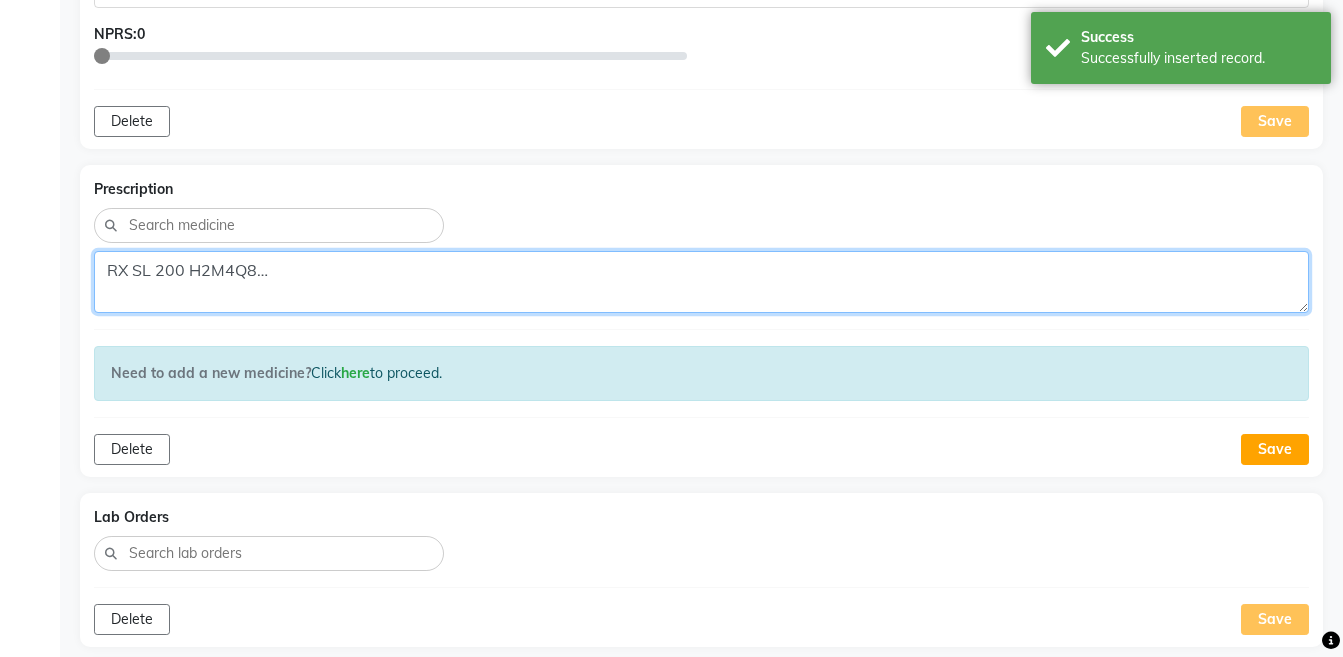 click on "RX SL 200 H2M4Q8…" 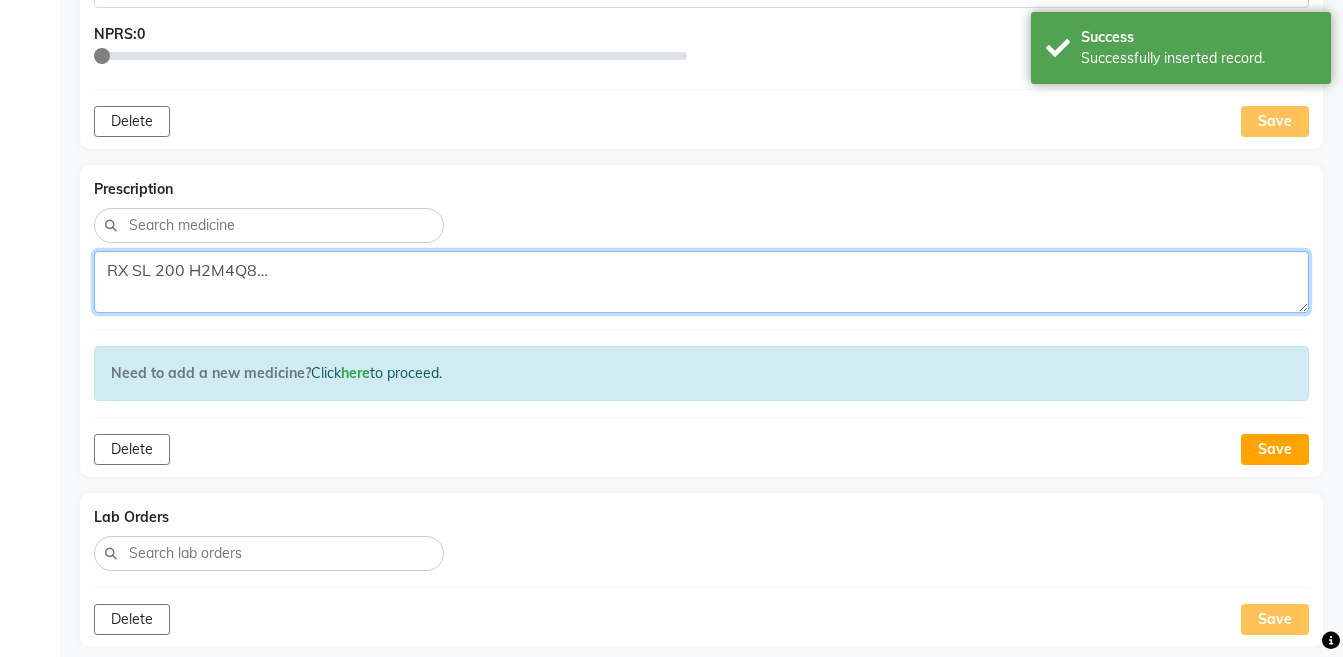 paste on "x:- SL 200,--- ACIDITY---  H2M4Q8 --1800/---DM----D2M4Q4 --1200---TOTAL--3000/-" 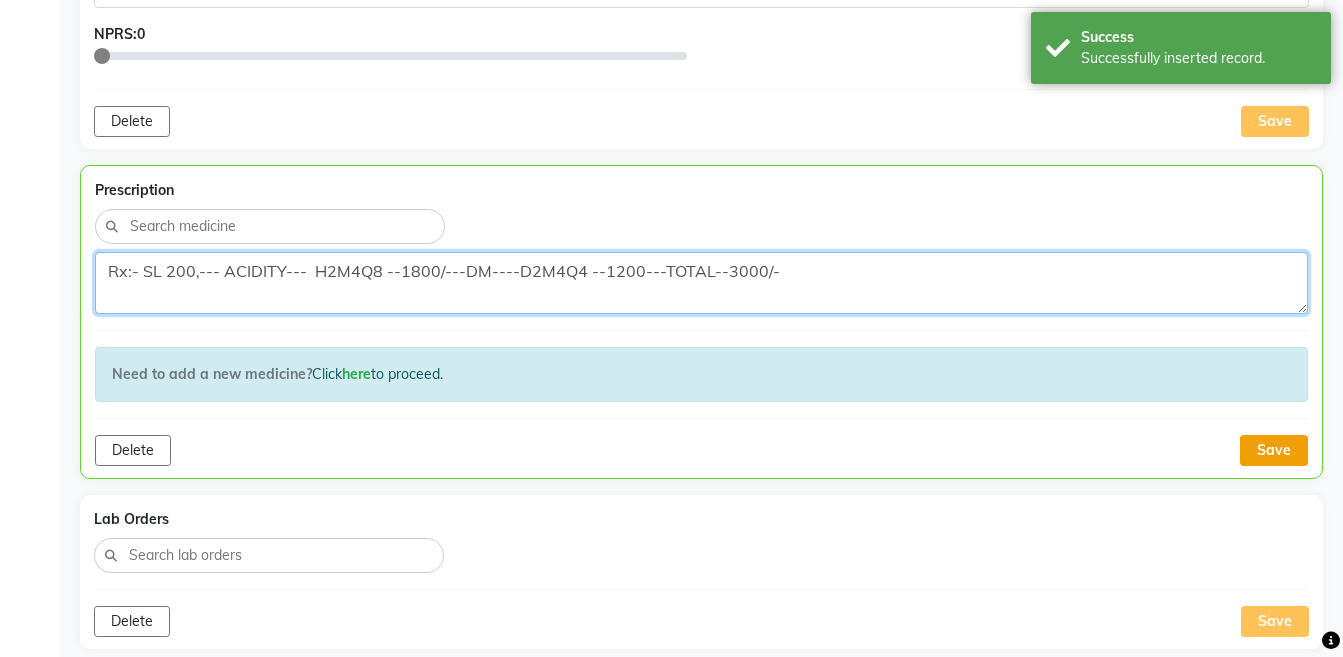 type on "Rx:- SL 200,--- ACIDITY---  H2M4Q8 --1800/---DM----D2M4Q4 --1200---TOTAL--3000/-" 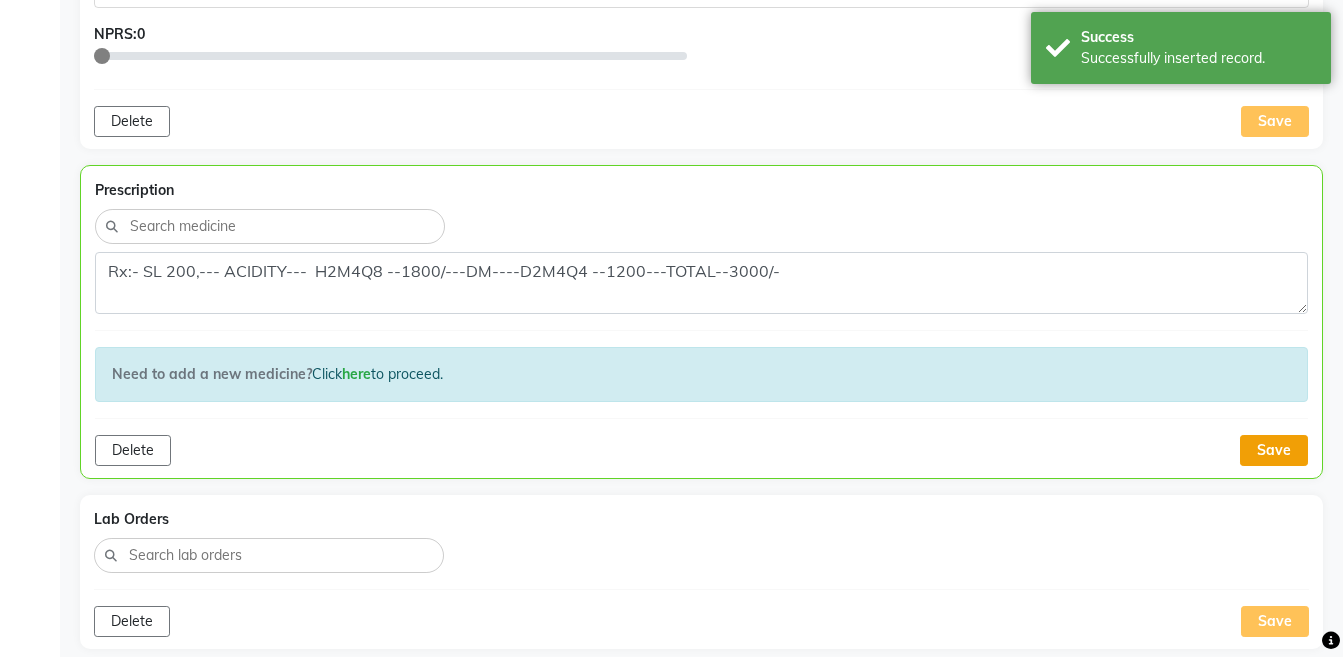click on "Save" 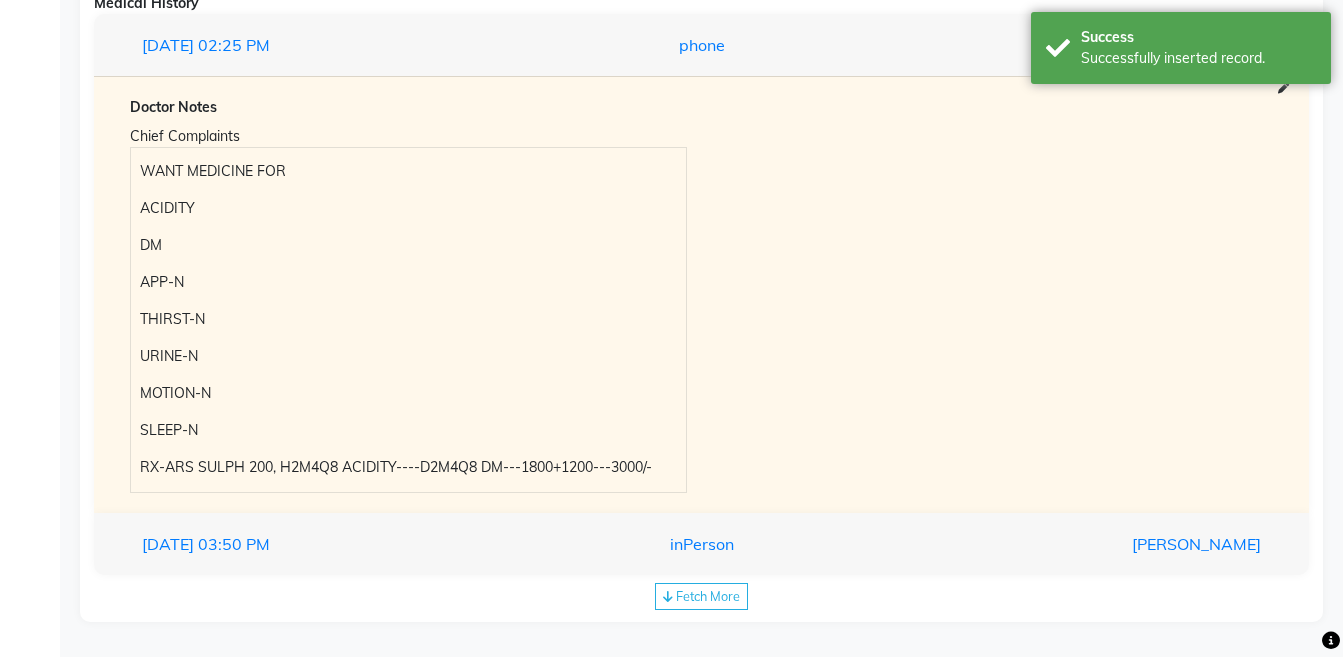 scroll, scrollTop: 2033, scrollLeft: 0, axis: vertical 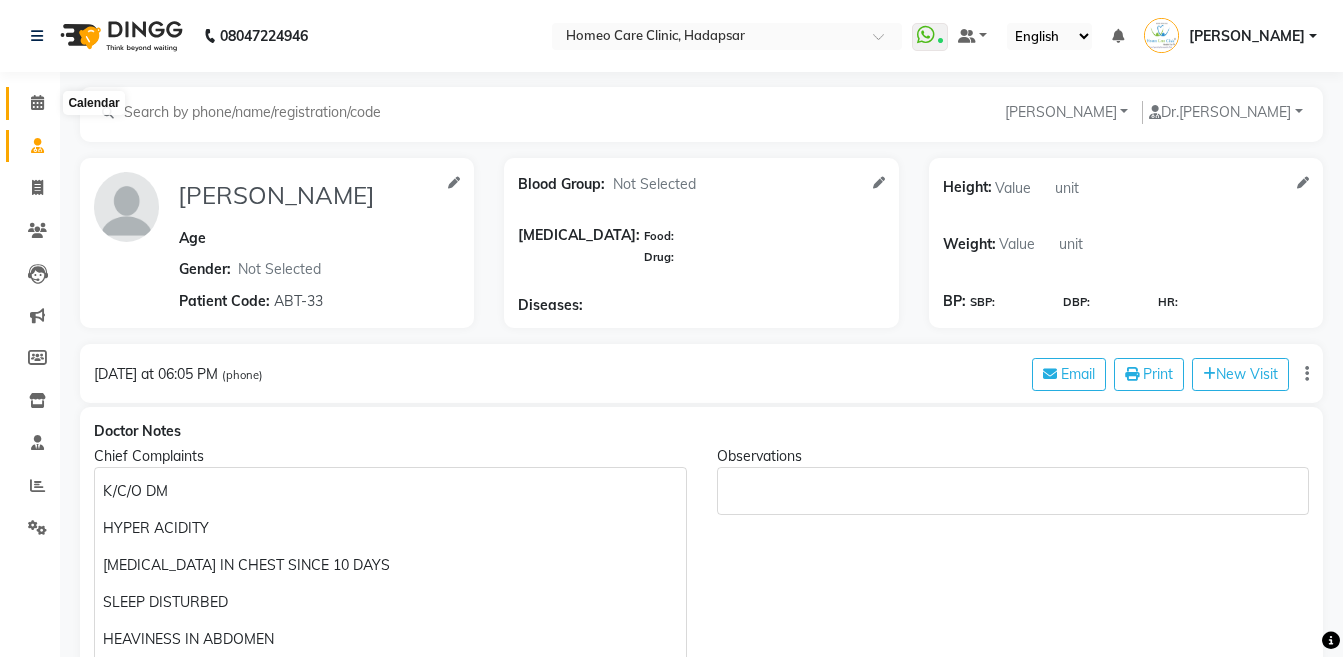click 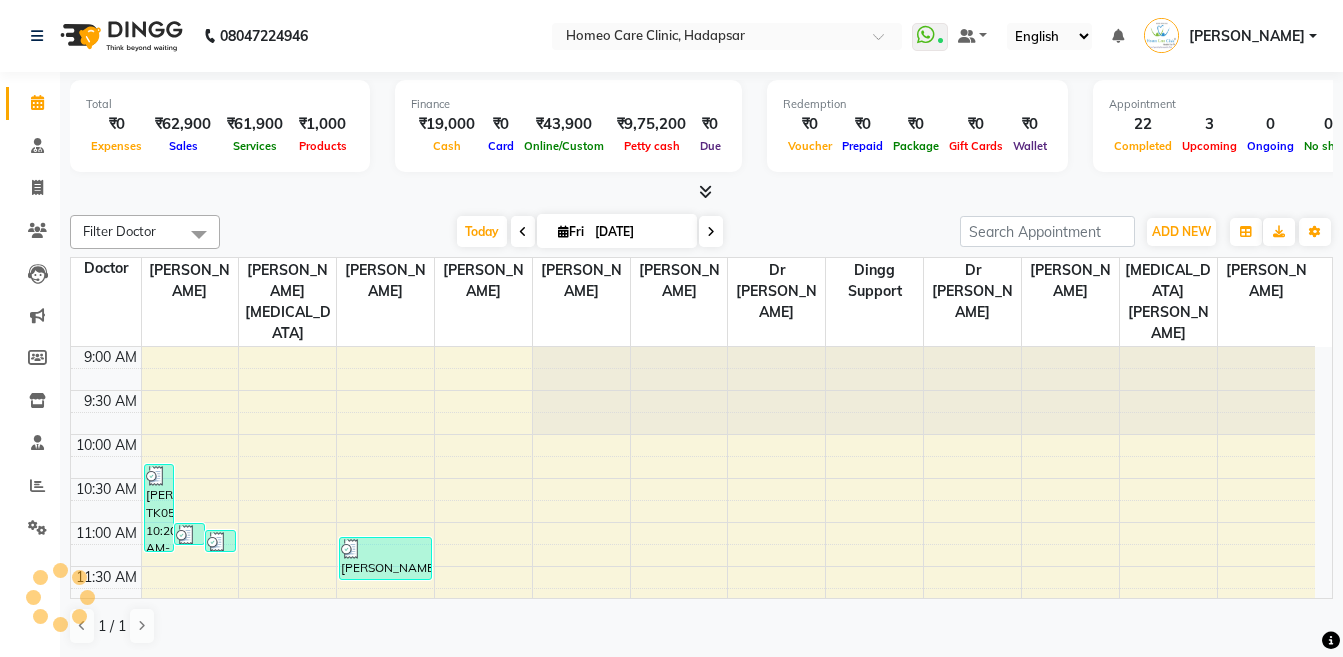 scroll, scrollTop: 0, scrollLeft: 0, axis: both 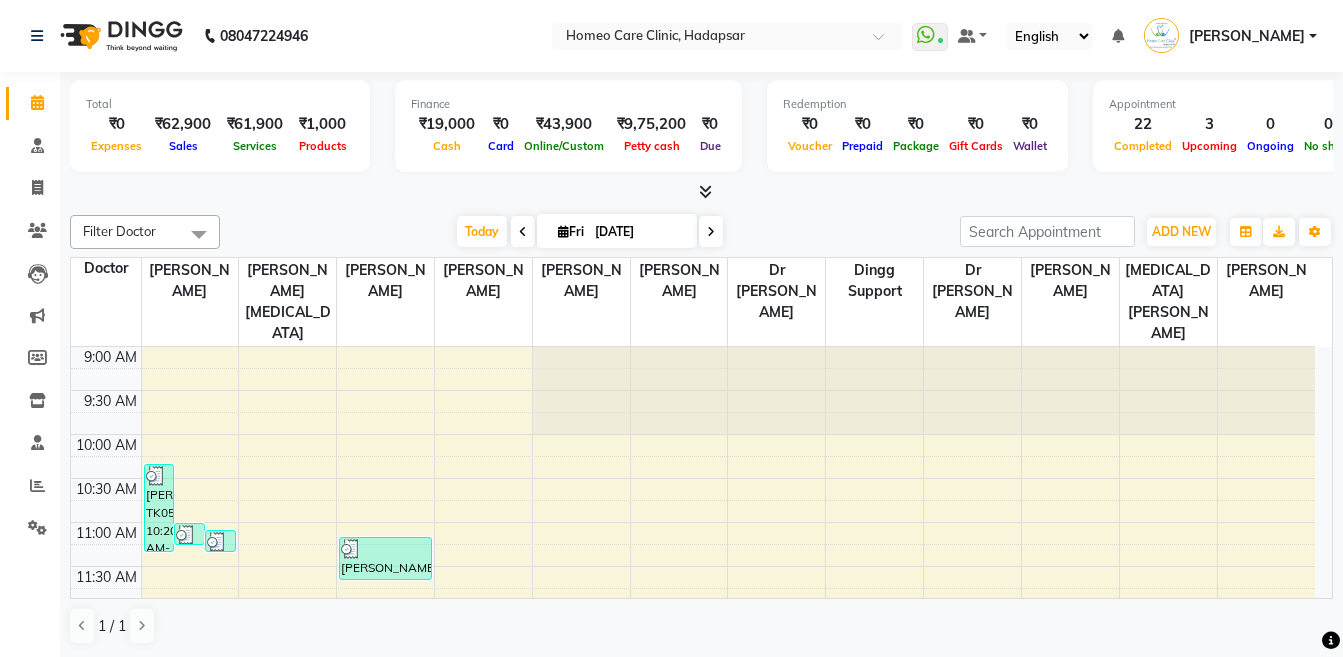 click on "Fri" at bounding box center (571, 231) 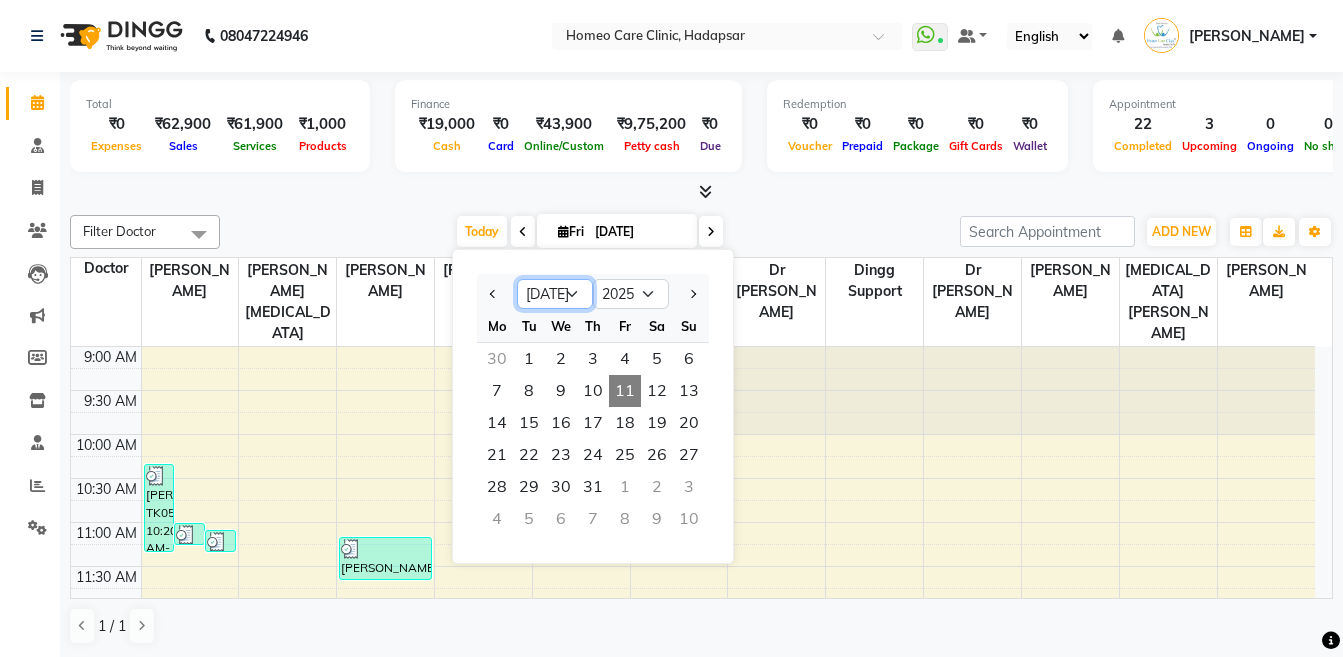 click on "Jan Feb Mar Apr May Jun [DATE] Aug Sep Oct Nov Dec" at bounding box center (555, 294) 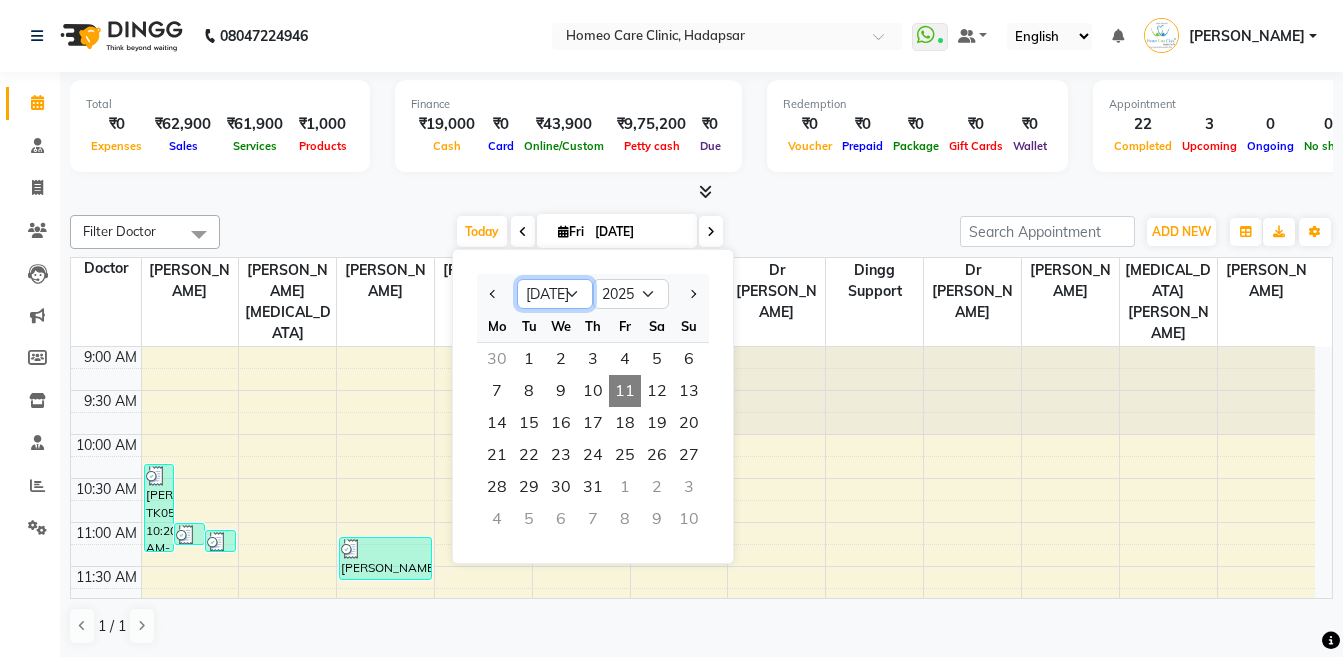 select on "8" 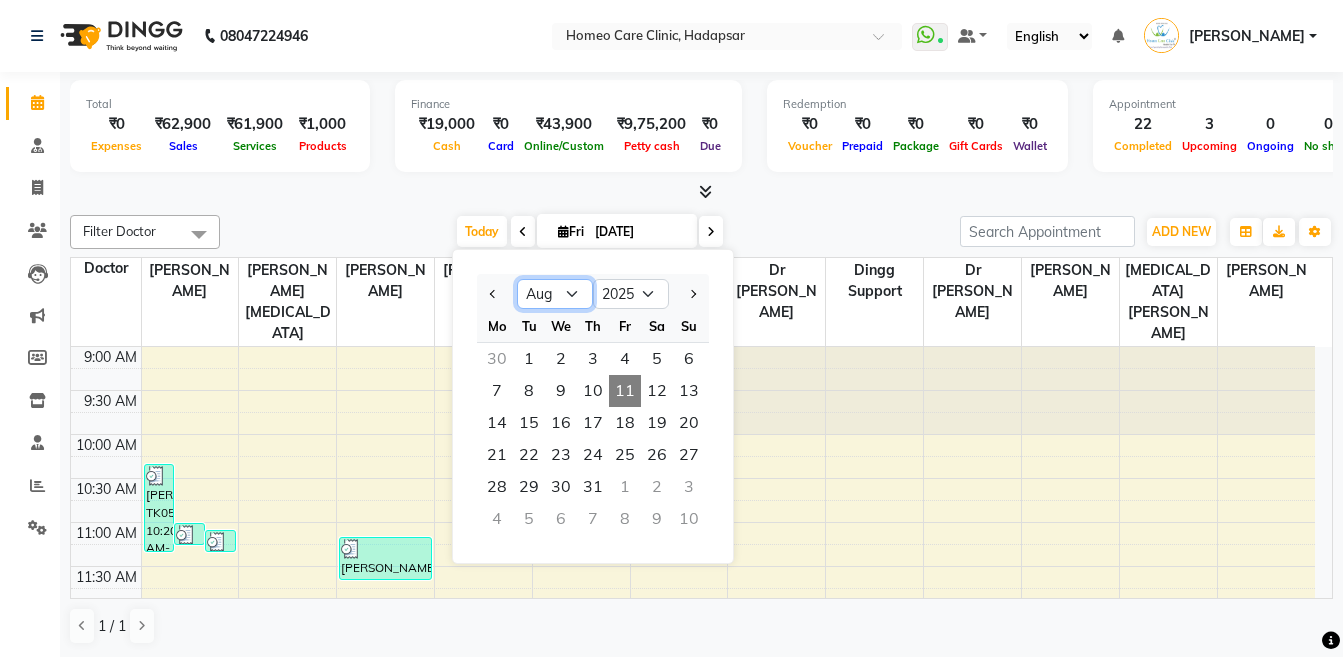click on "Jan Feb Mar Apr May Jun [DATE] Aug Sep Oct Nov Dec" at bounding box center (555, 294) 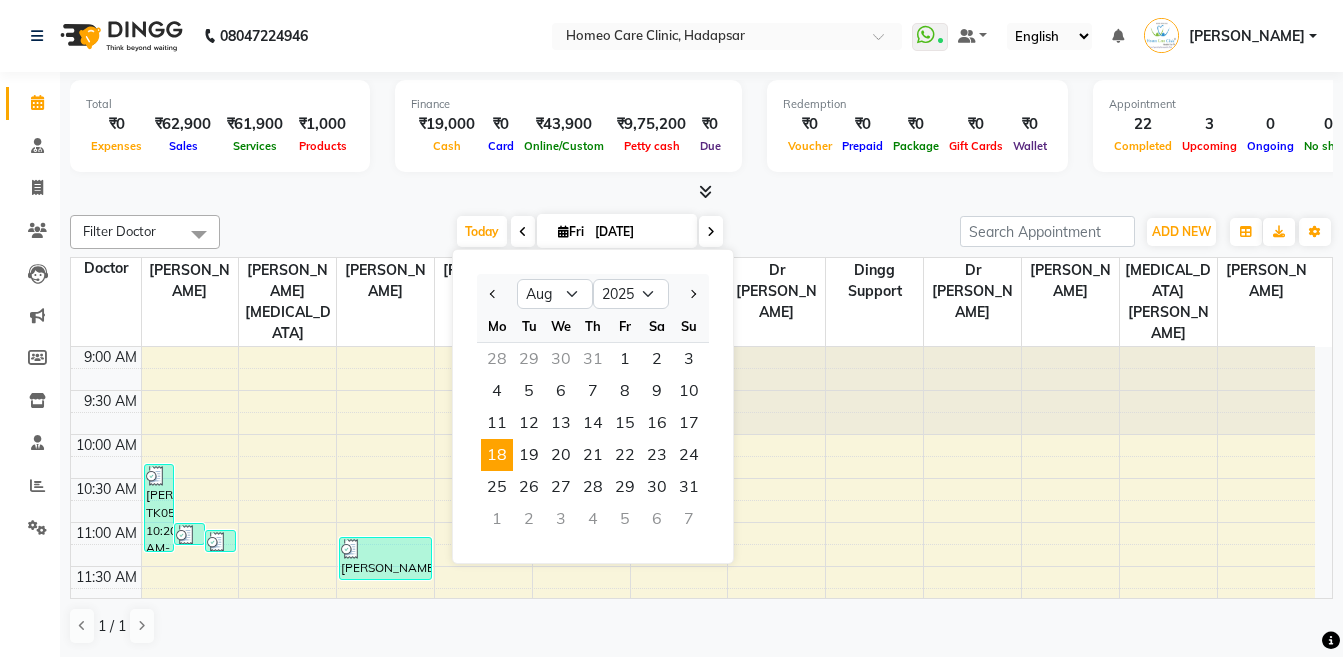 click on "18" at bounding box center [497, 455] 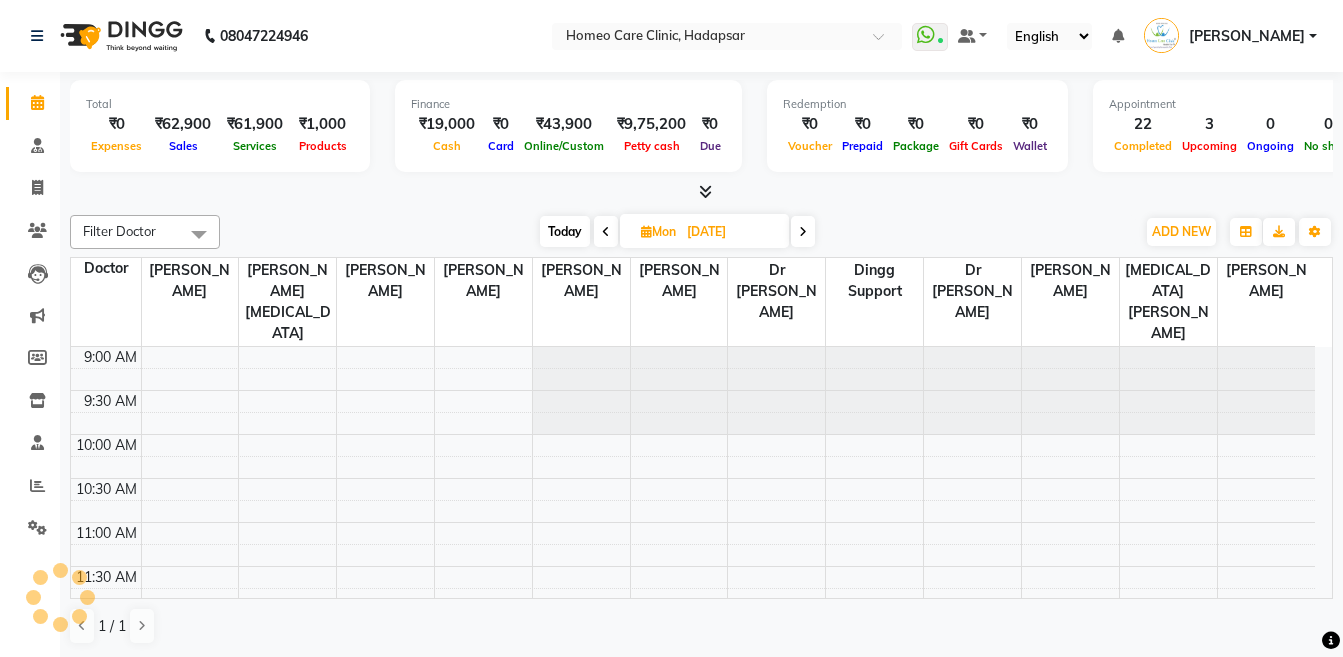 scroll, scrollTop: 938, scrollLeft: 0, axis: vertical 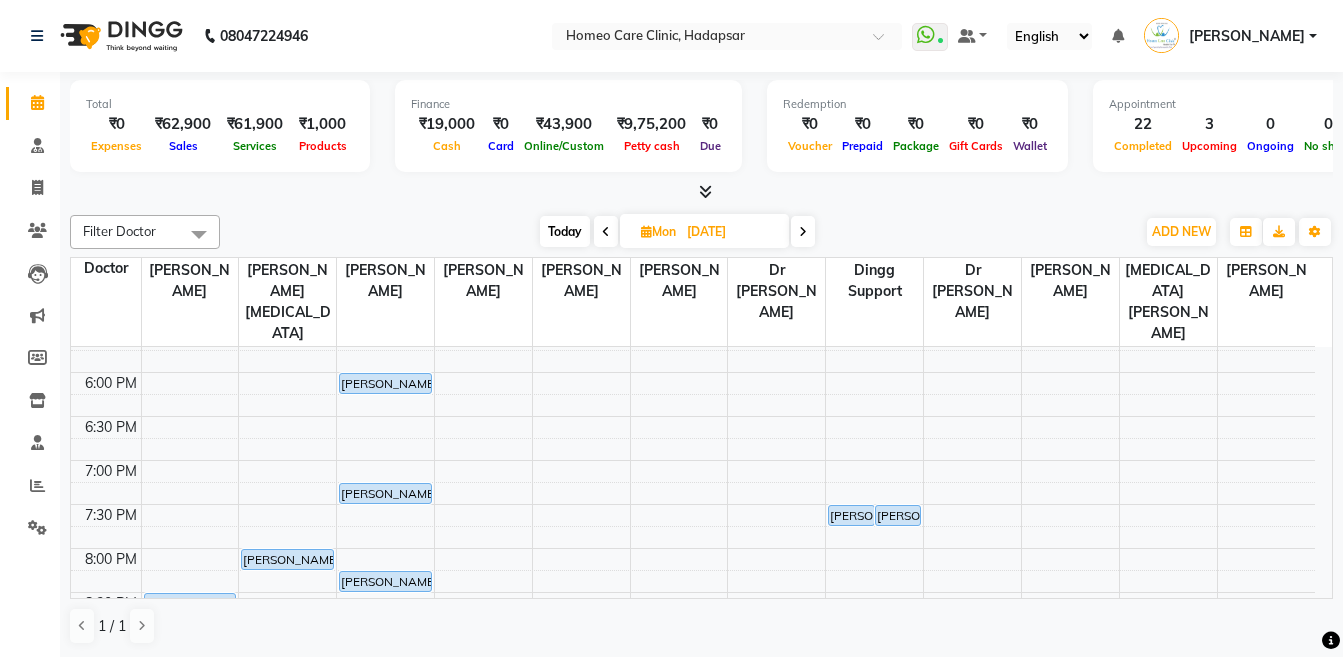 click at bounding box center (803, 231) 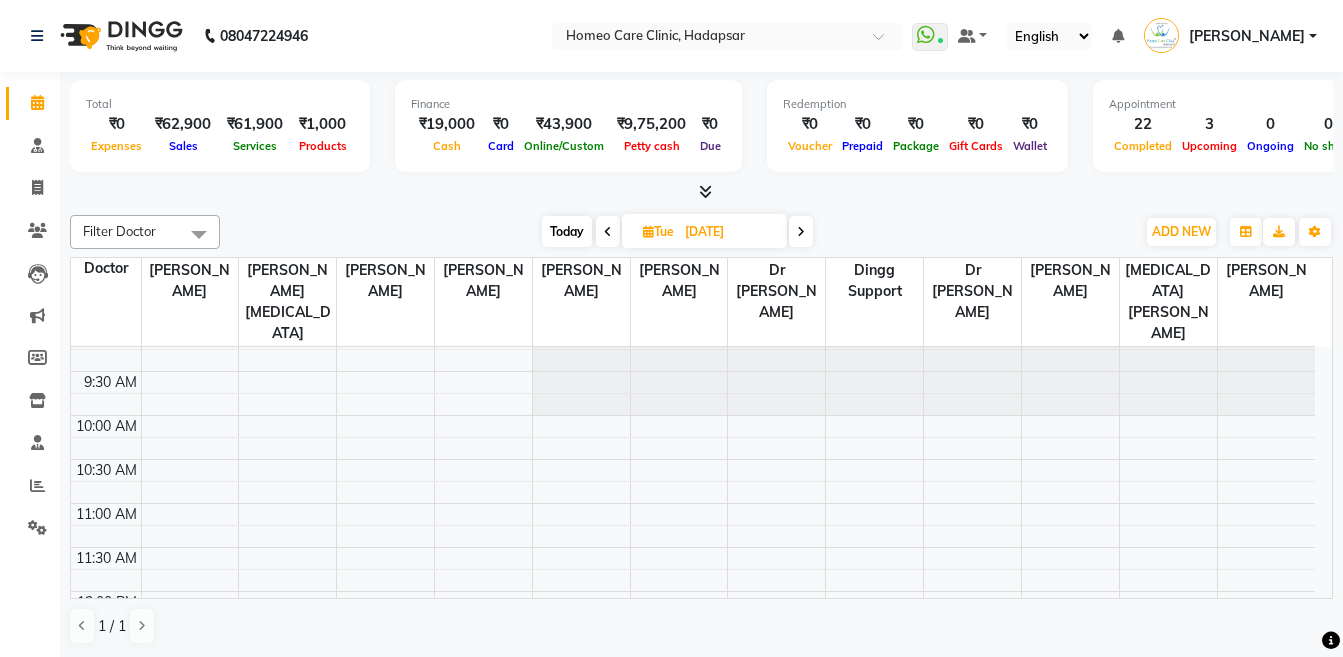 scroll, scrollTop: 76, scrollLeft: 0, axis: vertical 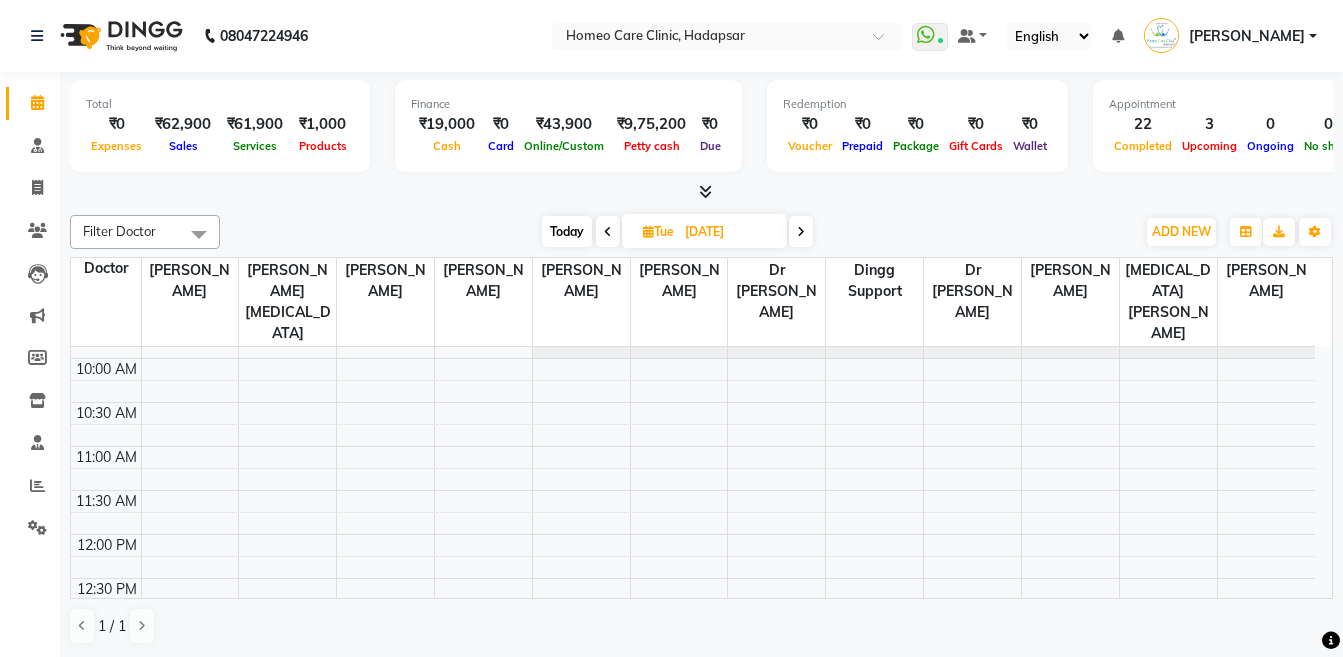 click at bounding box center [801, 232] 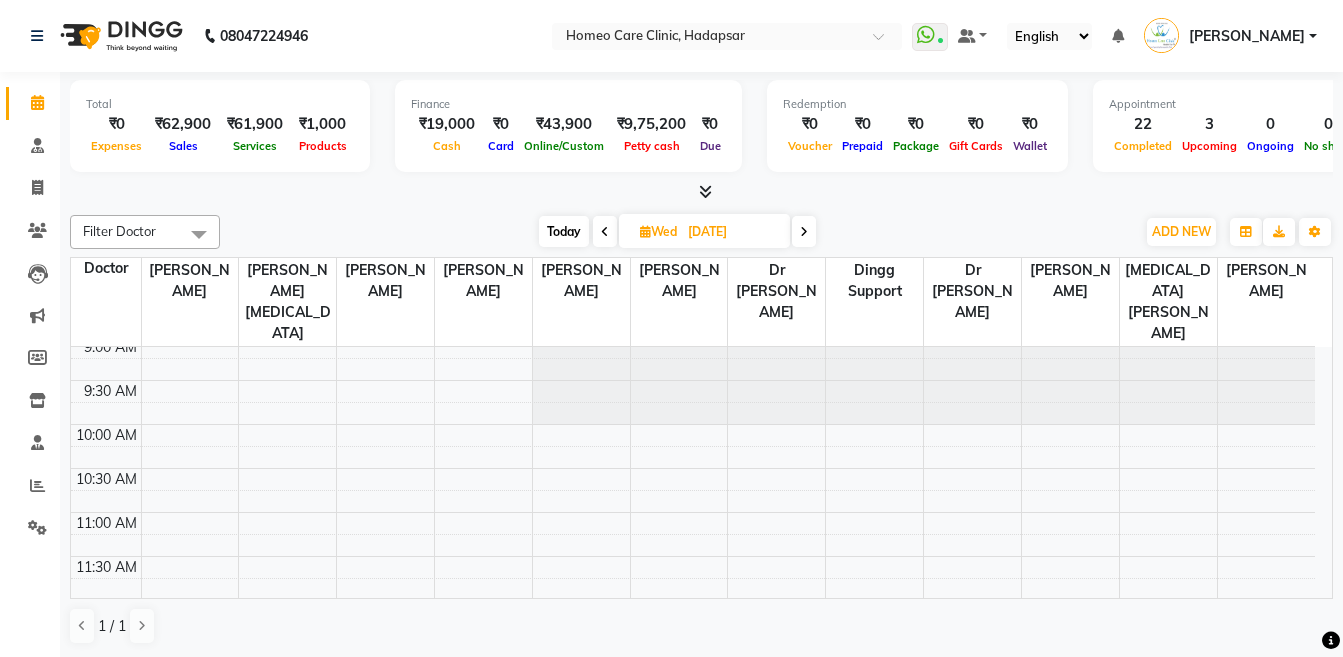 scroll, scrollTop: 4, scrollLeft: 0, axis: vertical 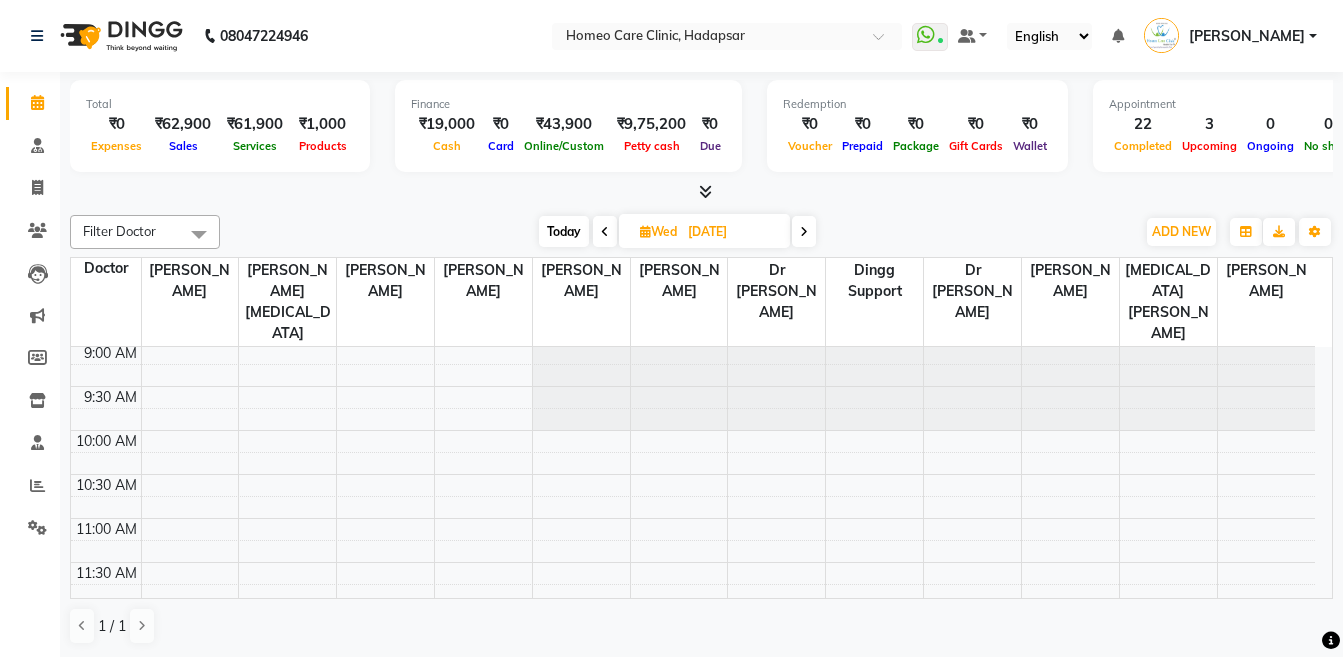 click at bounding box center (804, 231) 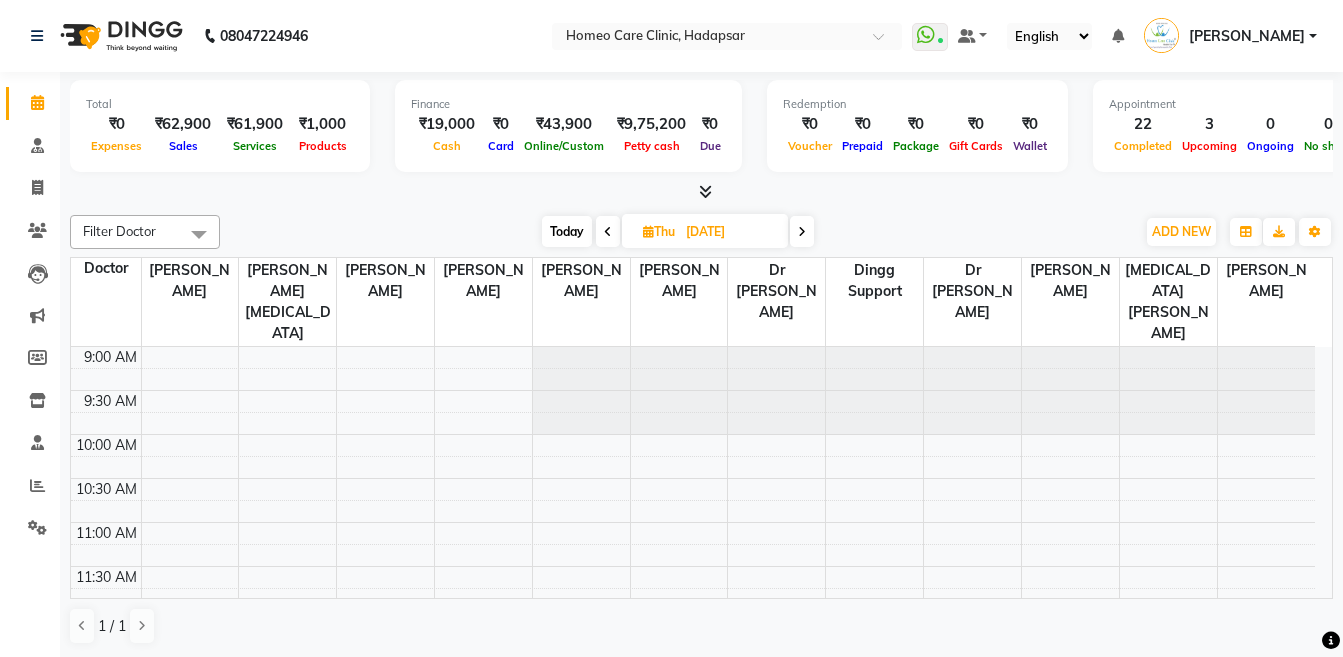 scroll, scrollTop: 52, scrollLeft: 0, axis: vertical 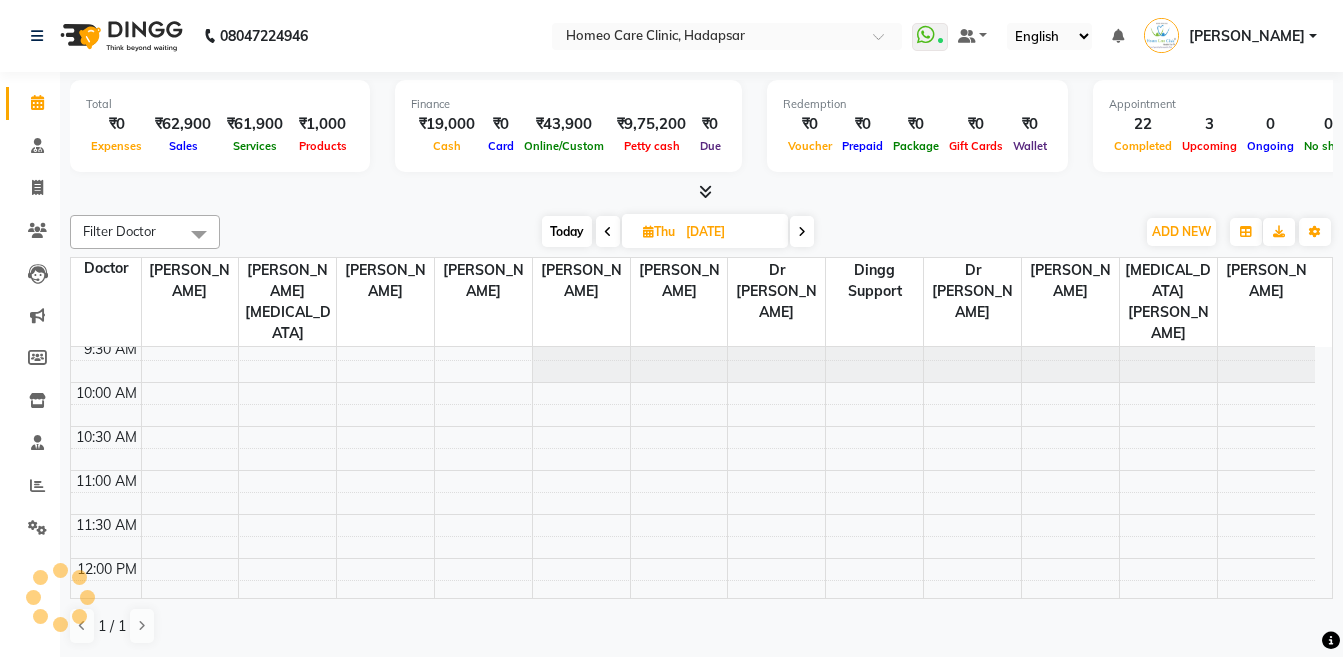click at bounding box center (802, 232) 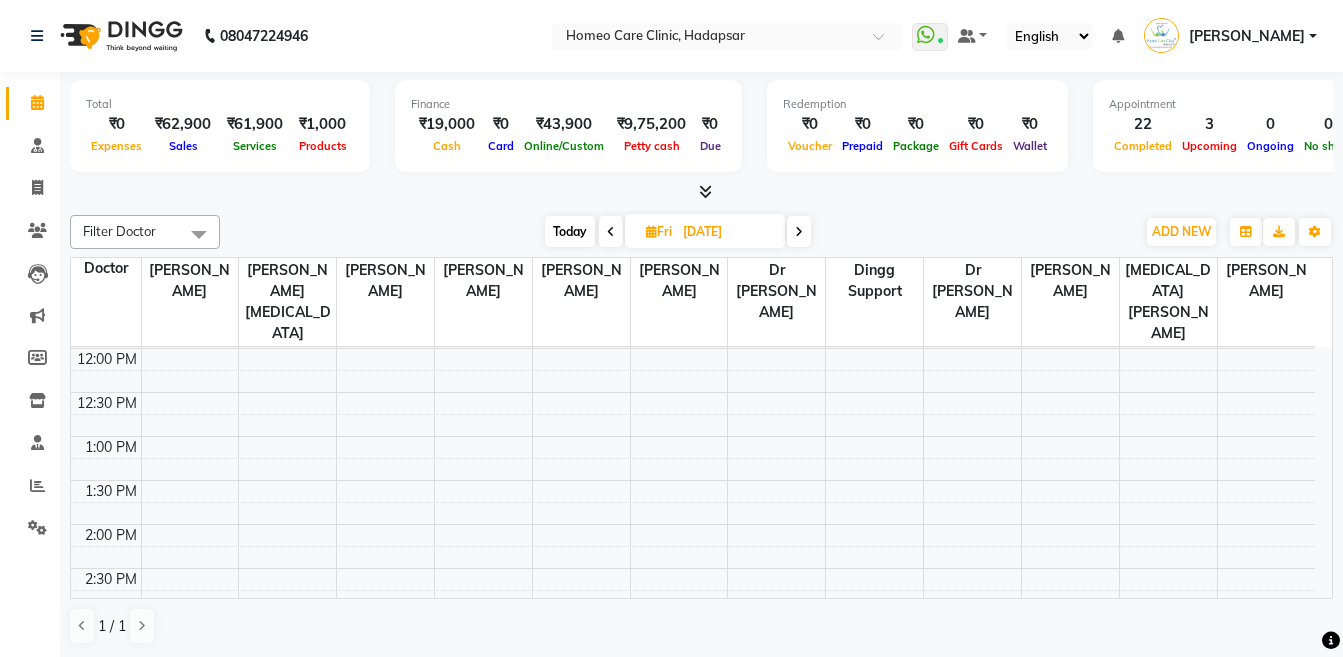 scroll, scrollTop: 257, scrollLeft: 0, axis: vertical 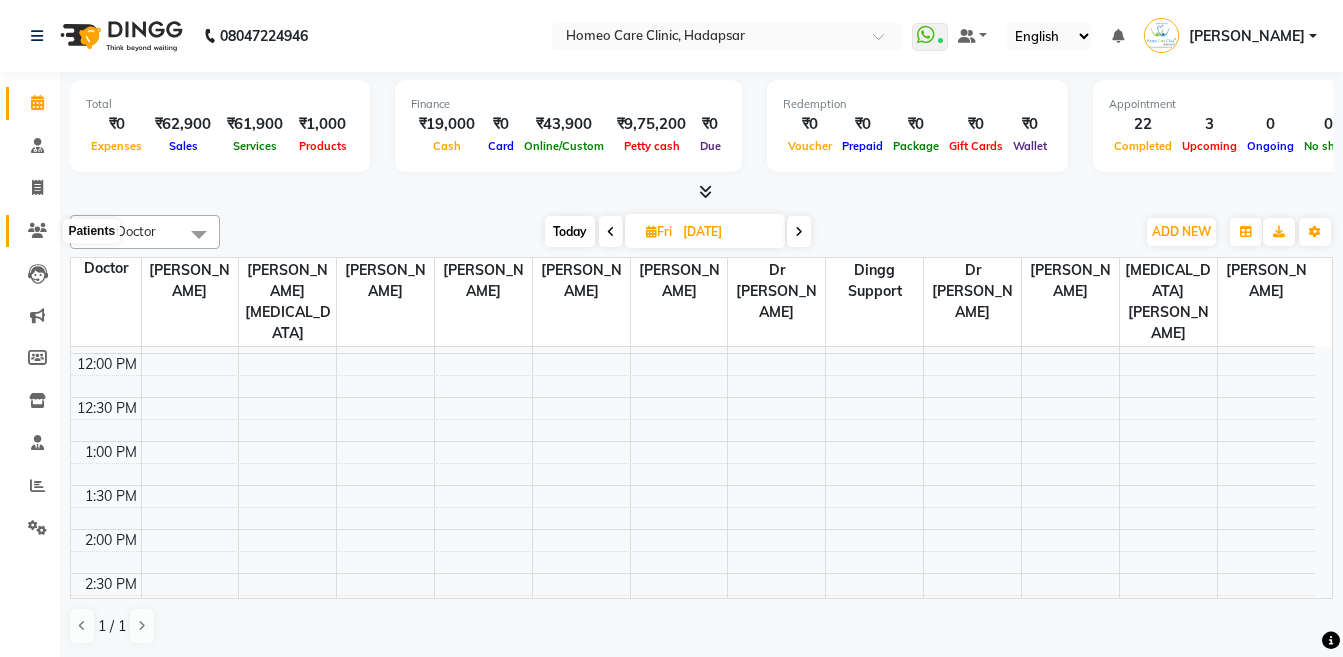 click 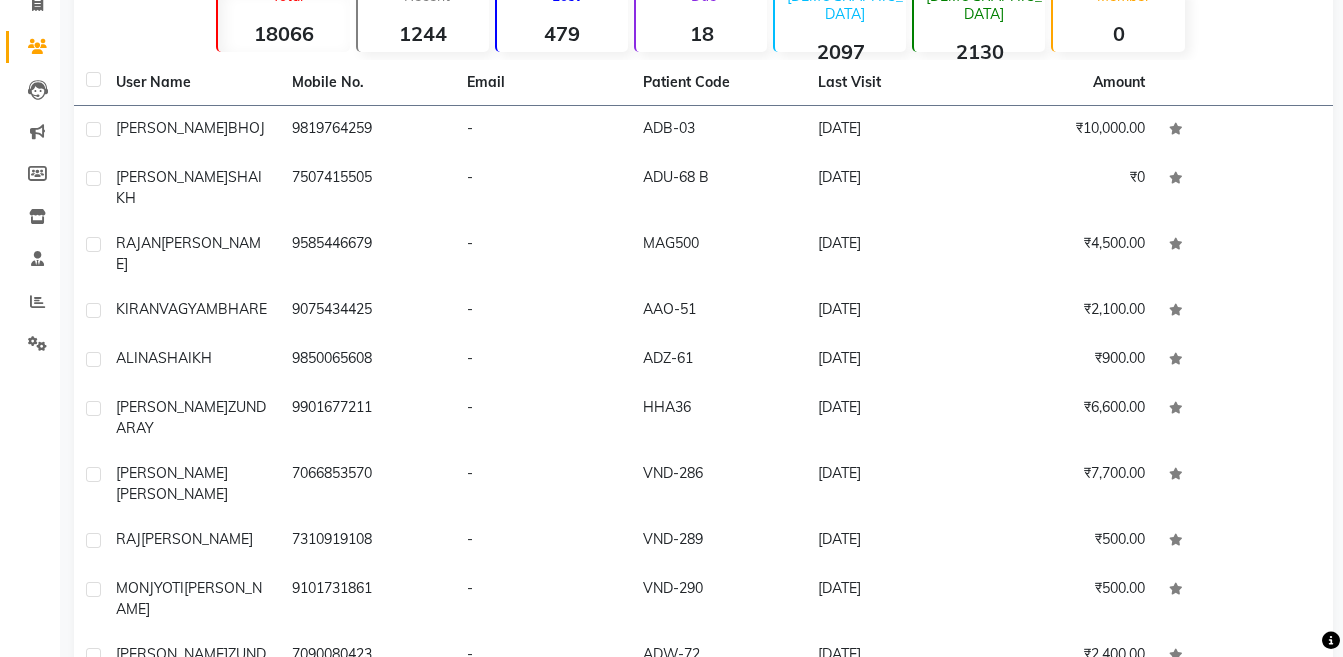 scroll, scrollTop: 188, scrollLeft: 0, axis: vertical 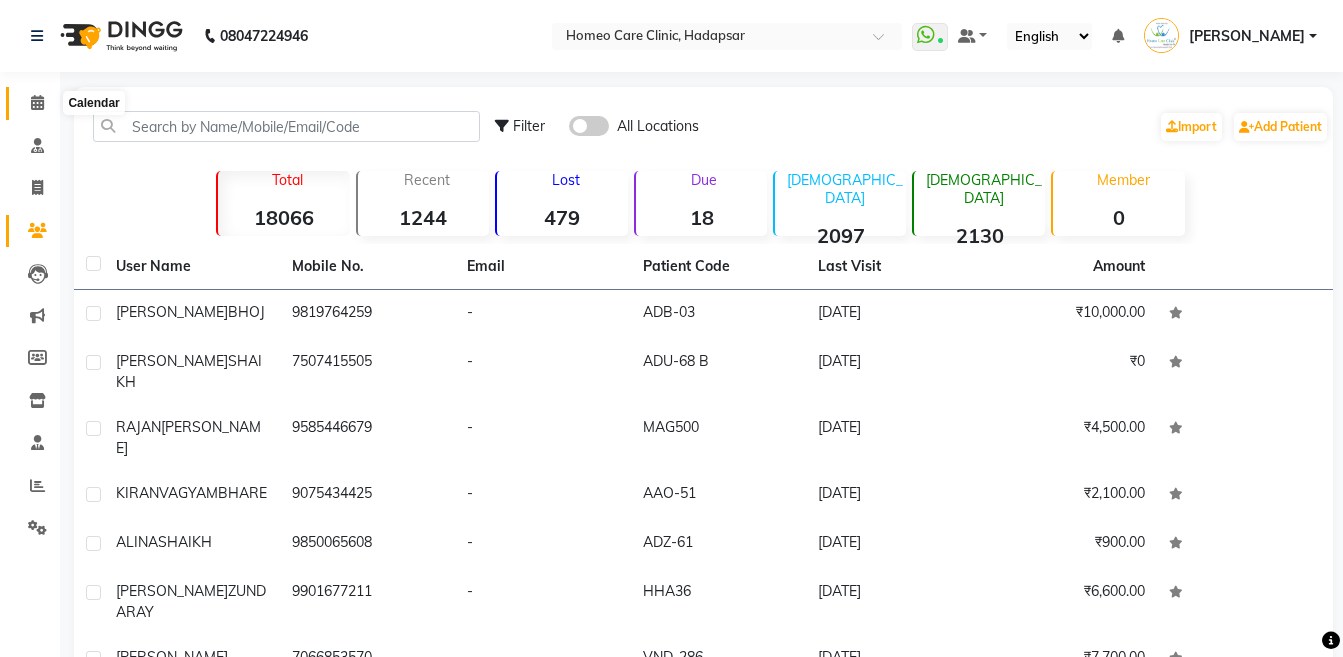 click 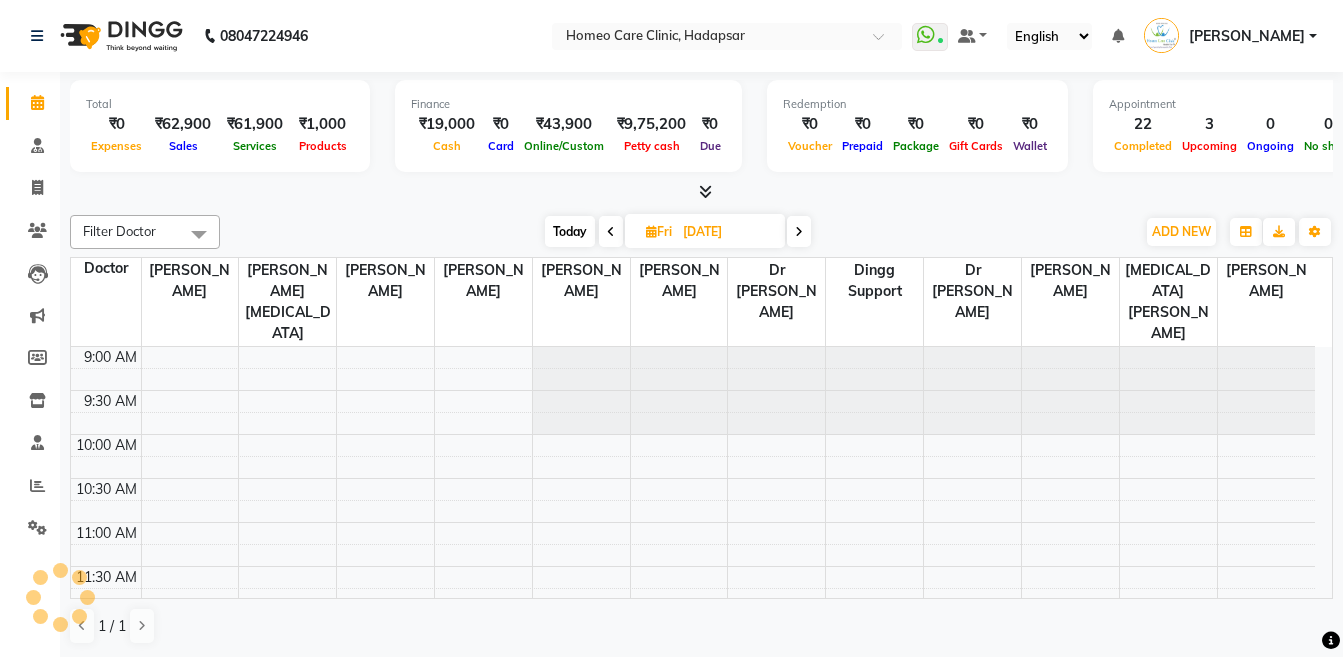 scroll, scrollTop: 0, scrollLeft: 0, axis: both 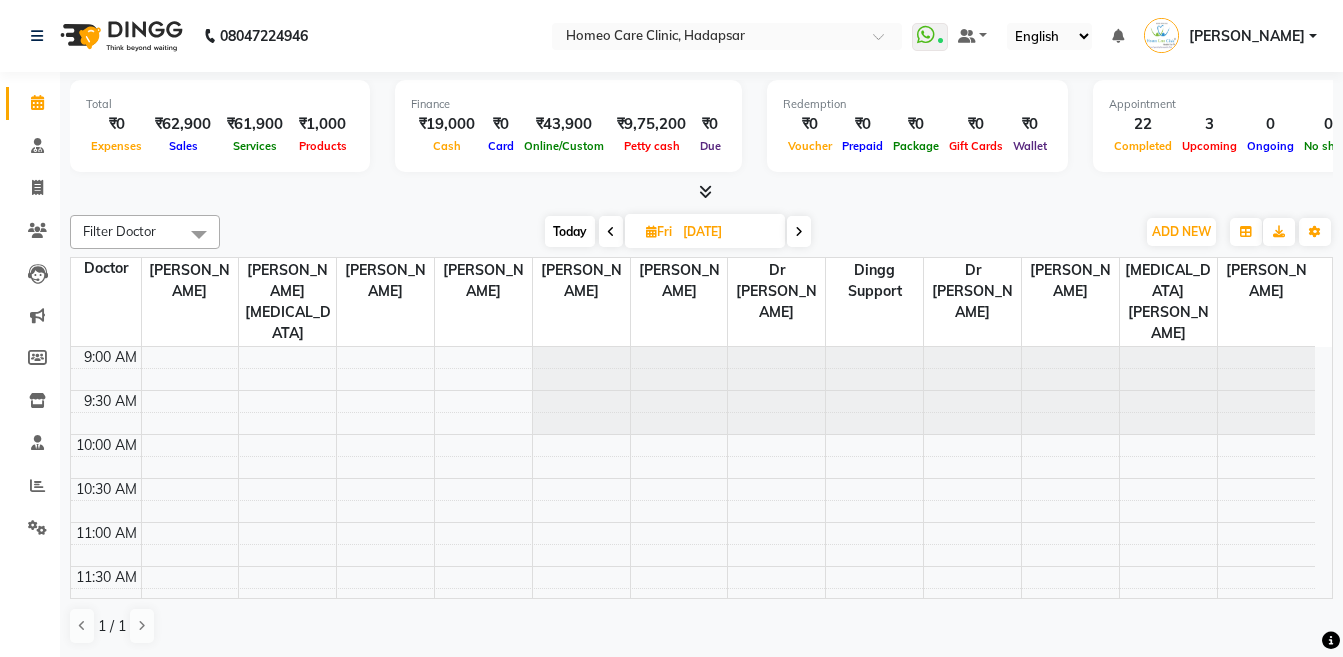 click at bounding box center [611, 232] 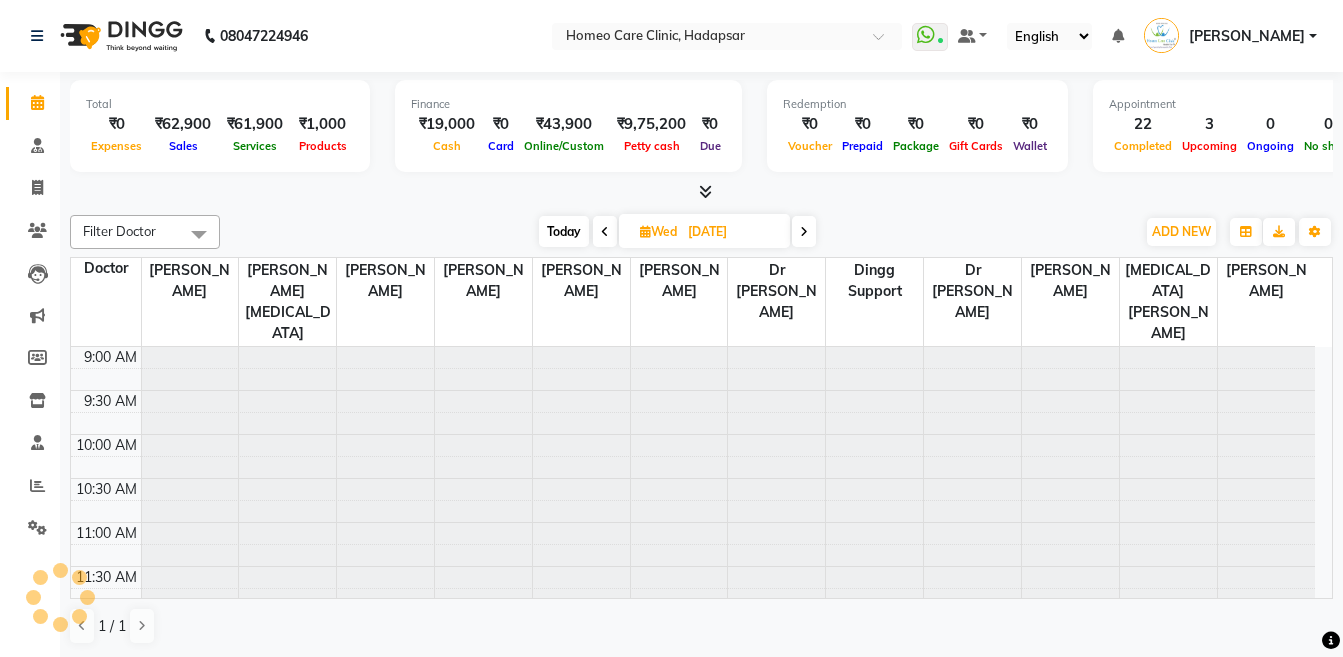 click at bounding box center (605, 232) 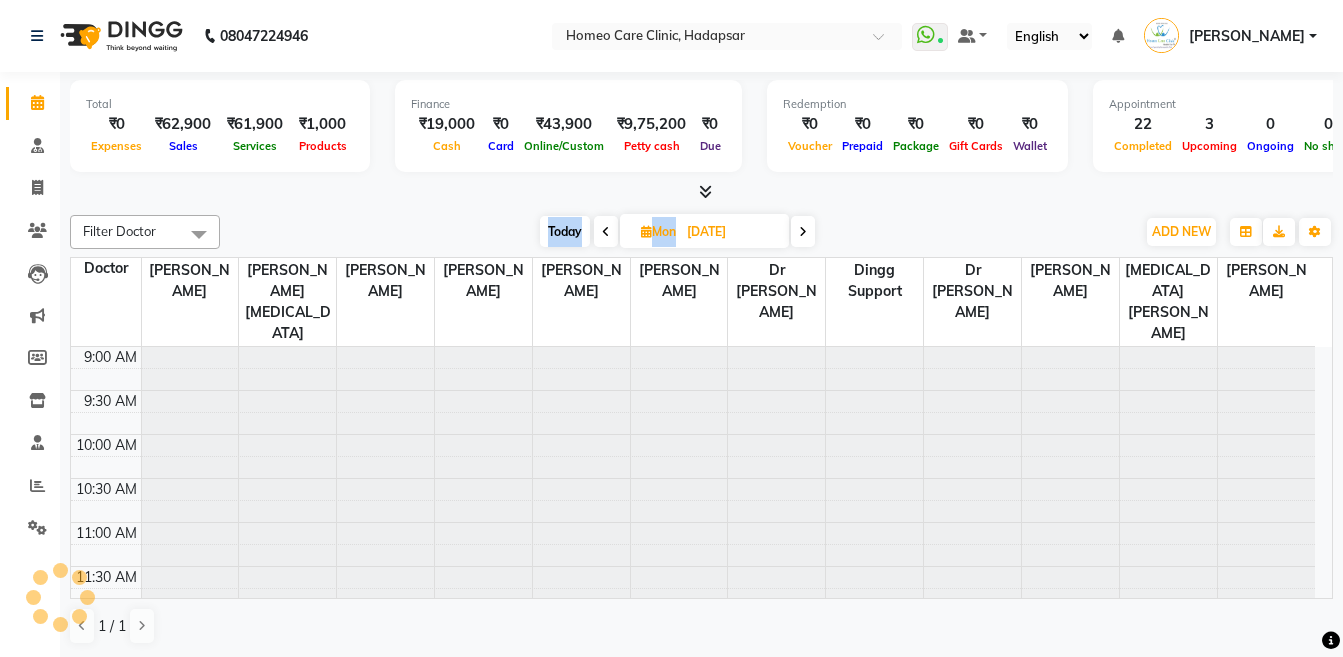 click at bounding box center (606, 232) 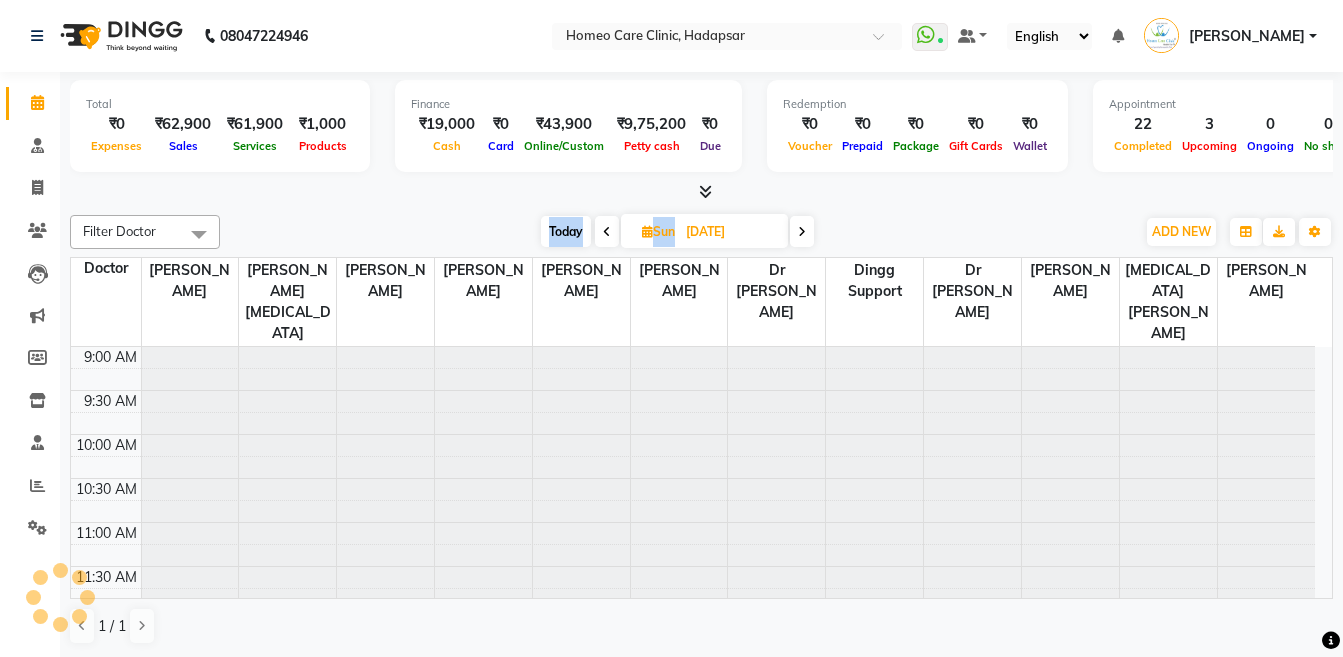 scroll, scrollTop: 938, scrollLeft: 0, axis: vertical 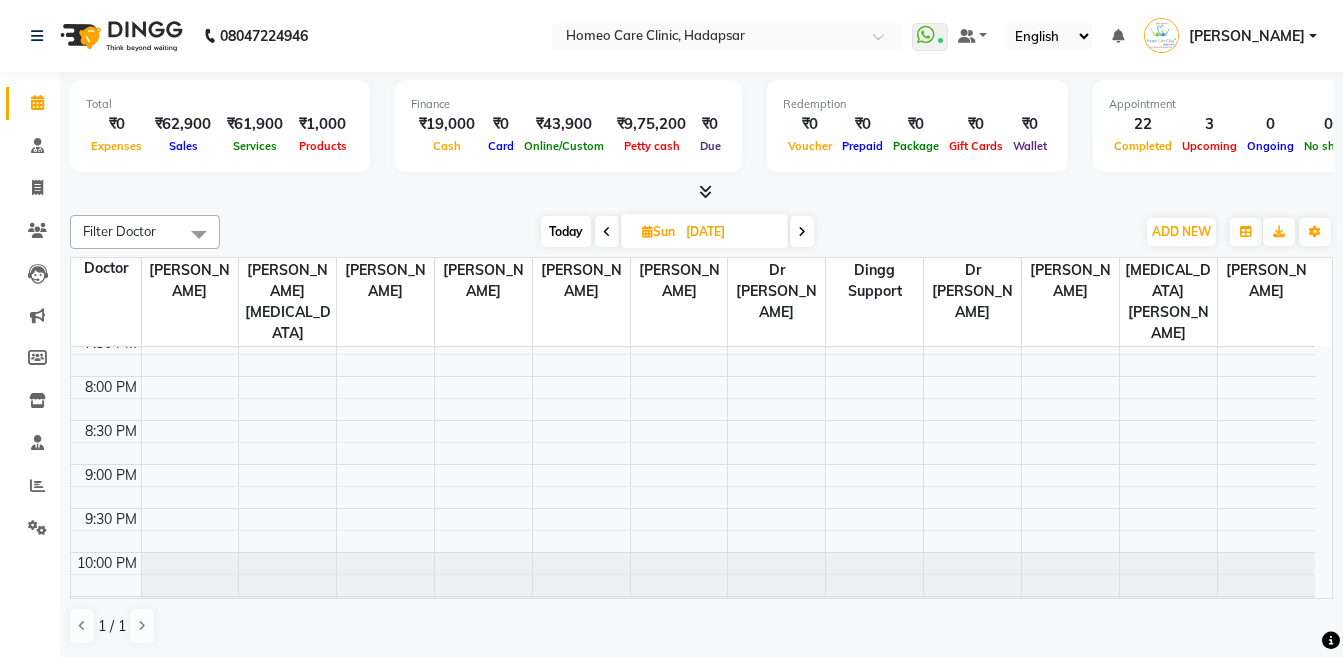 click at bounding box center (802, 232) 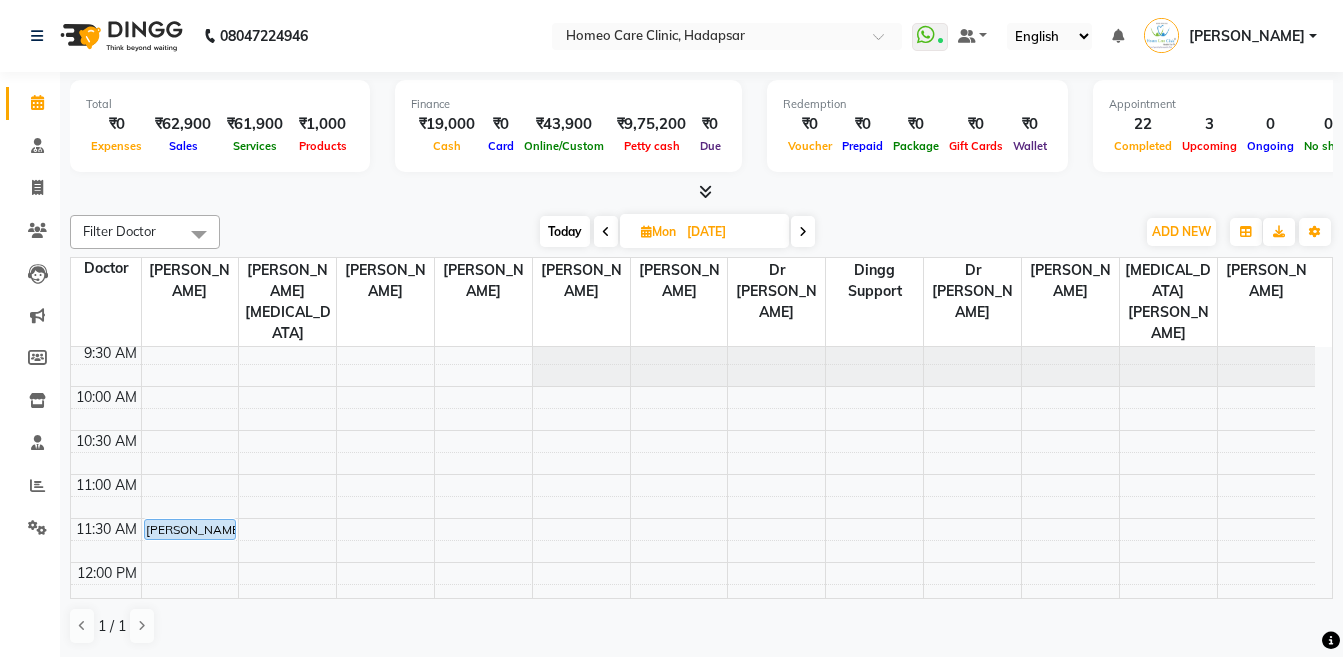 scroll, scrollTop: 0, scrollLeft: 0, axis: both 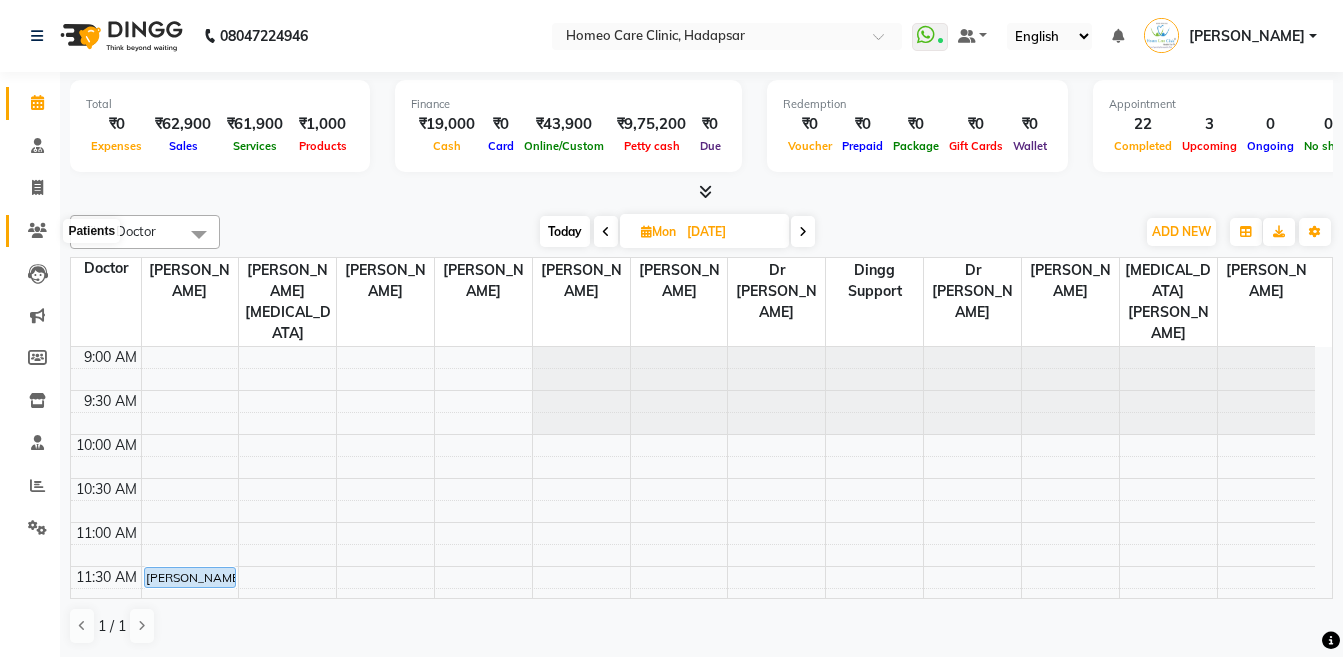 click 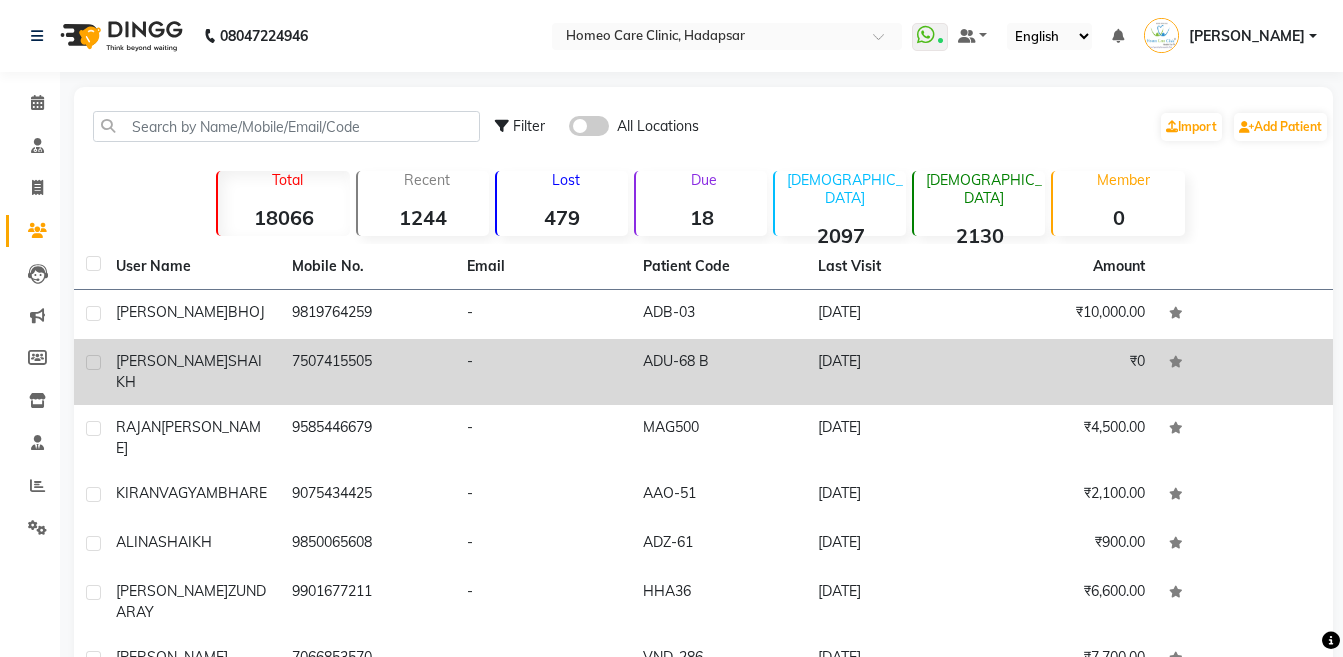 click on "[PERSON_NAME]" 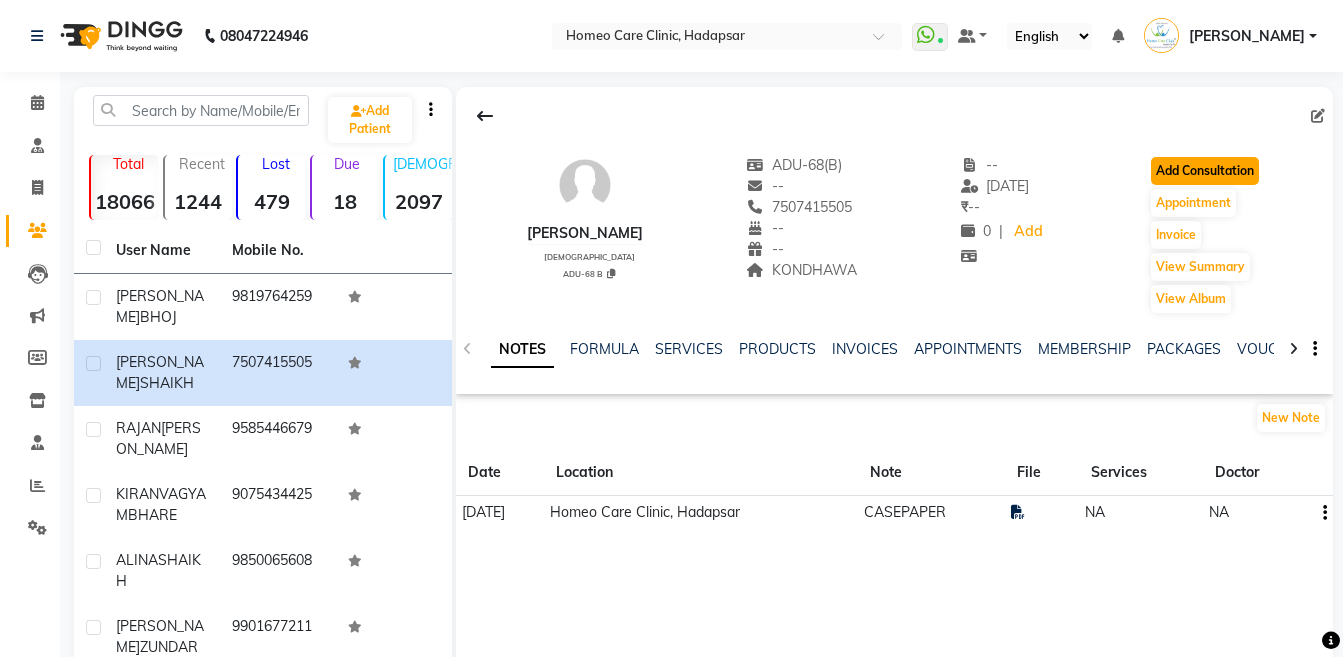 click on "Add Consultation" 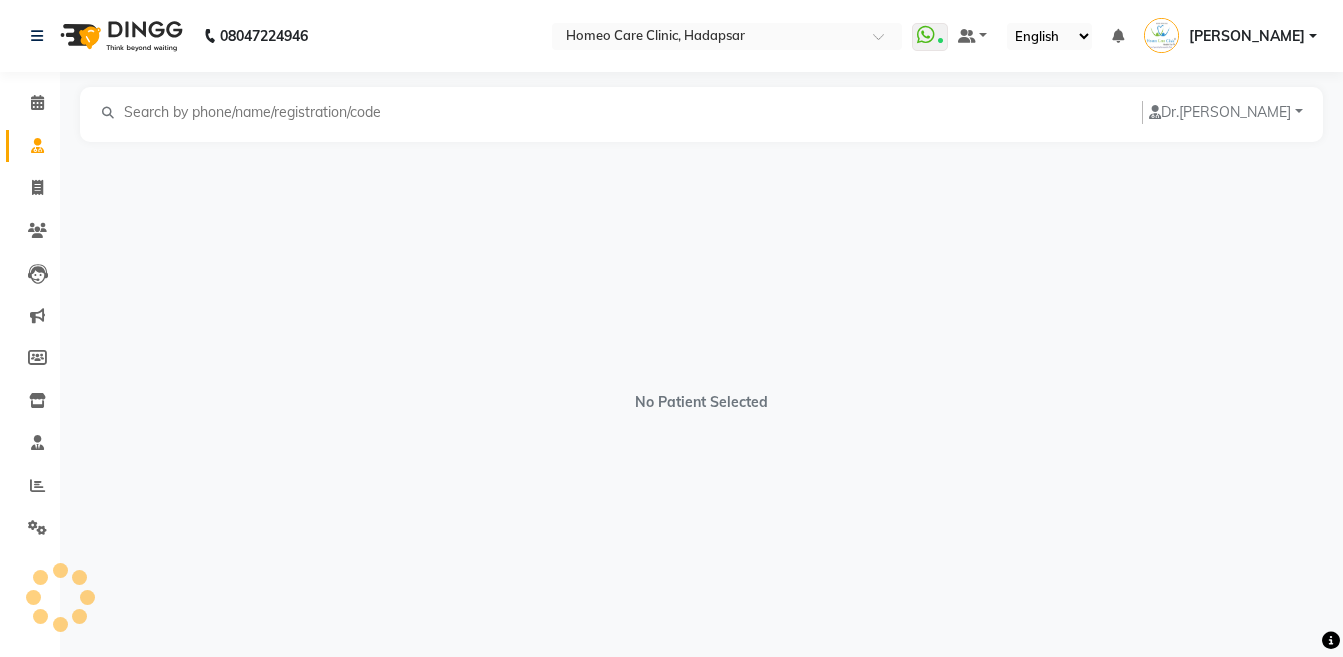 select on "[DEMOGRAPHIC_DATA]" 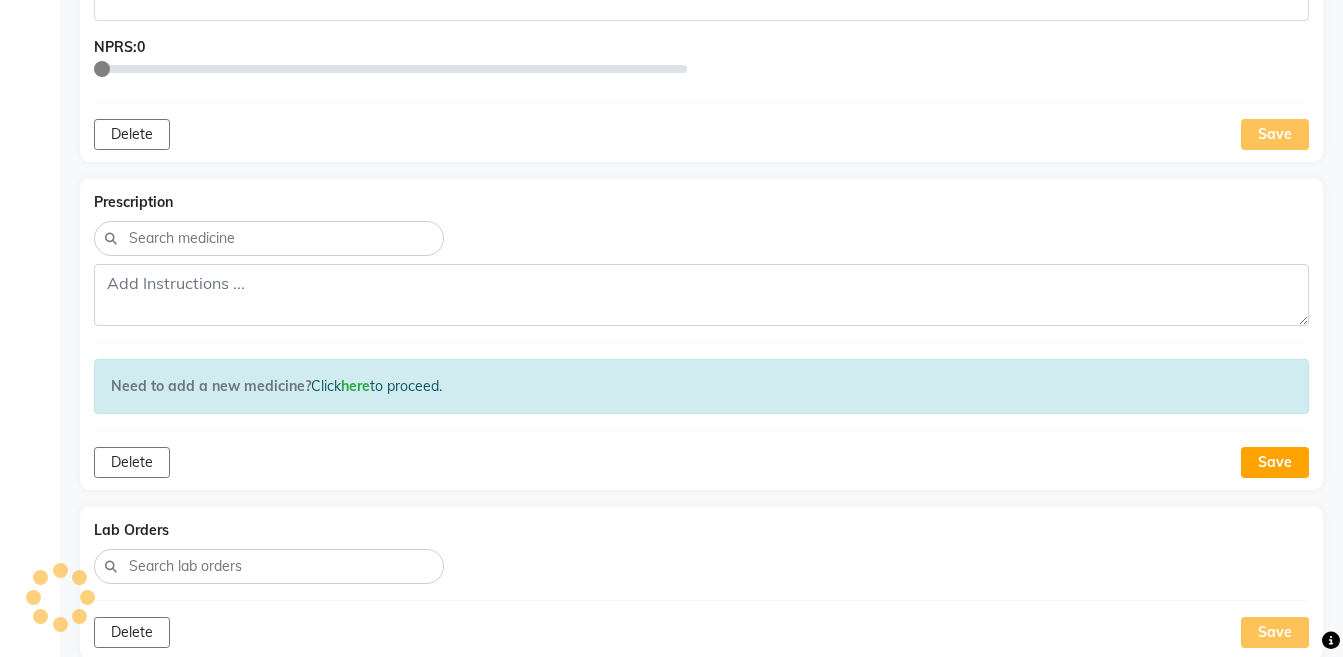 scroll, scrollTop: 1423, scrollLeft: 0, axis: vertical 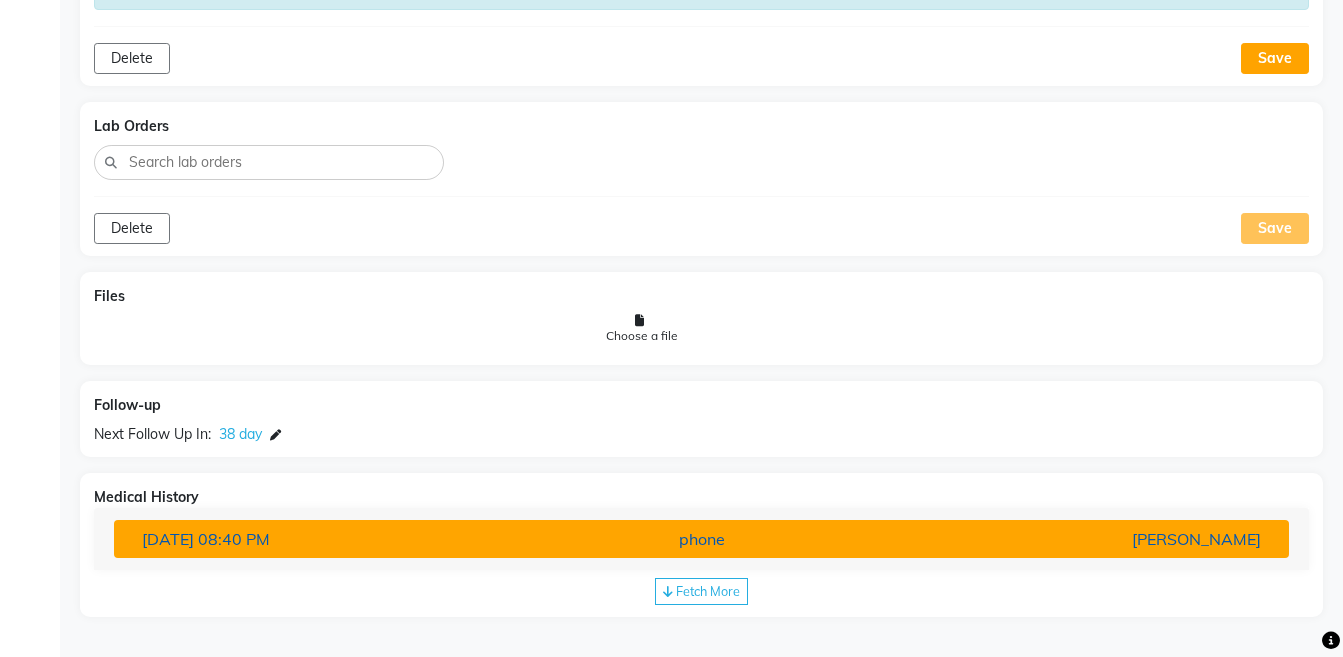 click on "[PERSON_NAME]" at bounding box center [1084, 539] 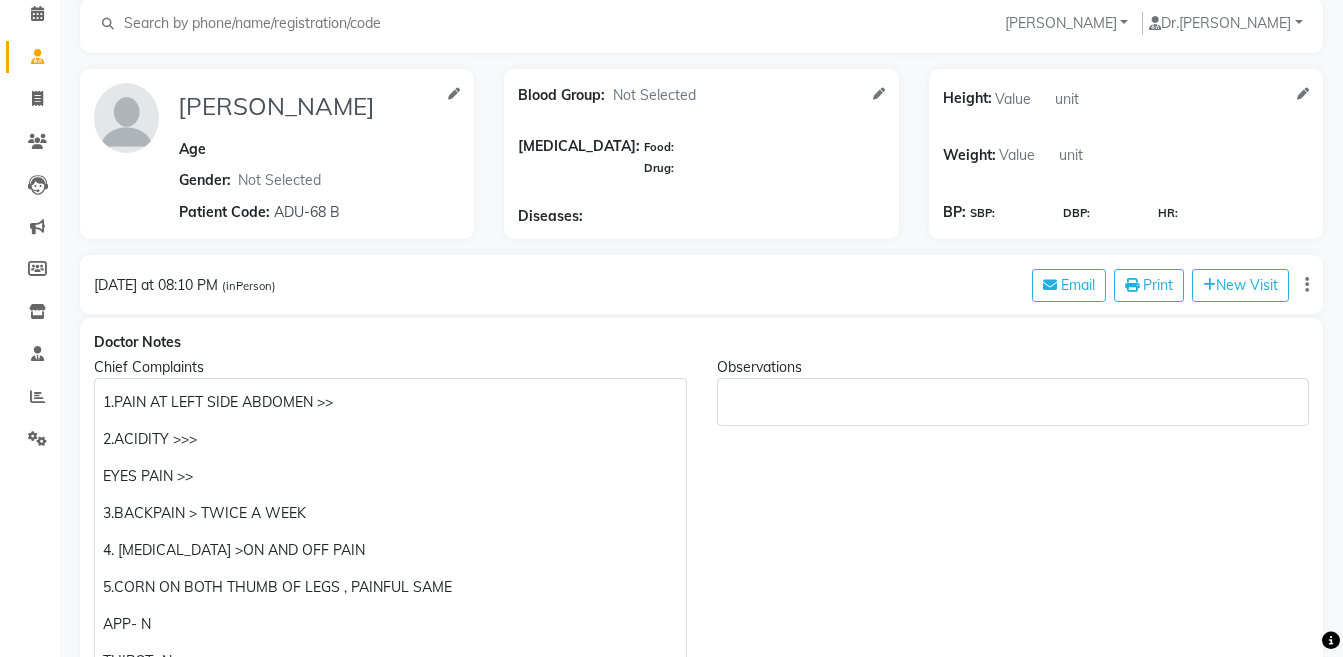 scroll, scrollTop: 0, scrollLeft: 0, axis: both 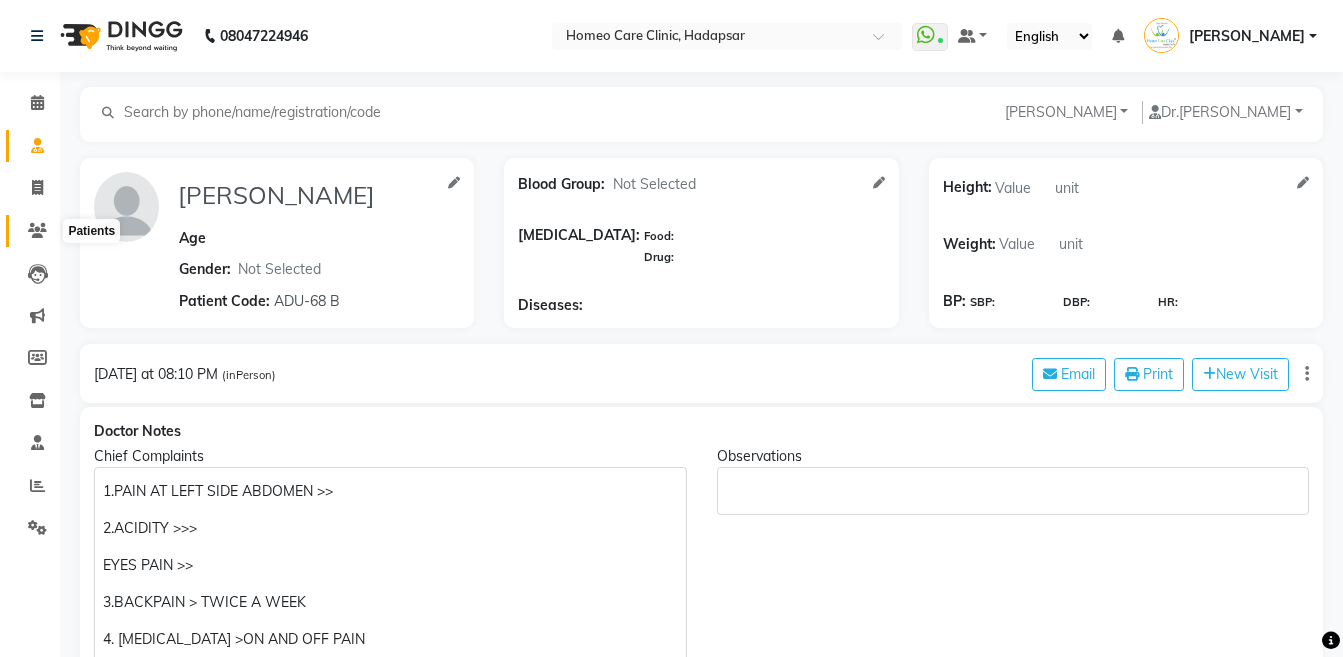 click 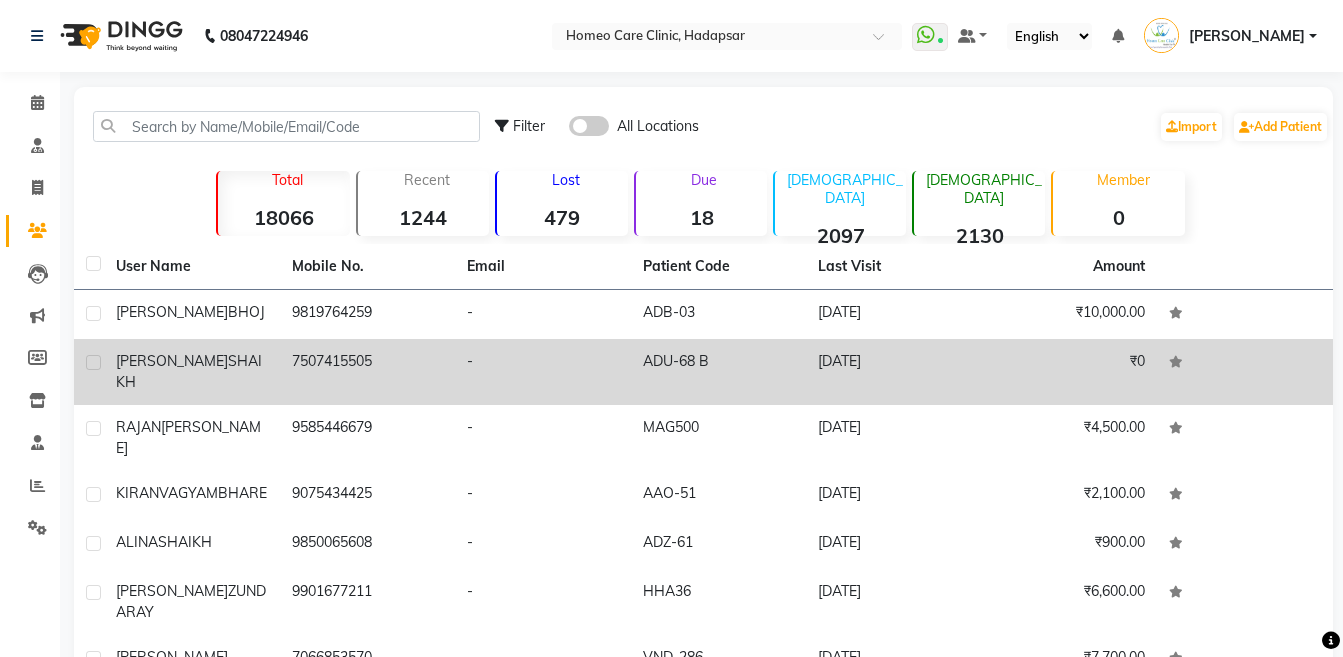 click on "[PERSON_NAME]" 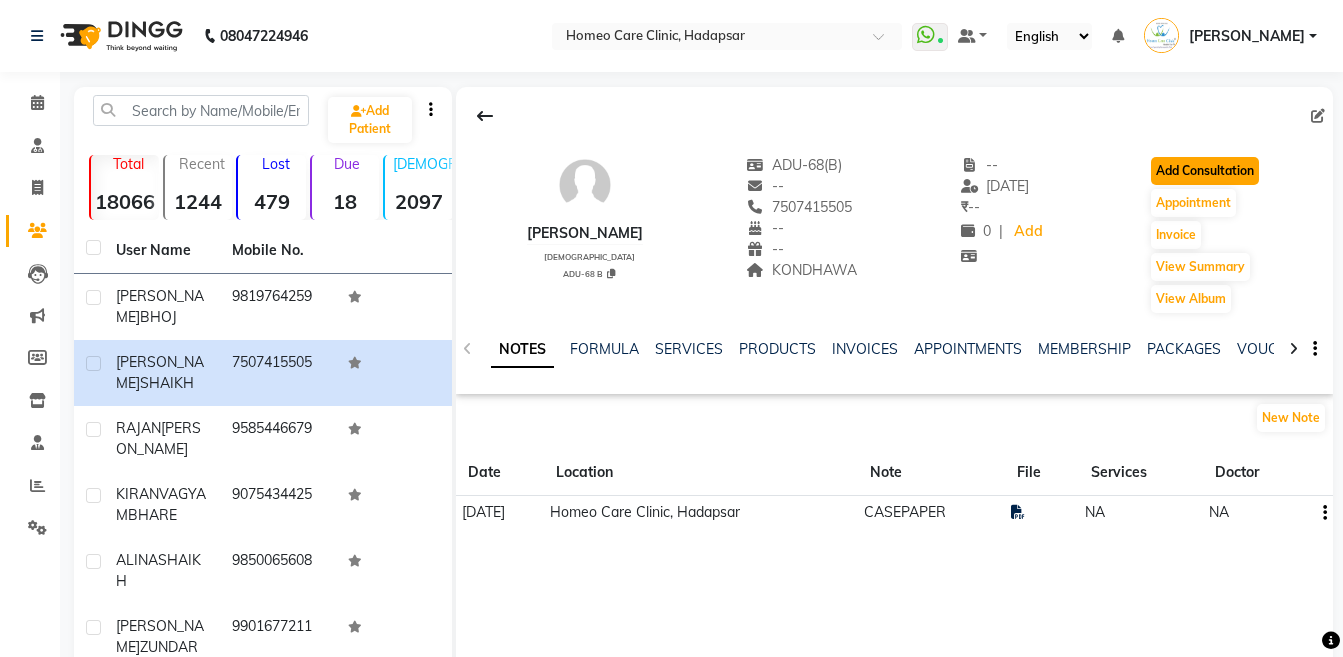click on "Add Consultation" 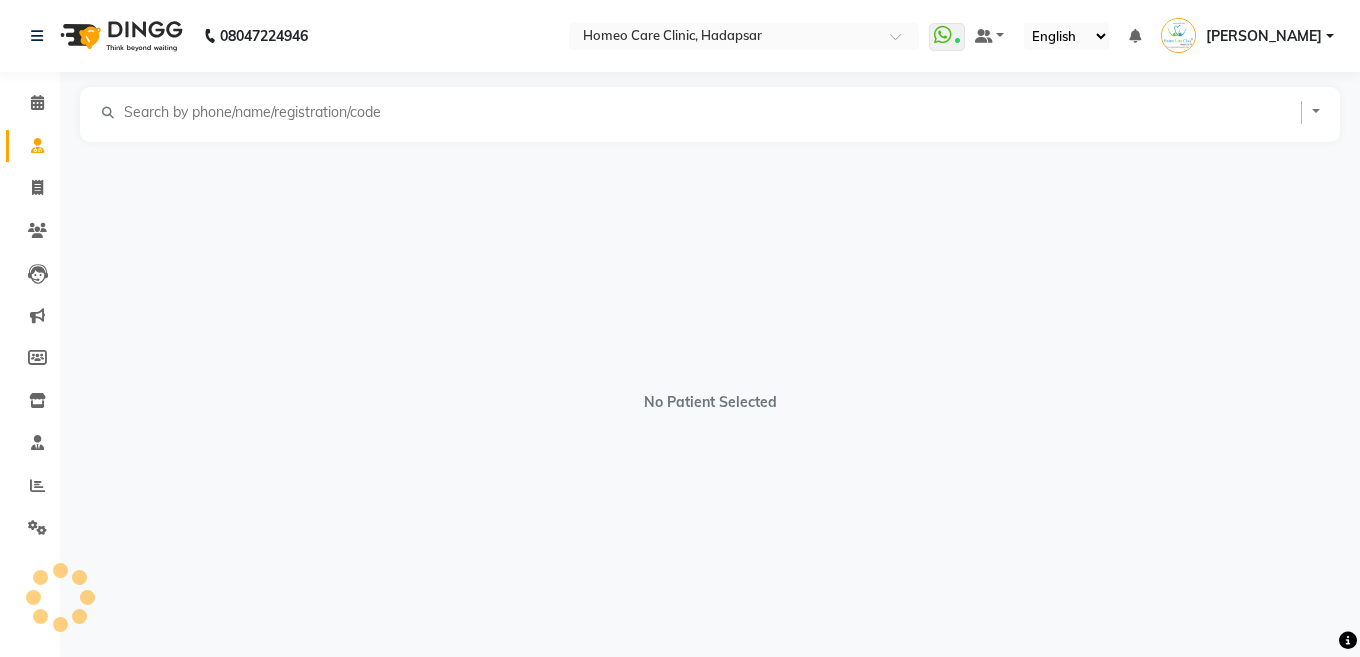 select on "[DEMOGRAPHIC_DATA]" 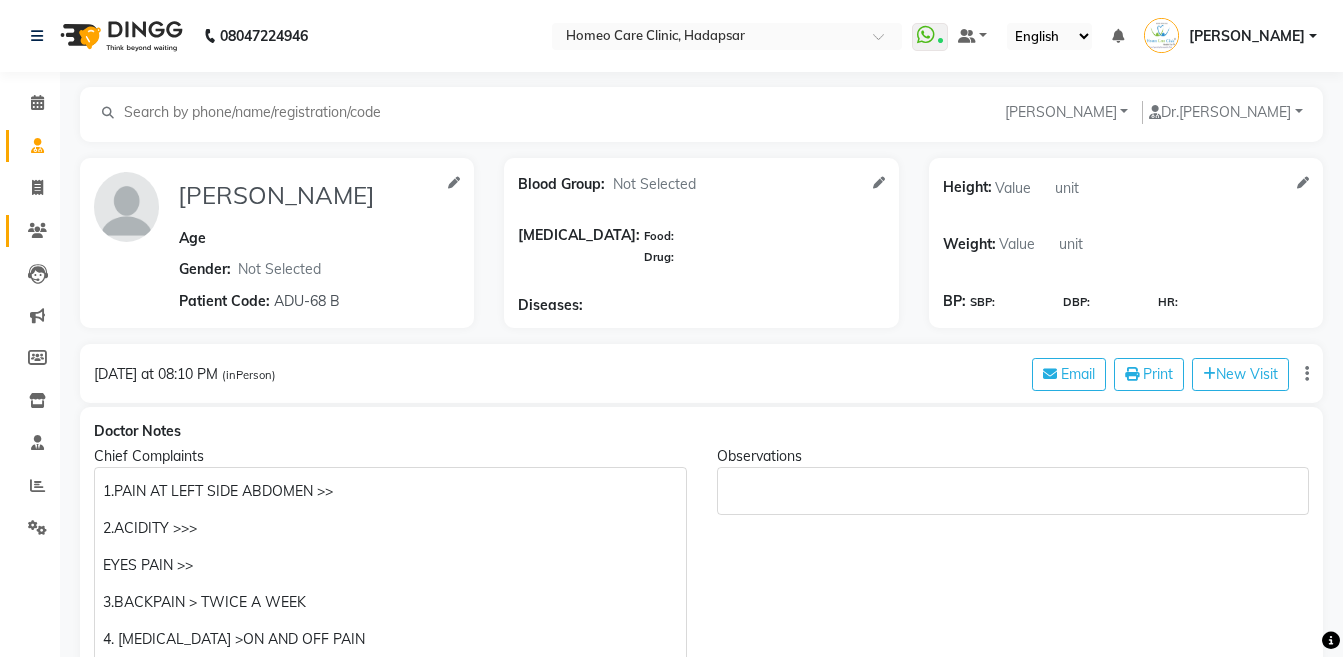 click on "Patients" 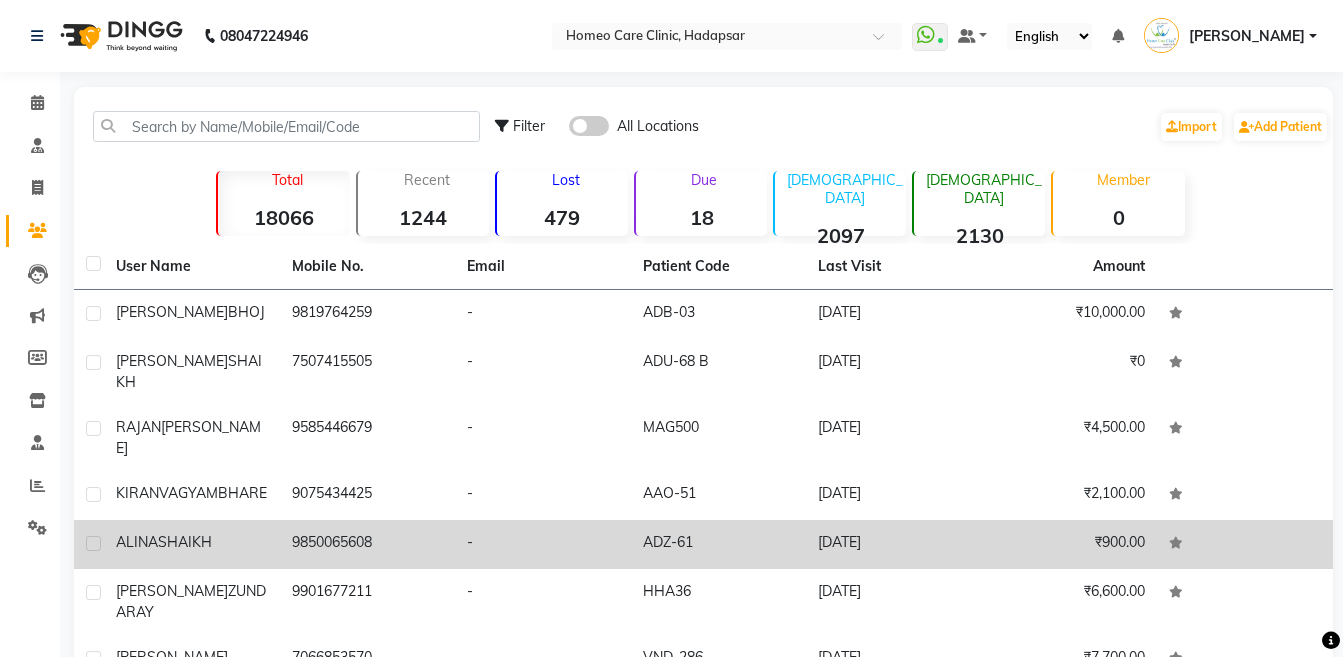 click on "9850065608" 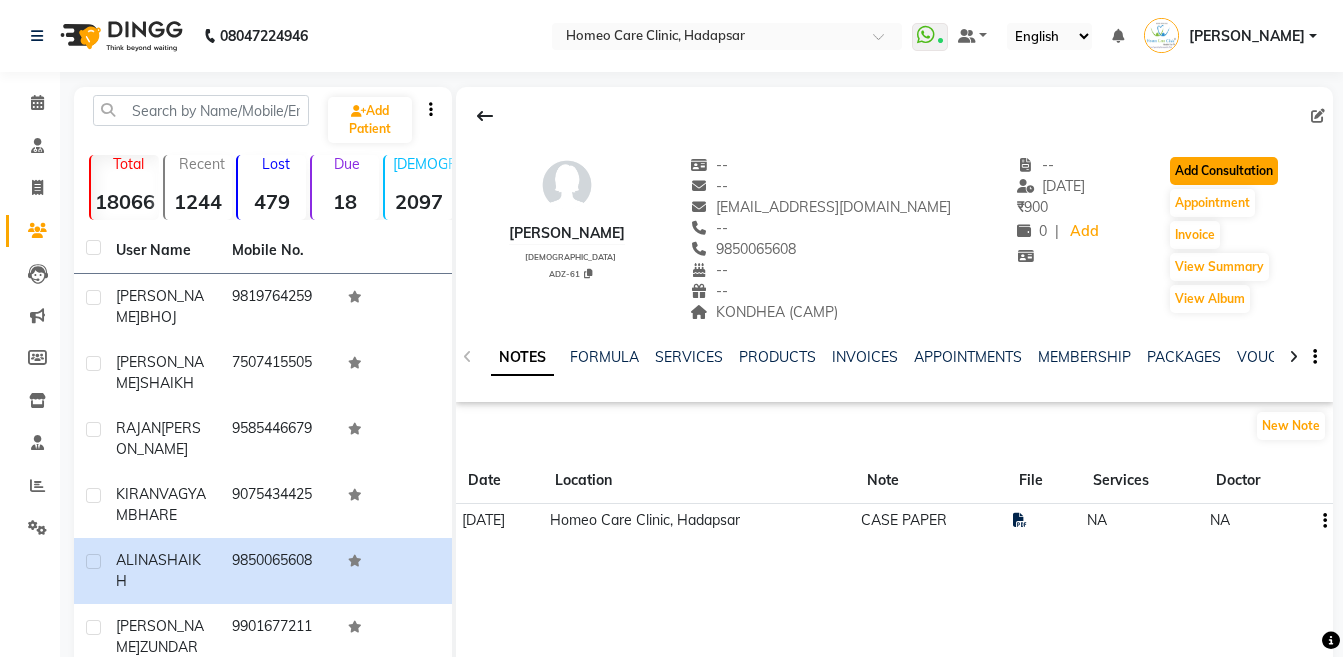 click on "Add Consultation" 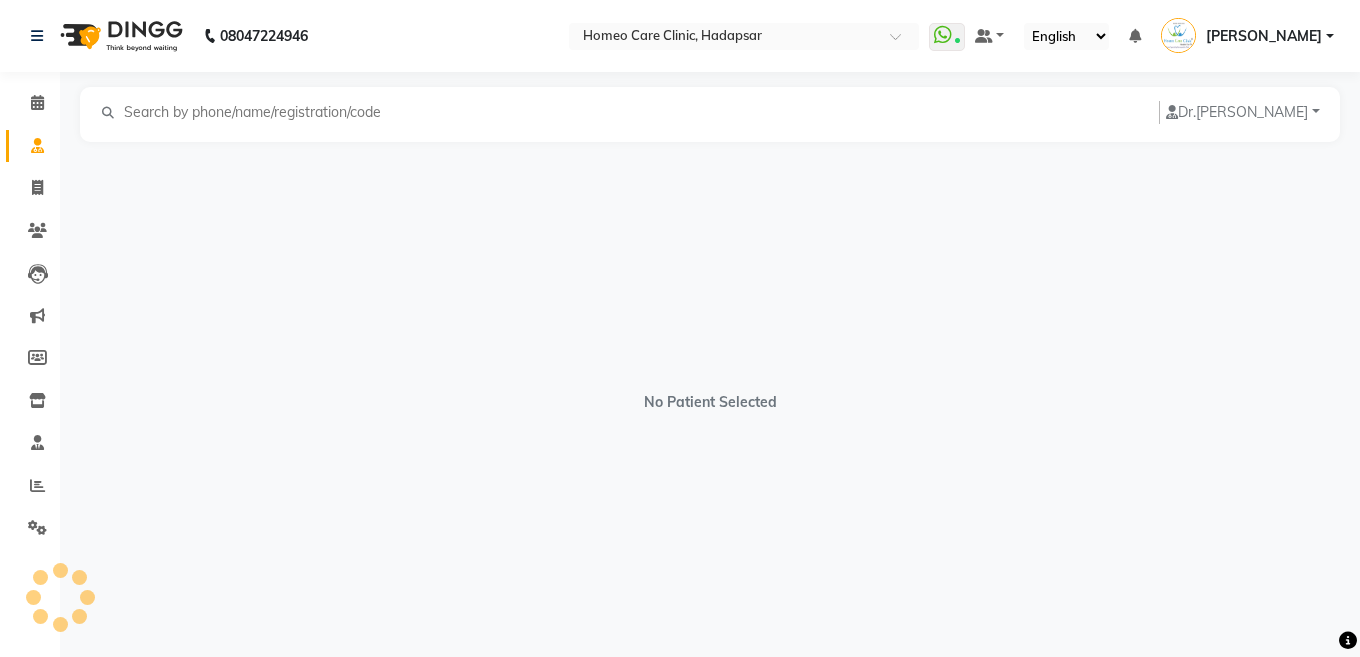 select on "[DEMOGRAPHIC_DATA]" 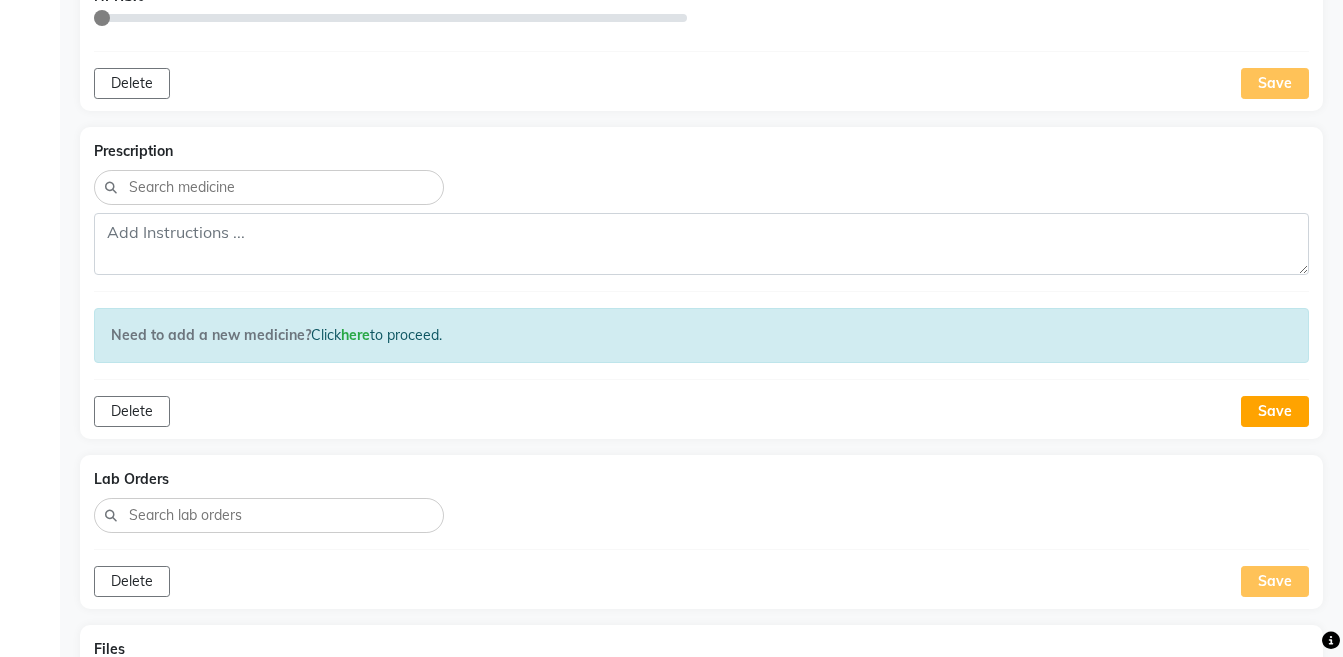 scroll, scrollTop: 1855, scrollLeft: 0, axis: vertical 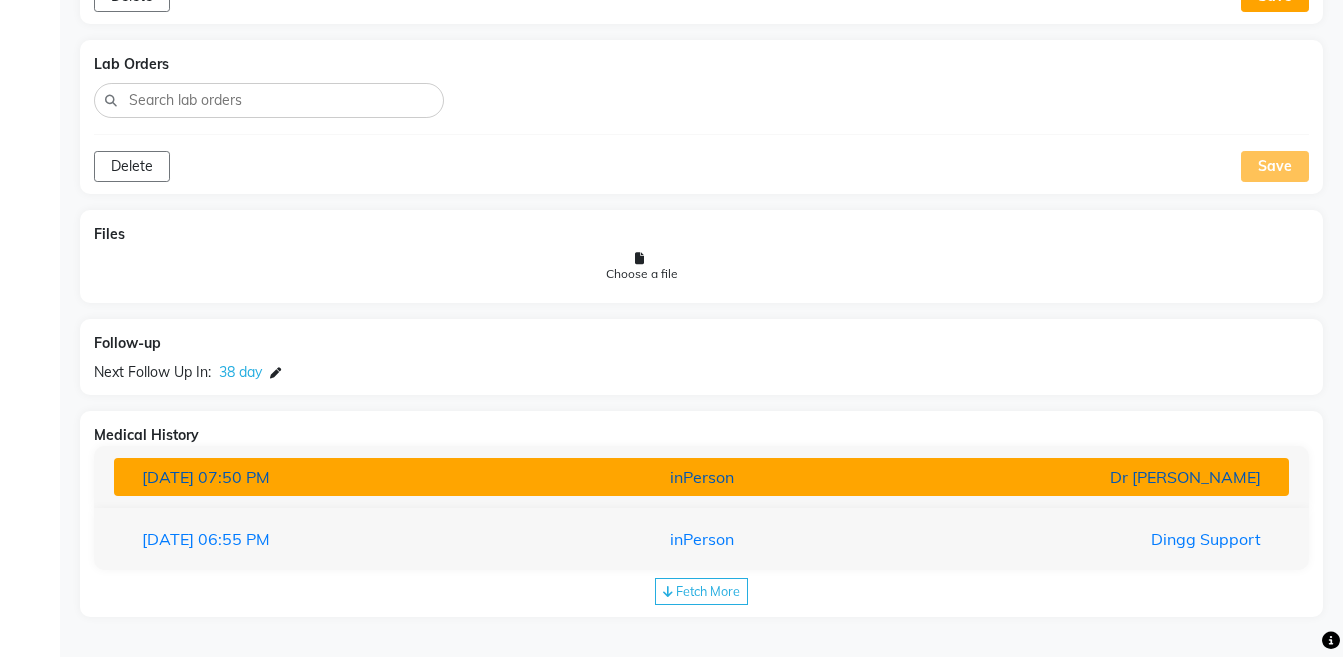 click on "Dr [PERSON_NAME]" at bounding box center [1084, 477] 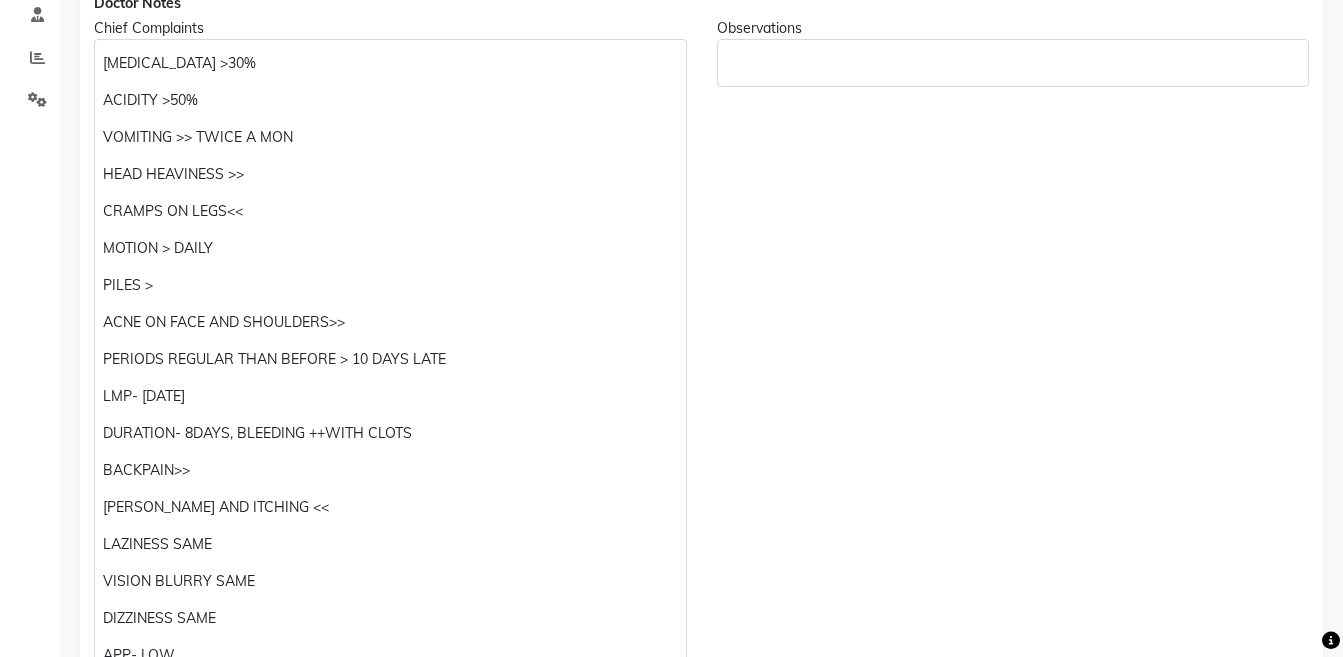 scroll, scrollTop: 446, scrollLeft: 0, axis: vertical 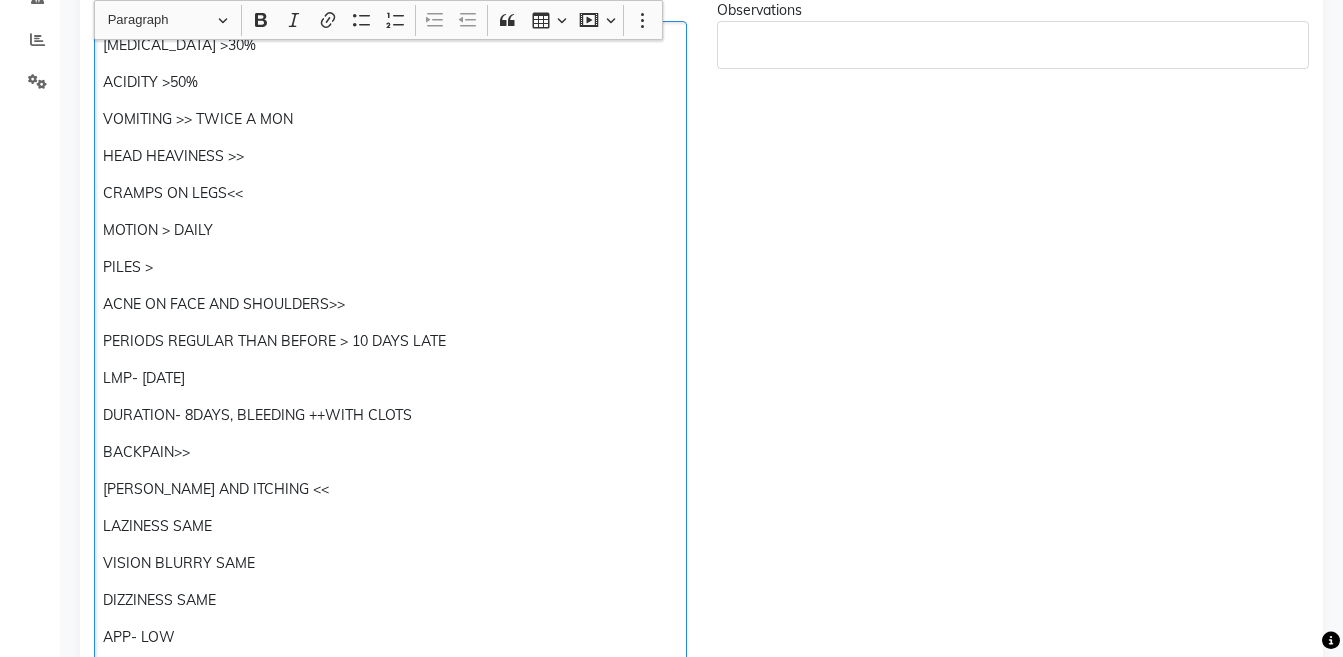 click on "08047224946 Select Location × Homeo Care Clinic, Hadapsar   WhatsApp Status  ✕ Status:  Connected Most Recent Message: [DATE]     07:57 PM Recent Service Activity: [DATE]     08:02 PM Default Panel My Panel English ENGLISH Español العربية मराठी हिंदी ગુજરાતી தமிழ் 中文 Notifications nothing to show [PERSON_NAME] Manage Profile Change Password Sign out  Version:3.15.4  ☀ Homeo Care Clinic, Hadapsar   Calendar  Consultation  Invoice  Patients  Leads   Marketing  Members  Inventory  Staff  Reports  Settings Upcoming Tentative Confirm Bookings Generate Report Segments Page Builder [PERSON_NAME] [PERSON_NAME] Add Family Member  Dr.   [PERSON_NAME] Dingg Support [PERSON_NAME] [PERSON_NAME]  [PERSON_NAME] [PERSON_NAME] [PERSON_NAME][MEDICAL_DATA] [PERSON_NAME] Dr [PERSON_NAME] Dr [PERSON_NAME] [PERSON_NAME] [PERSON_NAME] [MEDICAL_DATA][PERSON_NAME] [PERSON_NAME] [PERSON_NAME] Age Gender:  Not Selected [DEMOGRAPHIC_DATA] [DEMOGRAPHIC_DATA] Patient Code:  ADZ-61" at bounding box center [671, -118] 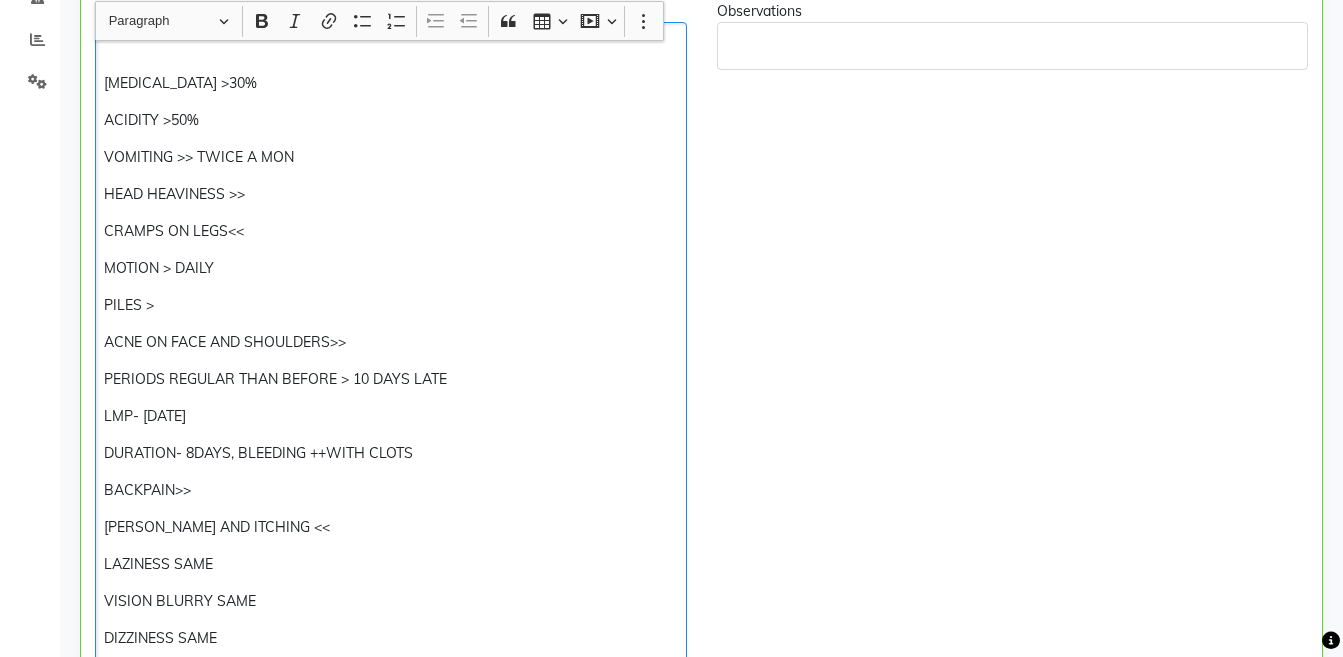 scroll, scrollTop: 447, scrollLeft: 0, axis: vertical 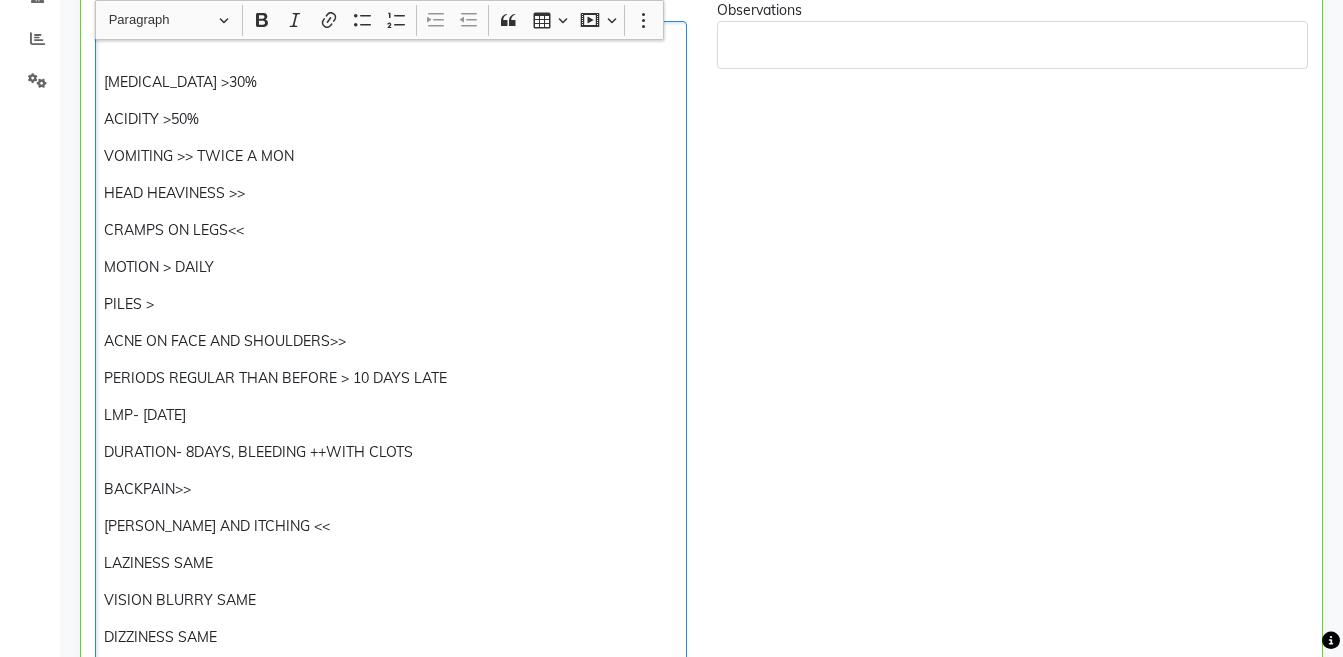 type 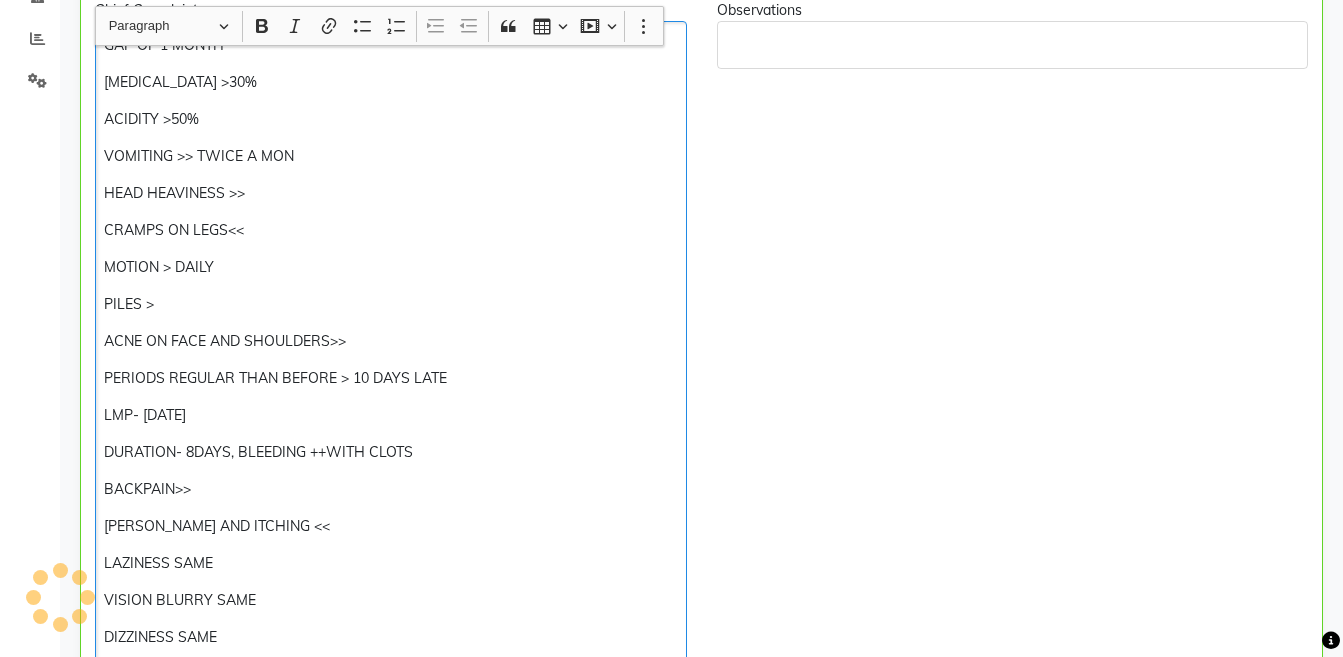 scroll, scrollTop: 453, scrollLeft: 0, axis: vertical 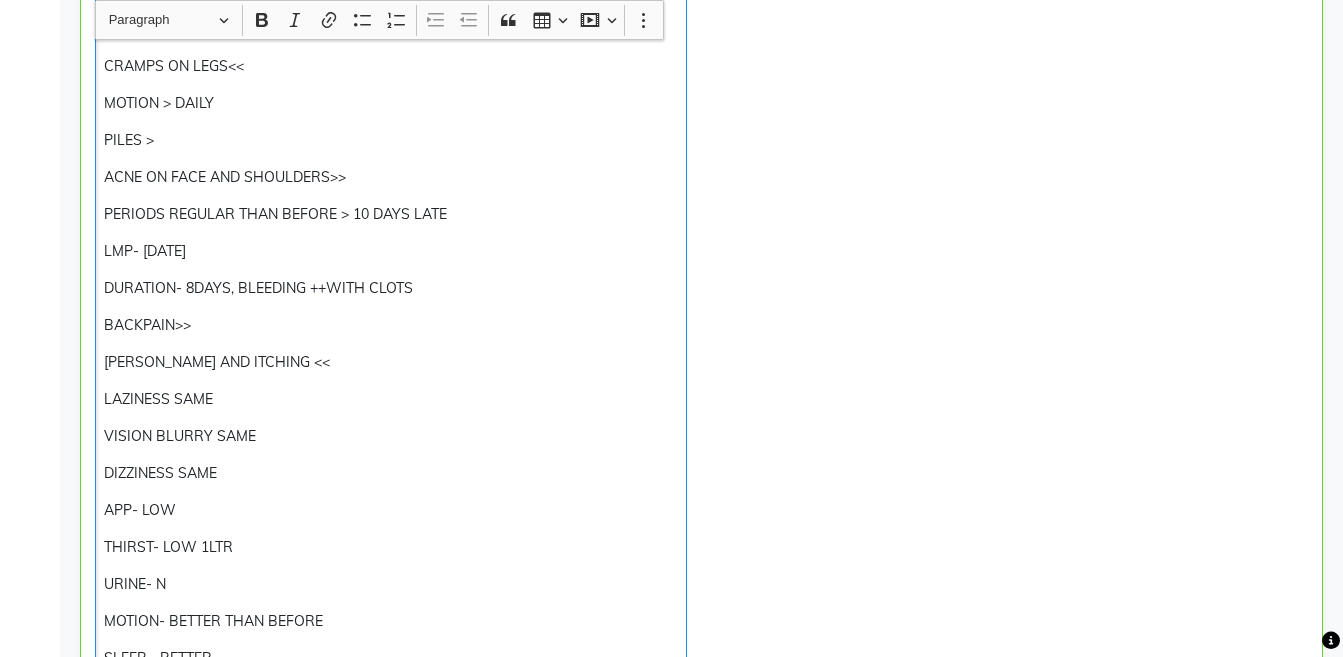 click on "PERIODS REGULAR THAN BEFORE > 10 DAYS LATE" 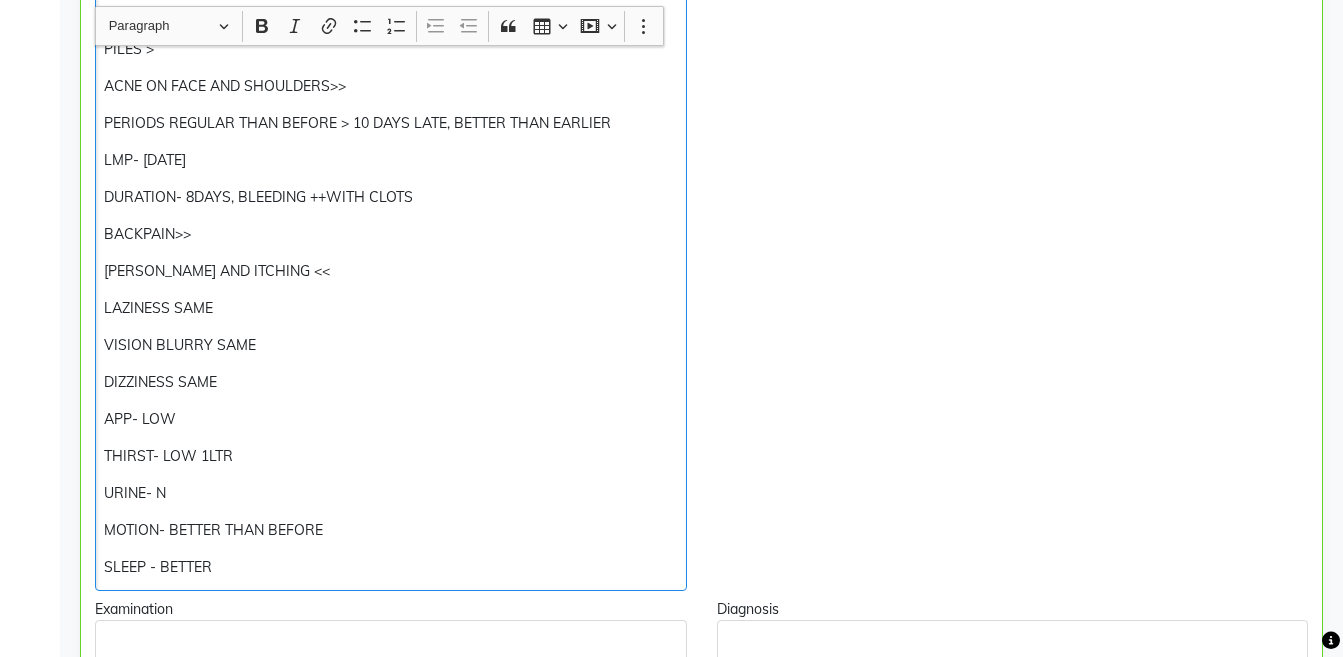 scroll, scrollTop: 708, scrollLeft: 0, axis: vertical 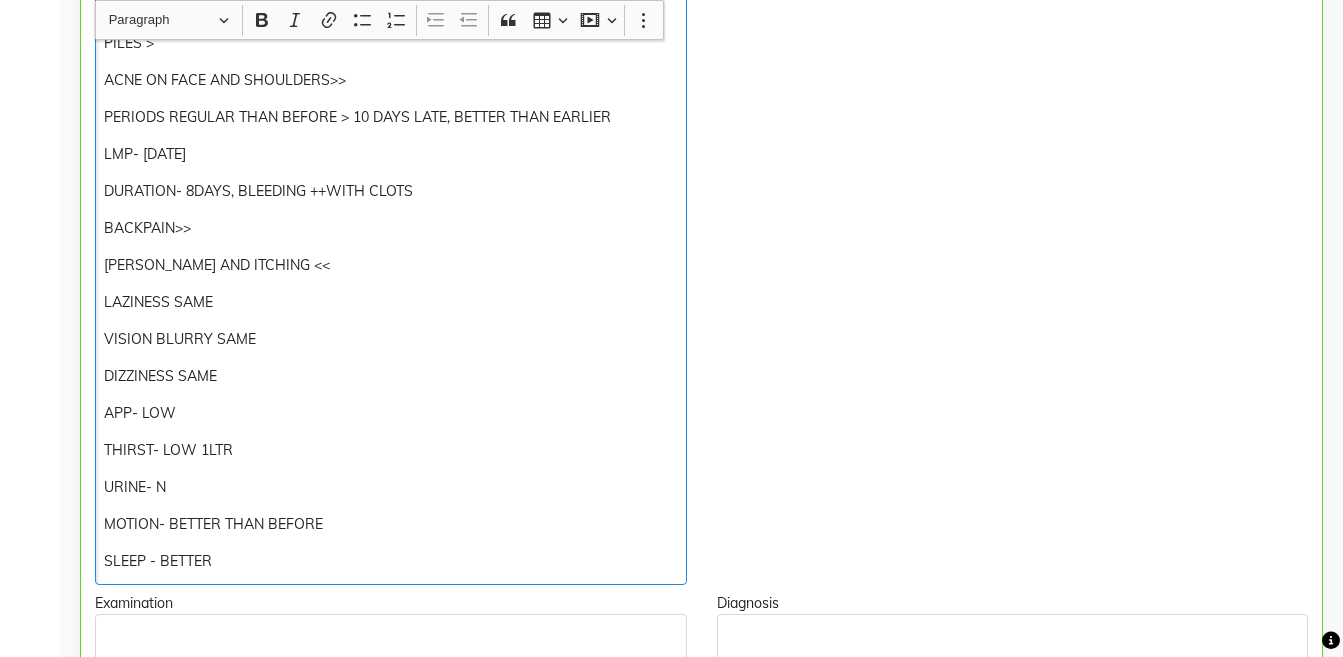 click on "BACKPAIN>>" 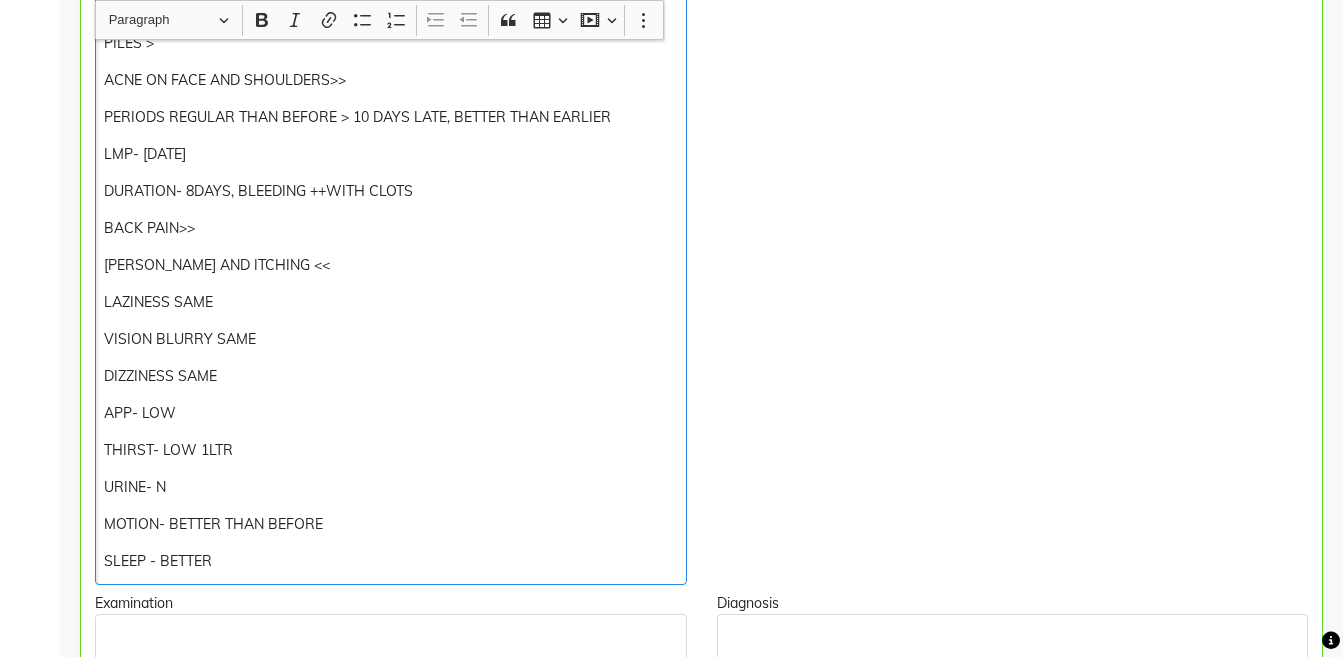 click on "DURATION- 8DAYS, BLEEDING ++WITH CLOTS" 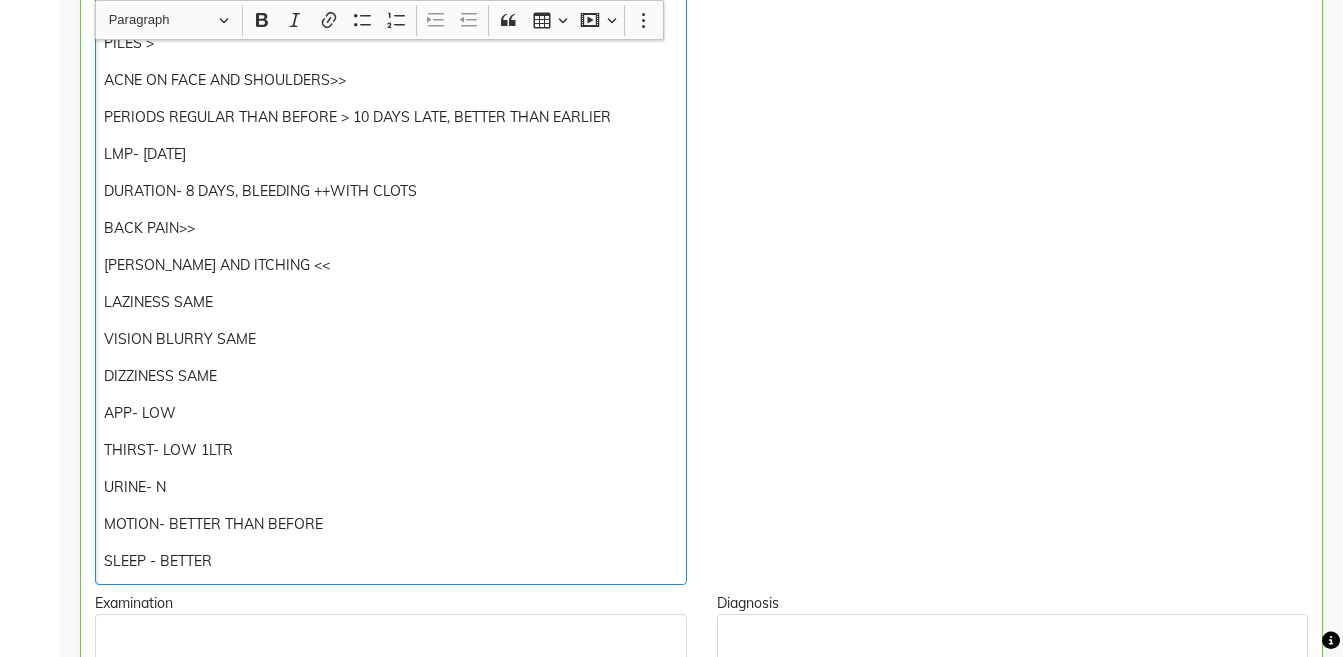 click on "LAZINESS SAME" 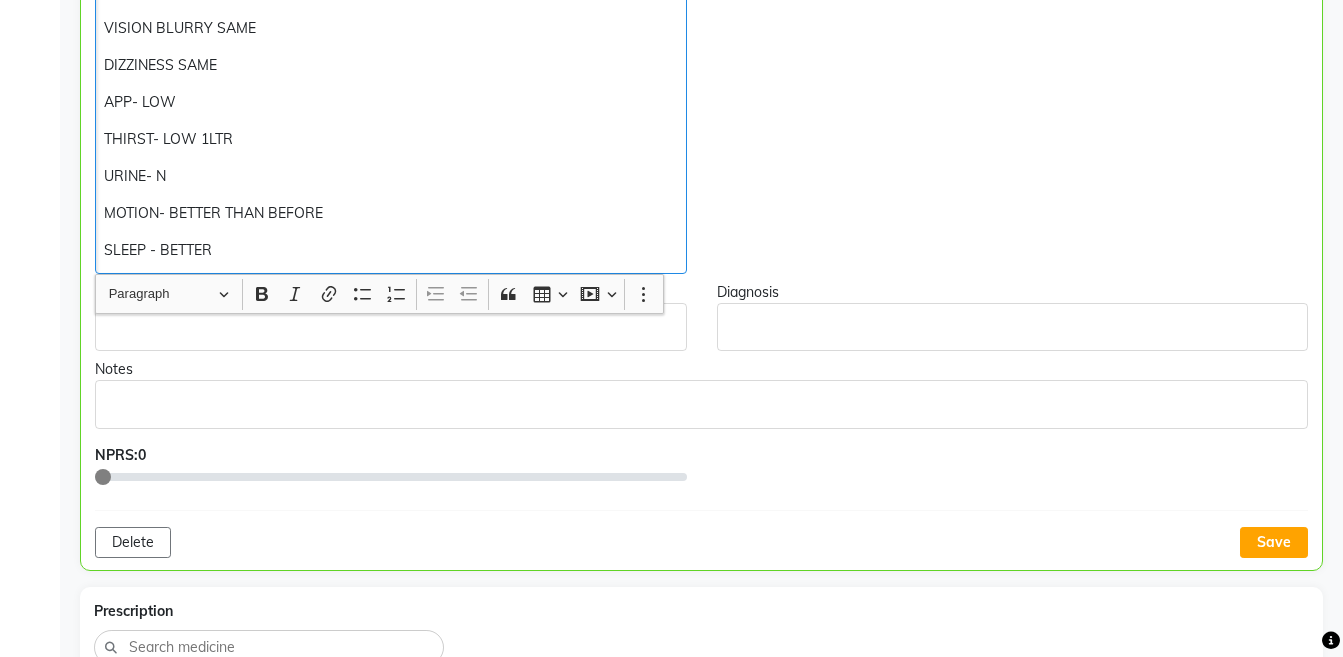 scroll, scrollTop: 1268, scrollLeft: 0, axis: vertical 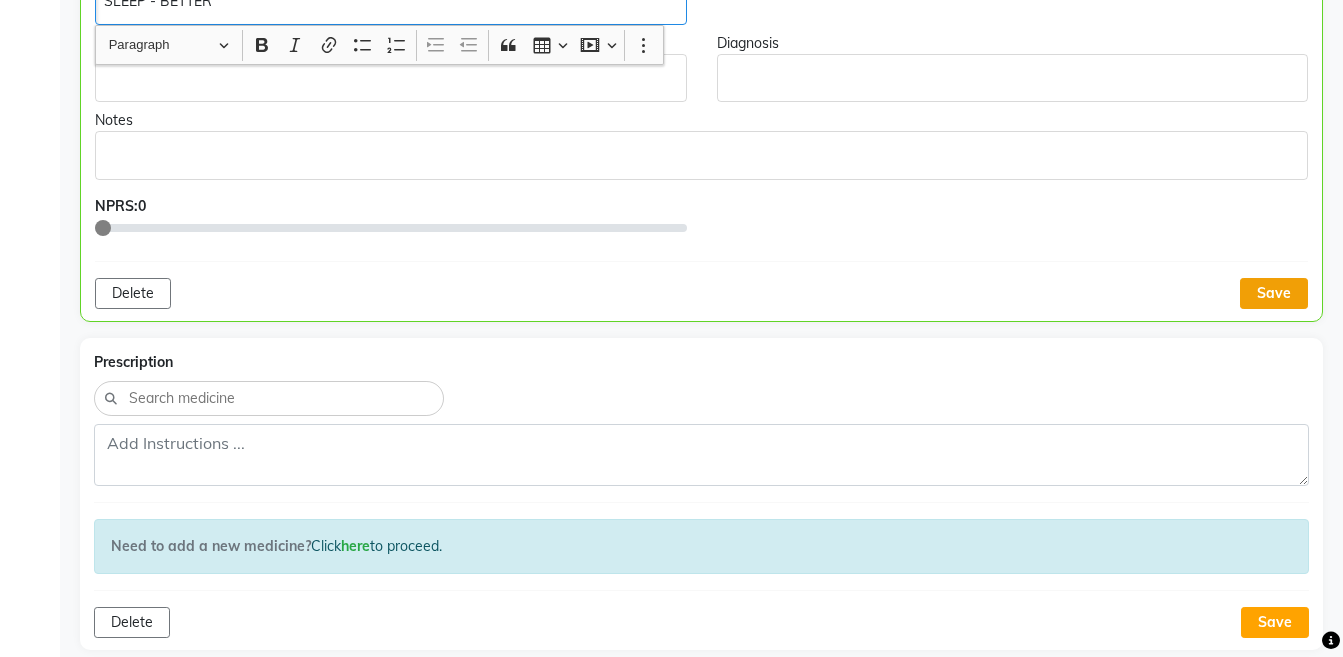 click on "Save" 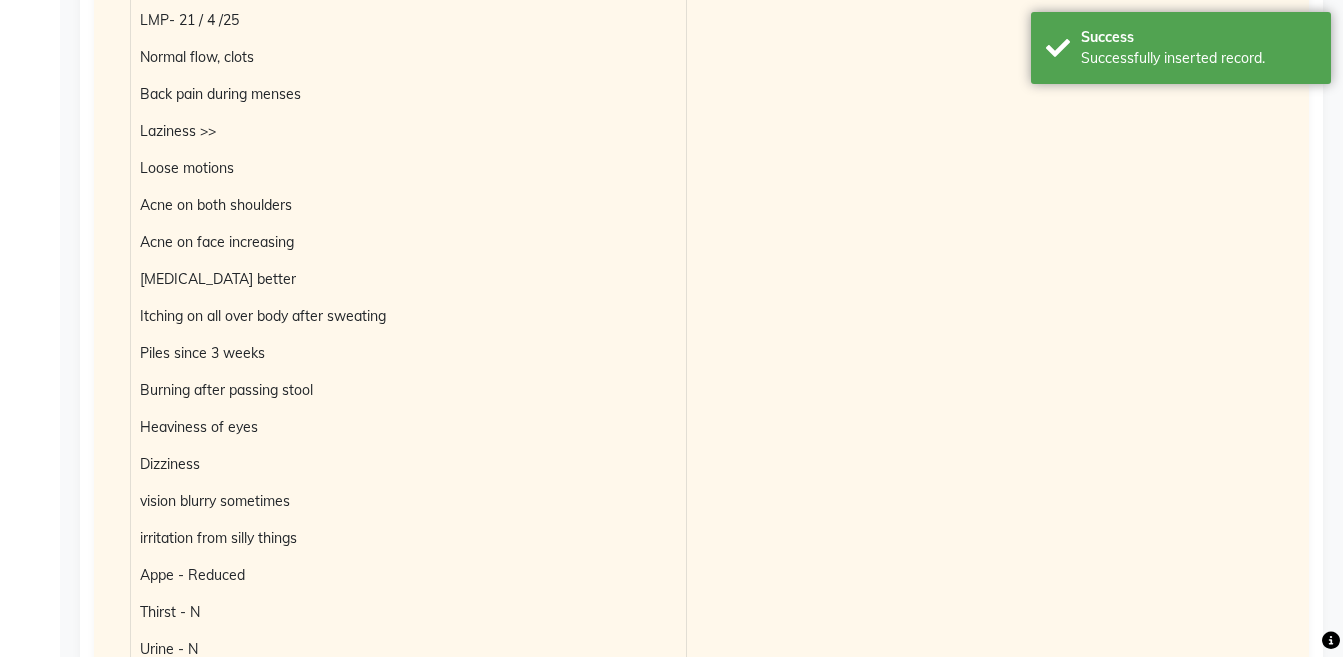 scroll, scrollTop: 3132, scrollLeft: 0, axis: vertical 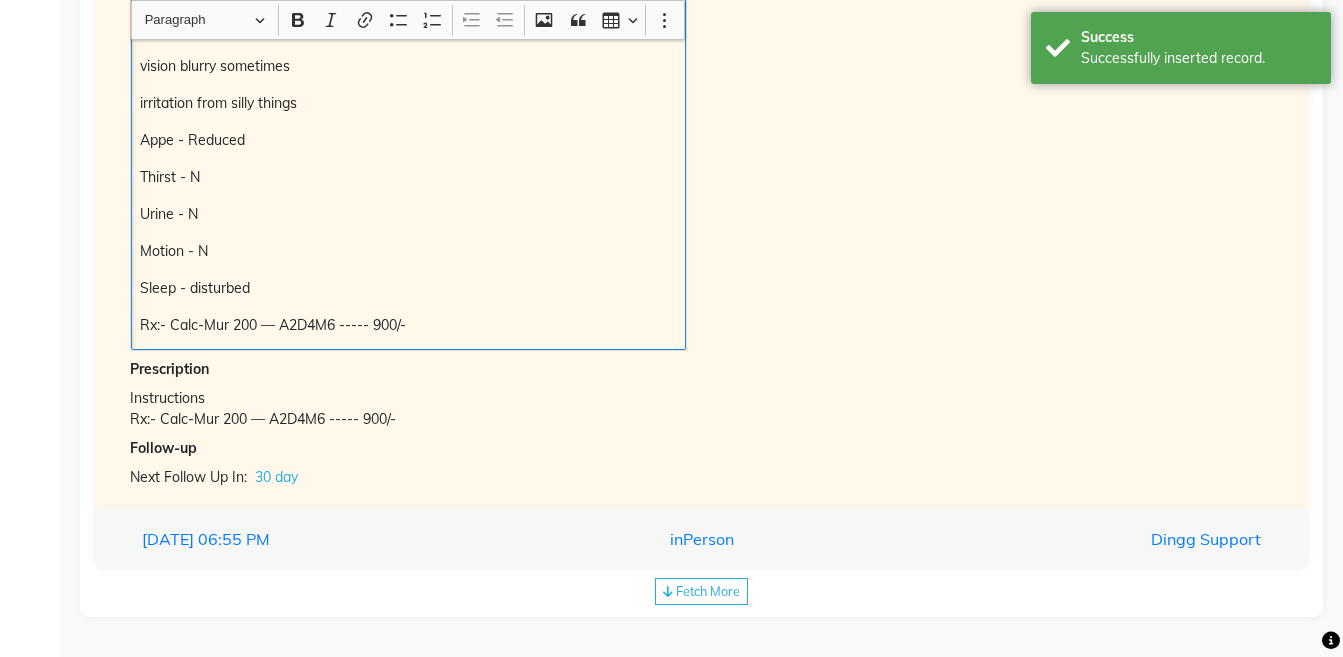 click on "Rx:- Calc-Mur 200 — A2D4M6 ----- 900/-" at bounding box center [408, 325] 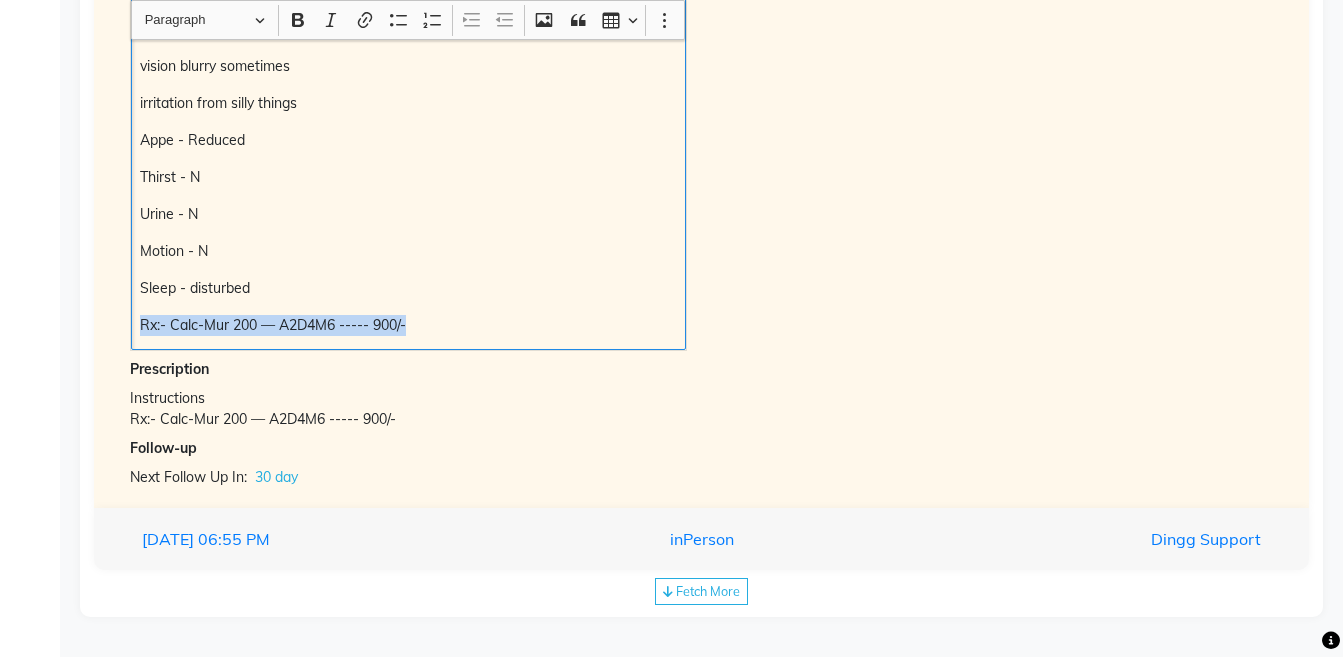 copy on "Rx:- Calc-Mur 200 — A2D4M6 ----- 900/-" 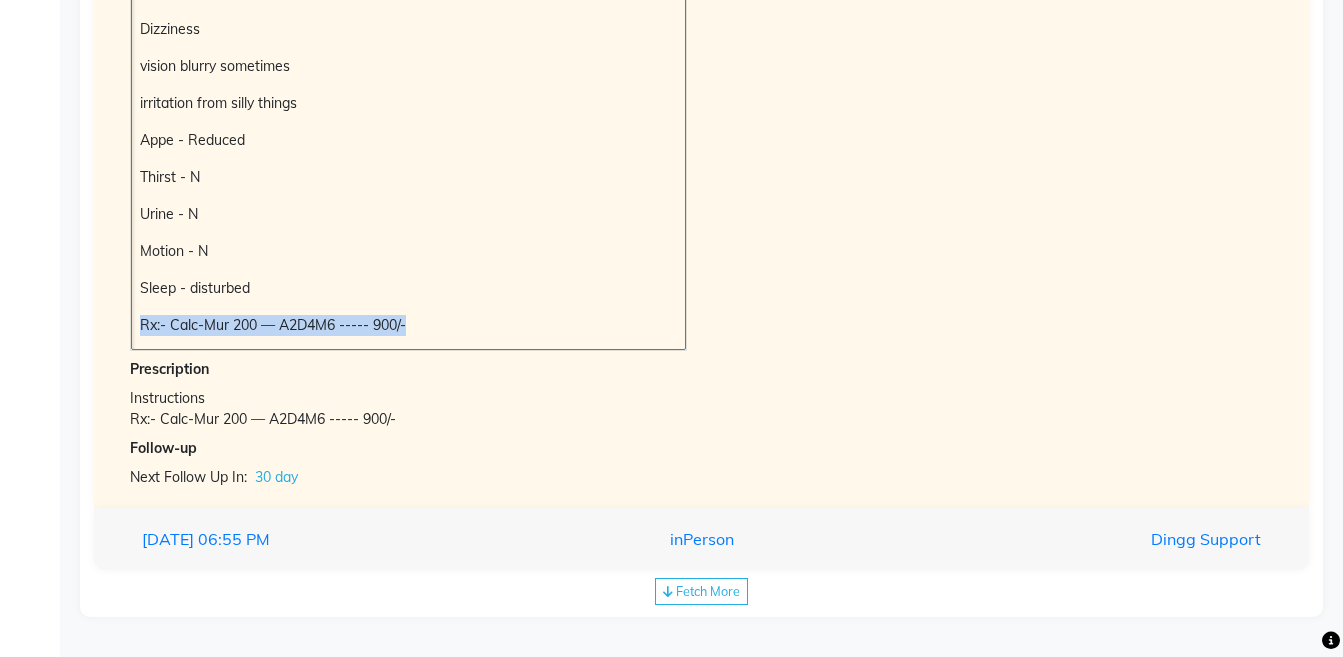 scroll, scrollTop: 1806, scrollLeft: 0, axis: vertical 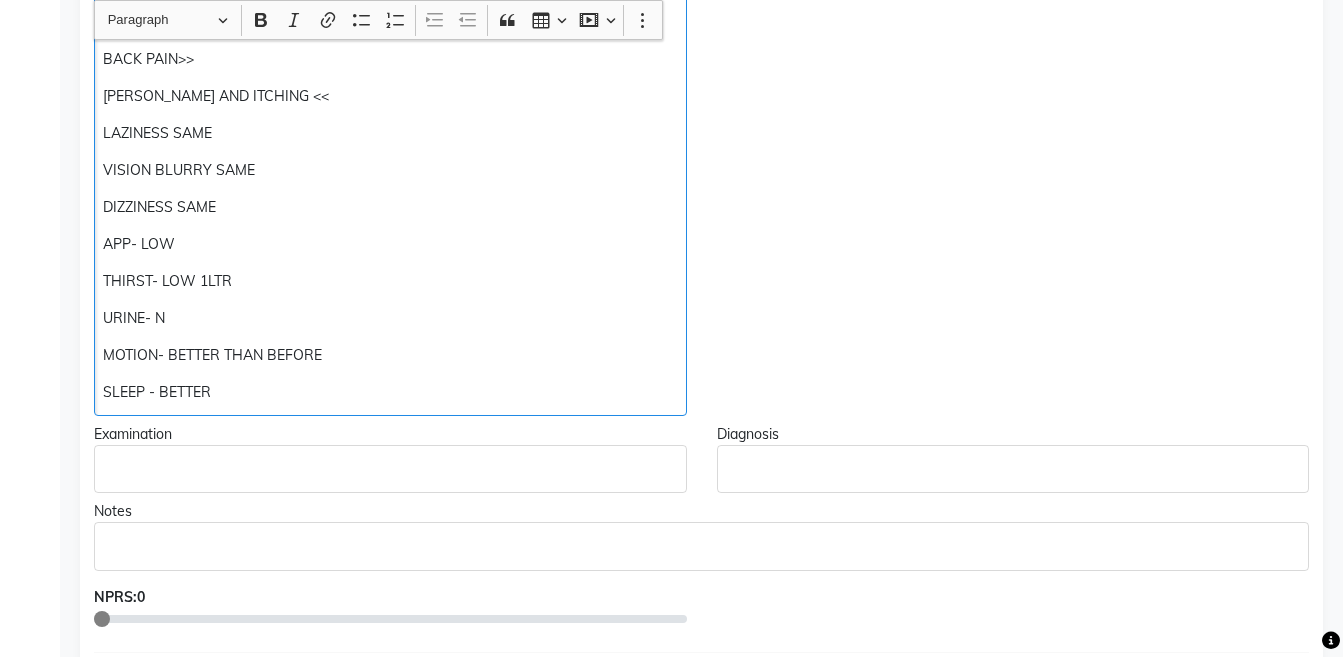 click on "SLEEP - BETTER" 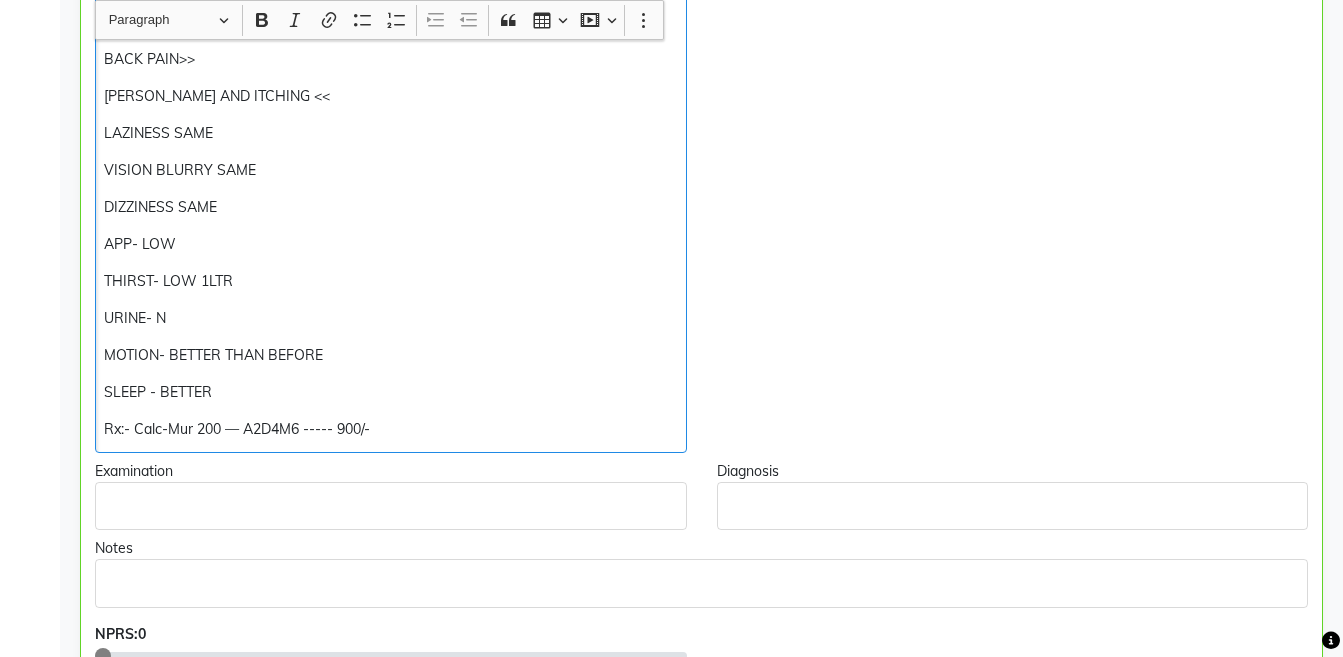 click on "Rx:- Calc-Mur 200 — A2D4M6 ----- 900/-" 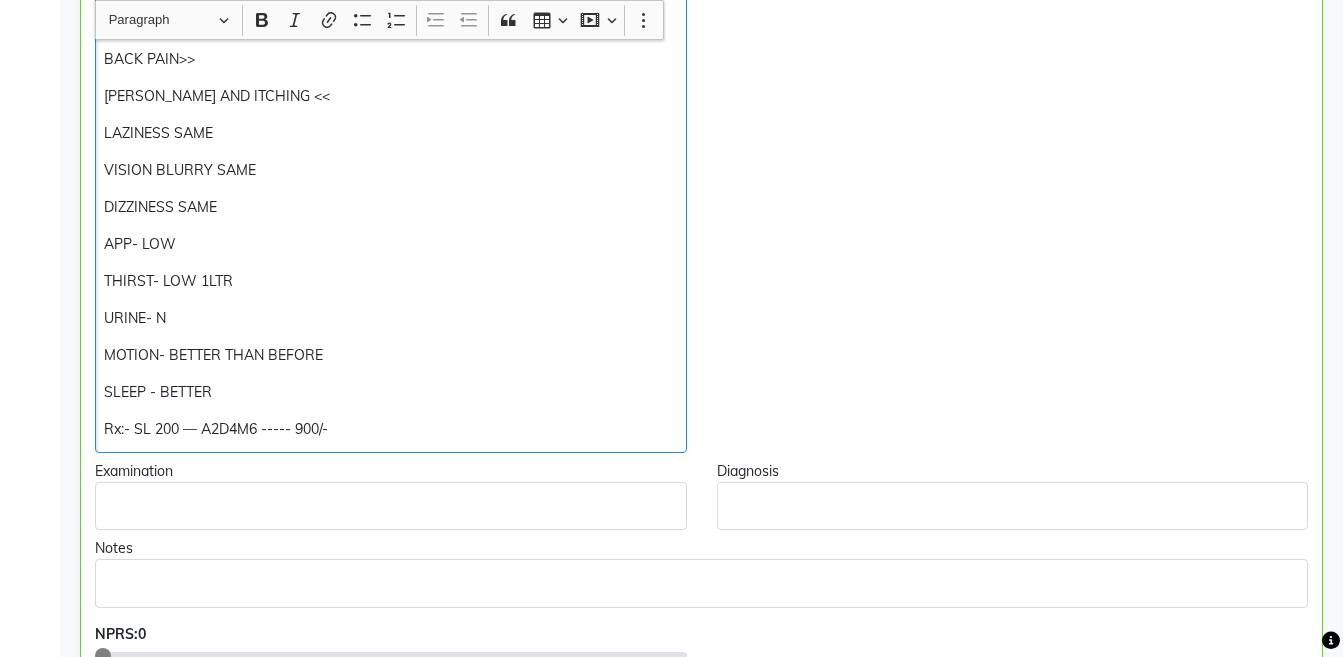 click on "GAP OF 1 MONTH [MEDICAL_DATA] >30% ACIDITY >50% VOMITING >> TWICE A MON HEAD HEAVINESS >> CRAMPS ON LEGS<< MOTION > DAILY  PILES > ACNE ON FACE AND SHOULDERS>> PERIODS REGULAR THAN BEFORE > 10 DAYS LATE, BETTER THAN EARLIER LMP- [DATE] DURATION- 8 DAYS, BLEEDING ++WITH CLOTS  BACK PAIN>> [PERSON_NAME] AND ITCHING << LAZINESS SAME VISION BLURRY SAME DIZZINESS SAME APP- LOW THIRST- LOW 1LTR URINE- N MOTION- BETTER THAN BEFORE SLEEP - BETTER  Rx:- SL 200 — A2D4M6 ----- 900/-" 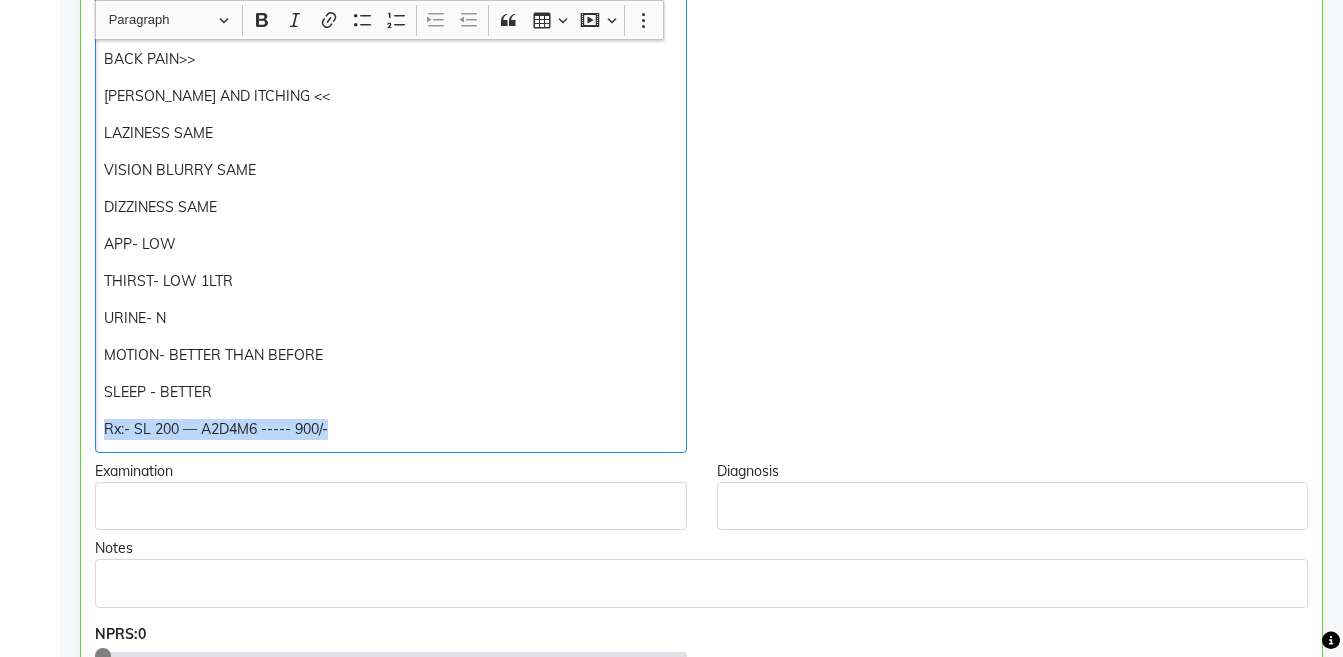 copy on "Rx:- SL 200 — A2D4M6 ----- 900/-" 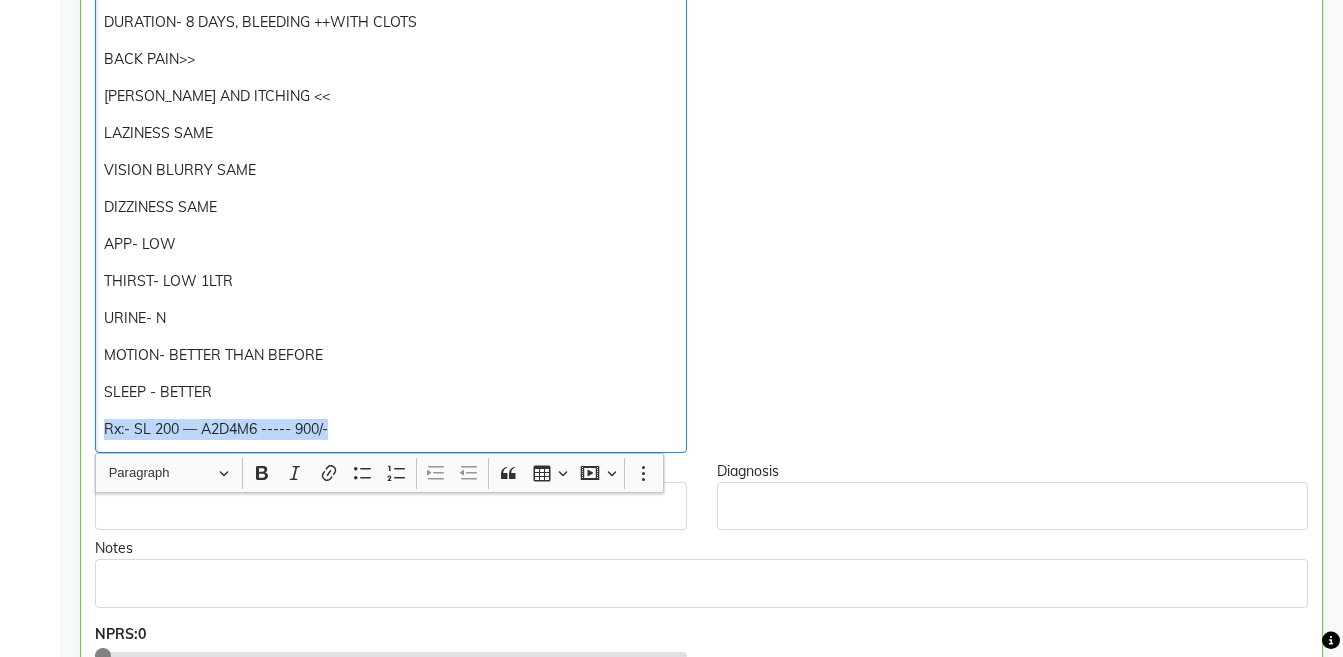 scroll, scrollTop: 1338, scrollLeft: 0, axis: vertical 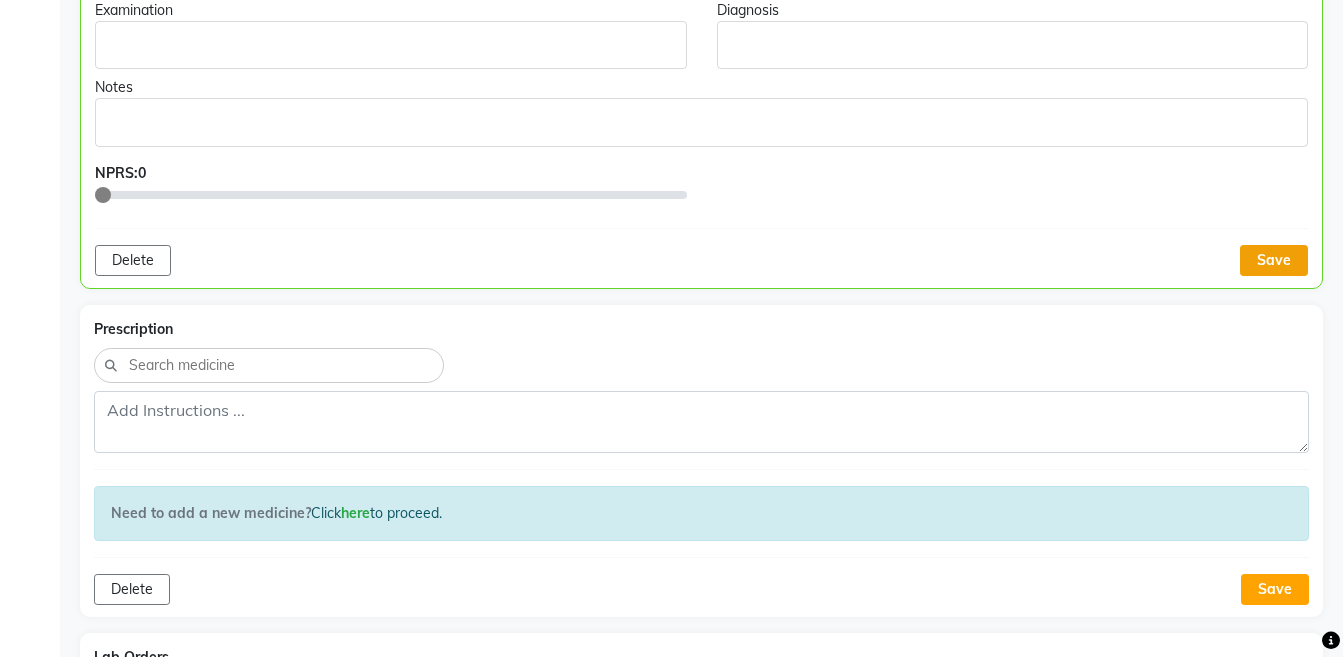 click on "Save" 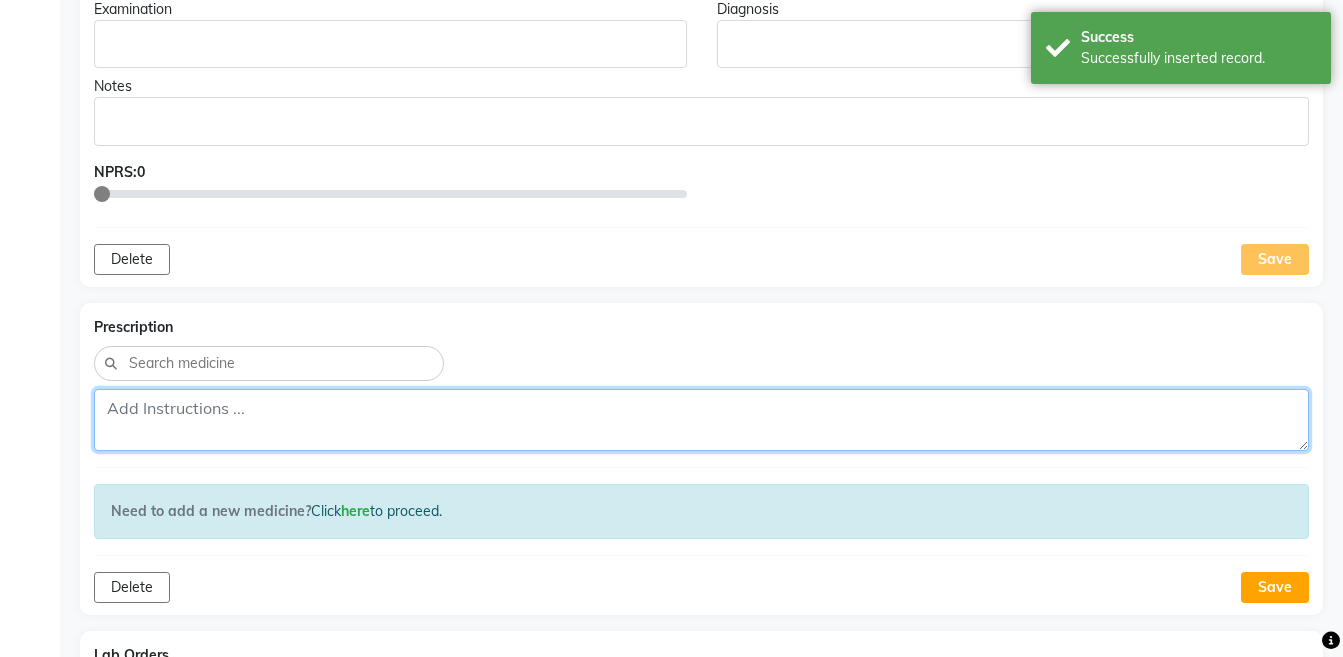 click 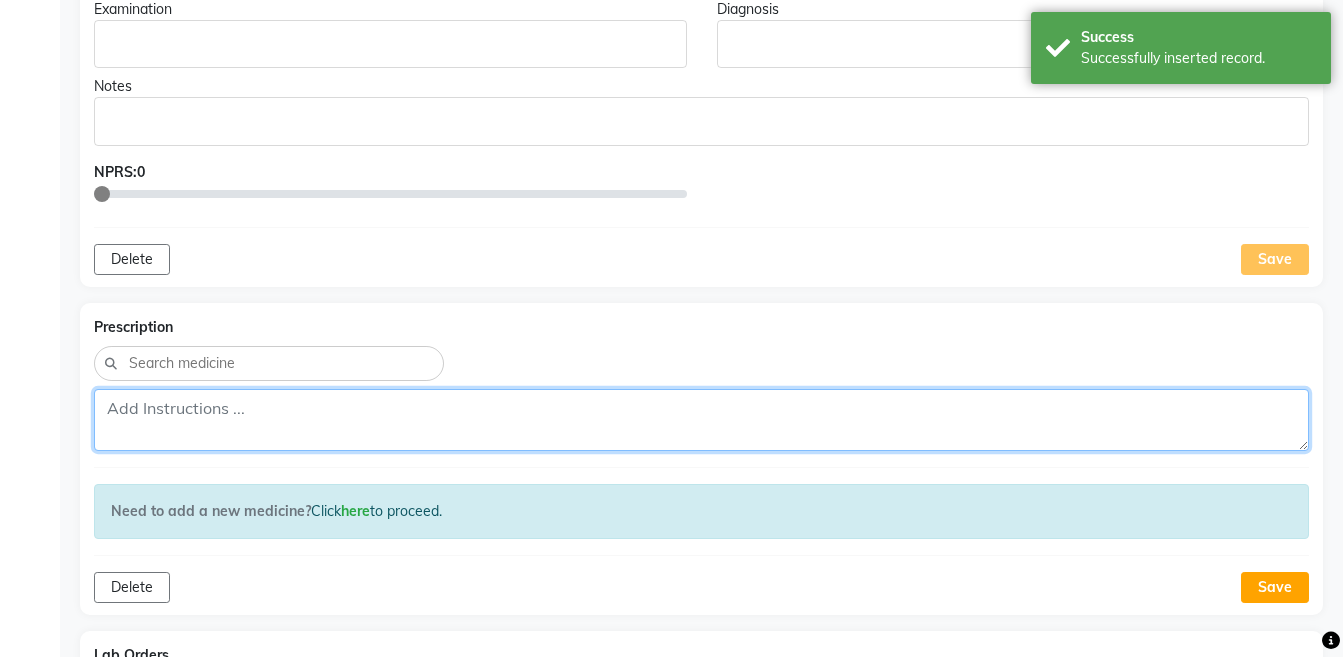 paste on "Rx:- SL 200 — A2D4M6 ----- 900/-" 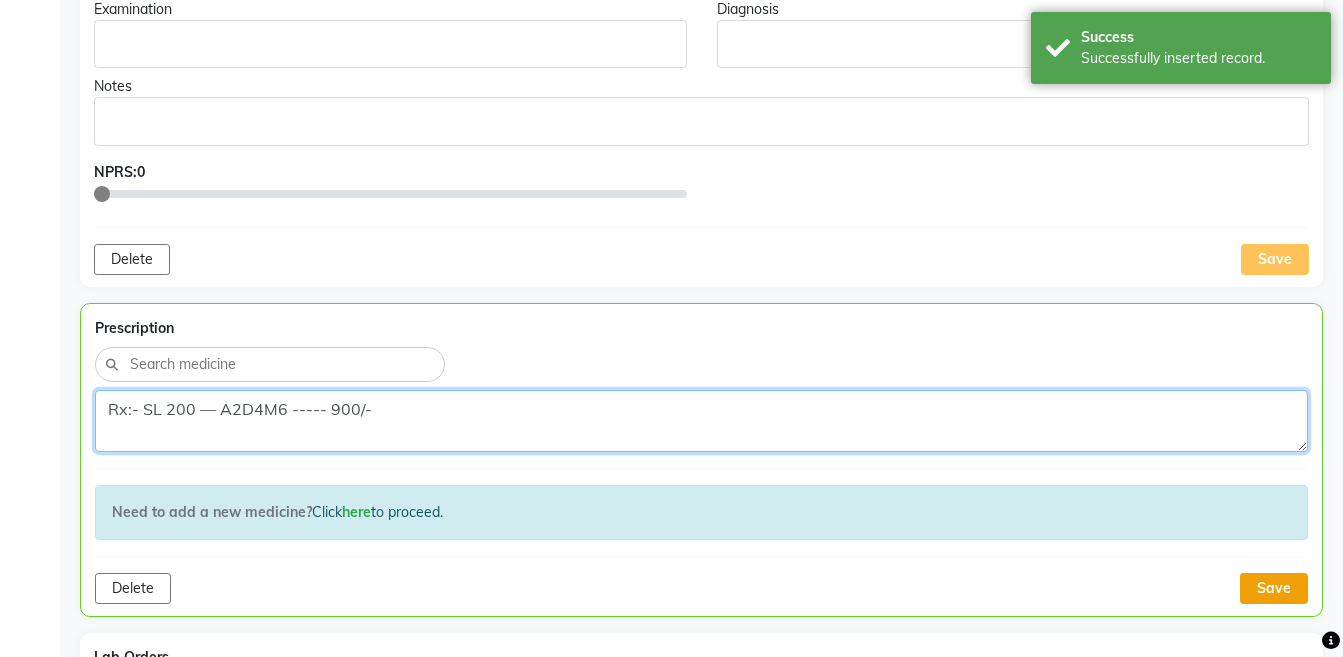 type on "Rx:- SL 200 — A2D4M6 ----- 900/-" 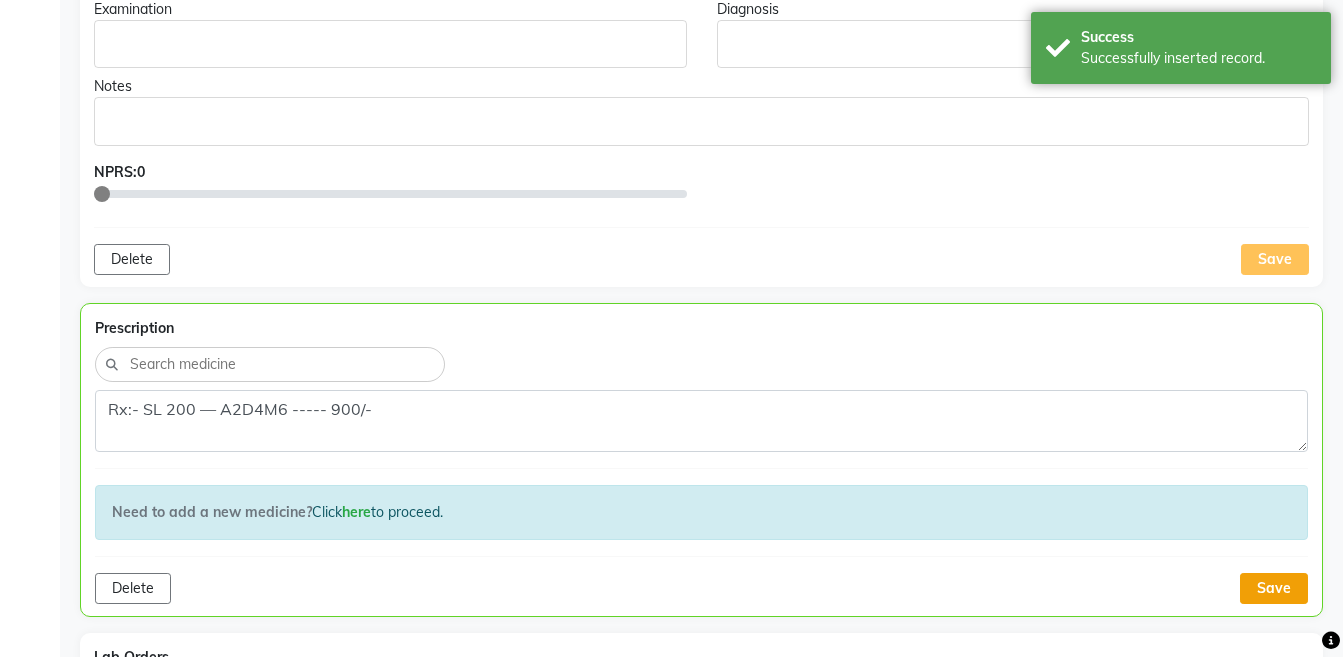 click on "Save" 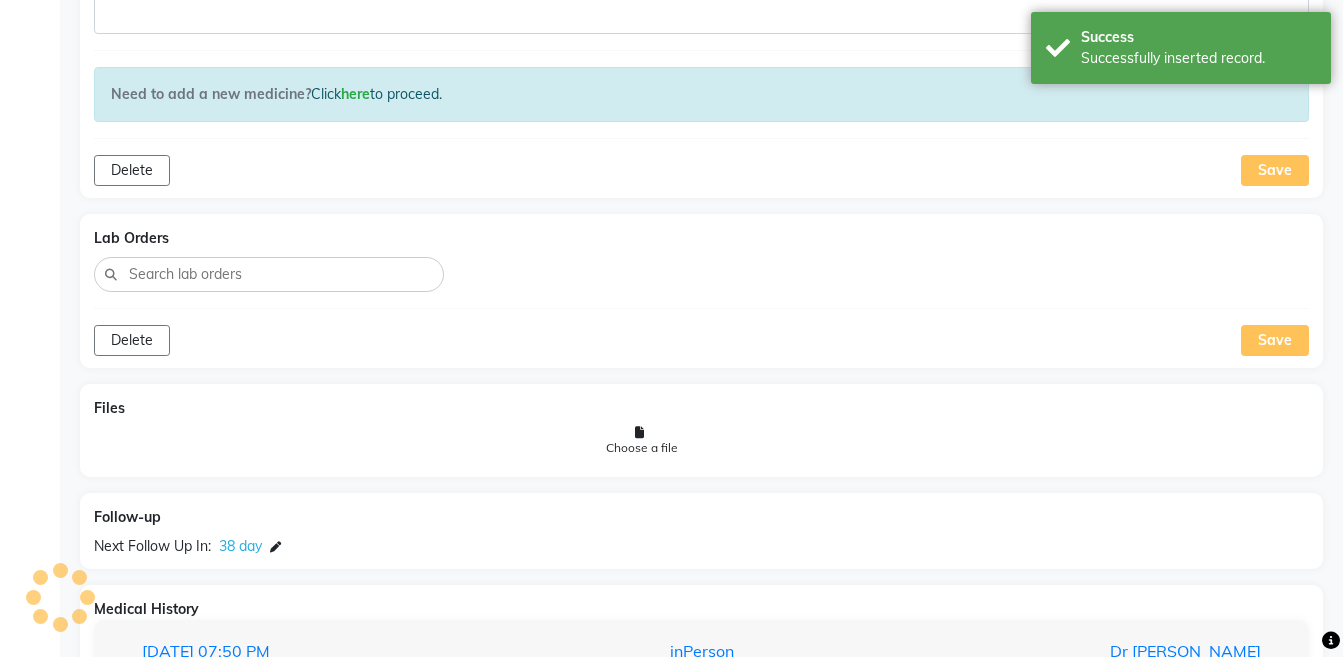 scroll, scrollTop: 1866, scrollLeft: 0, axis: vertical 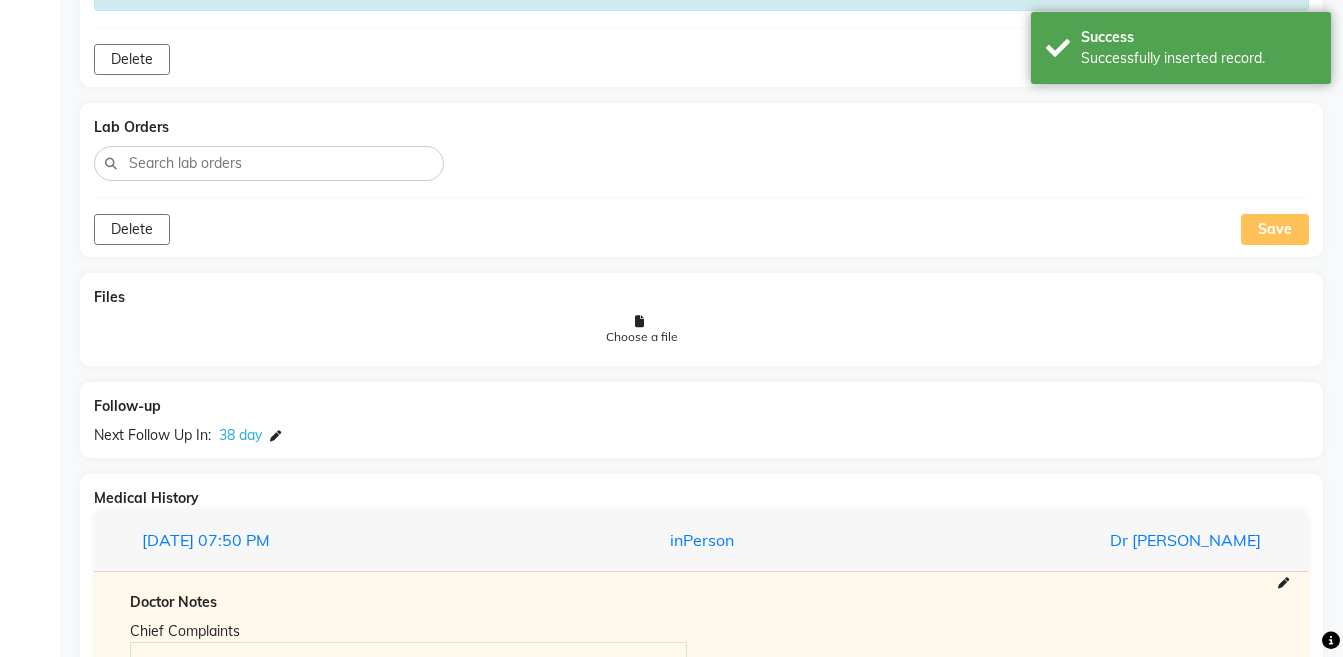 click 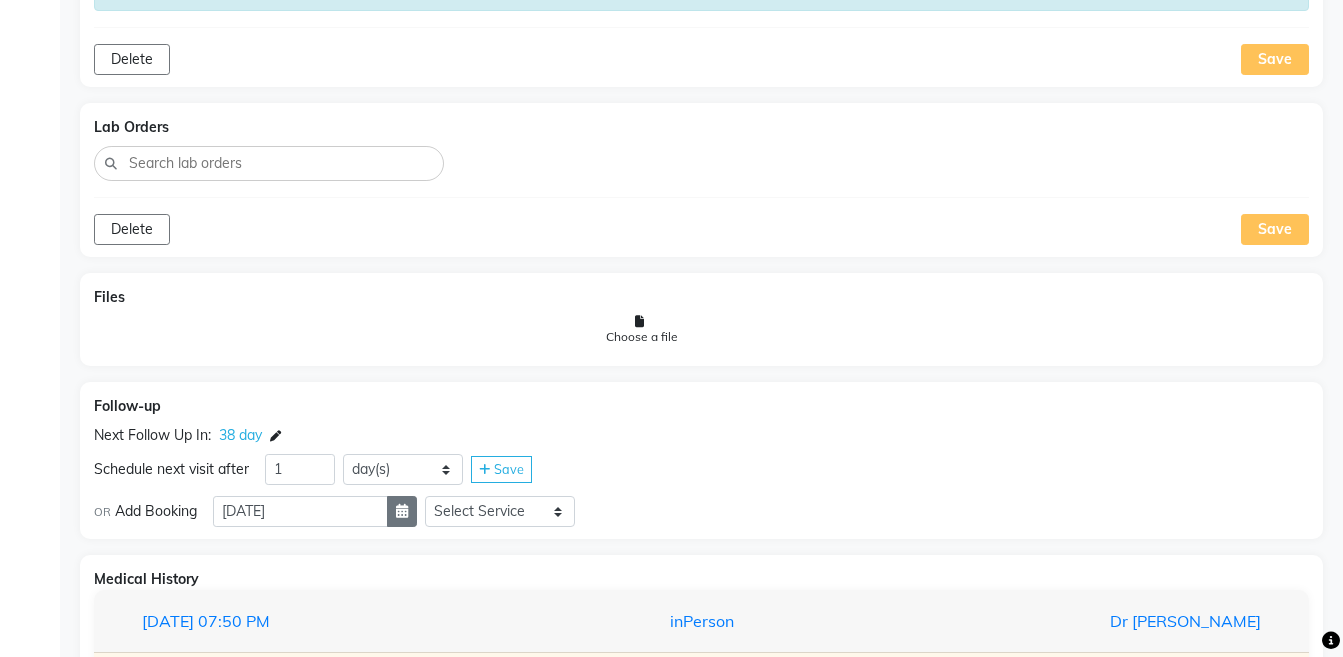 click 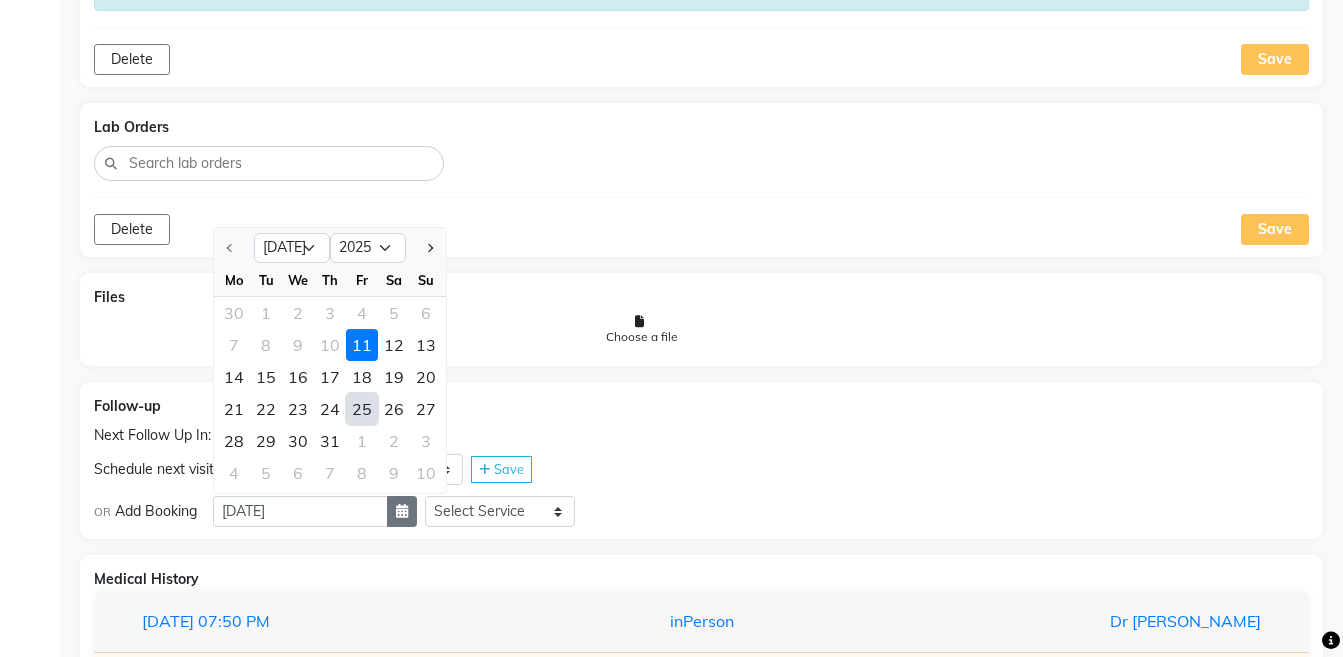 select on "8" 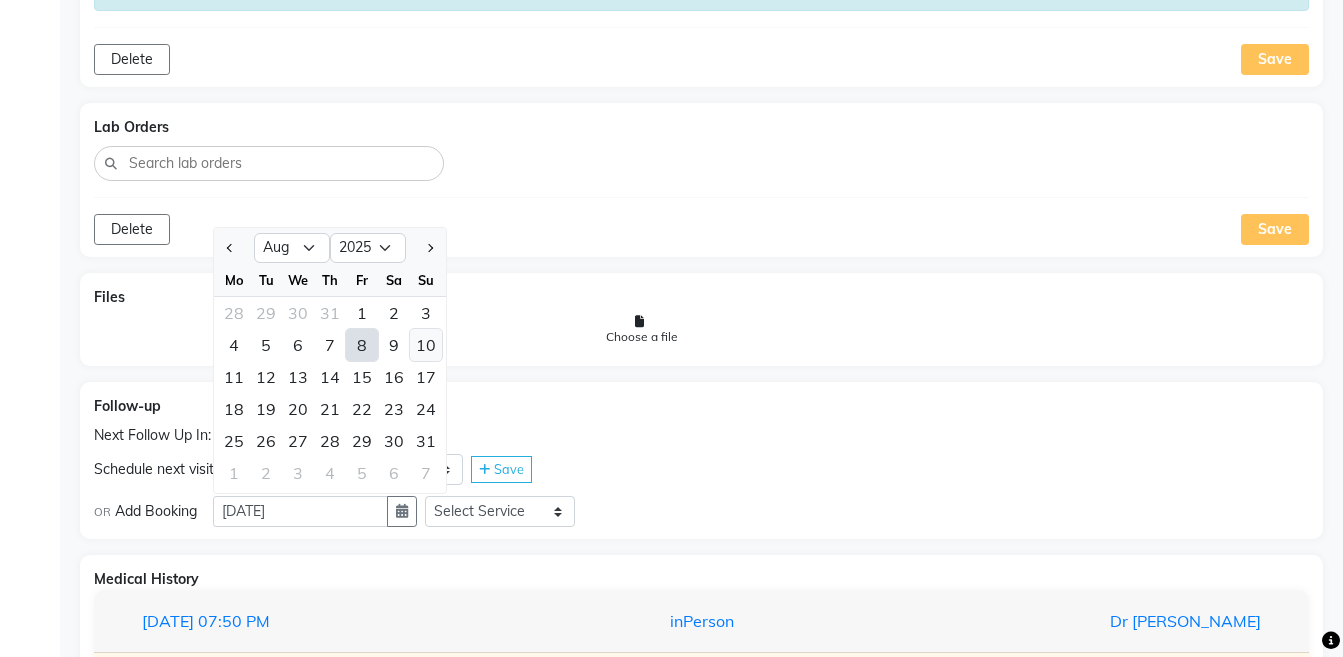 click on "10" 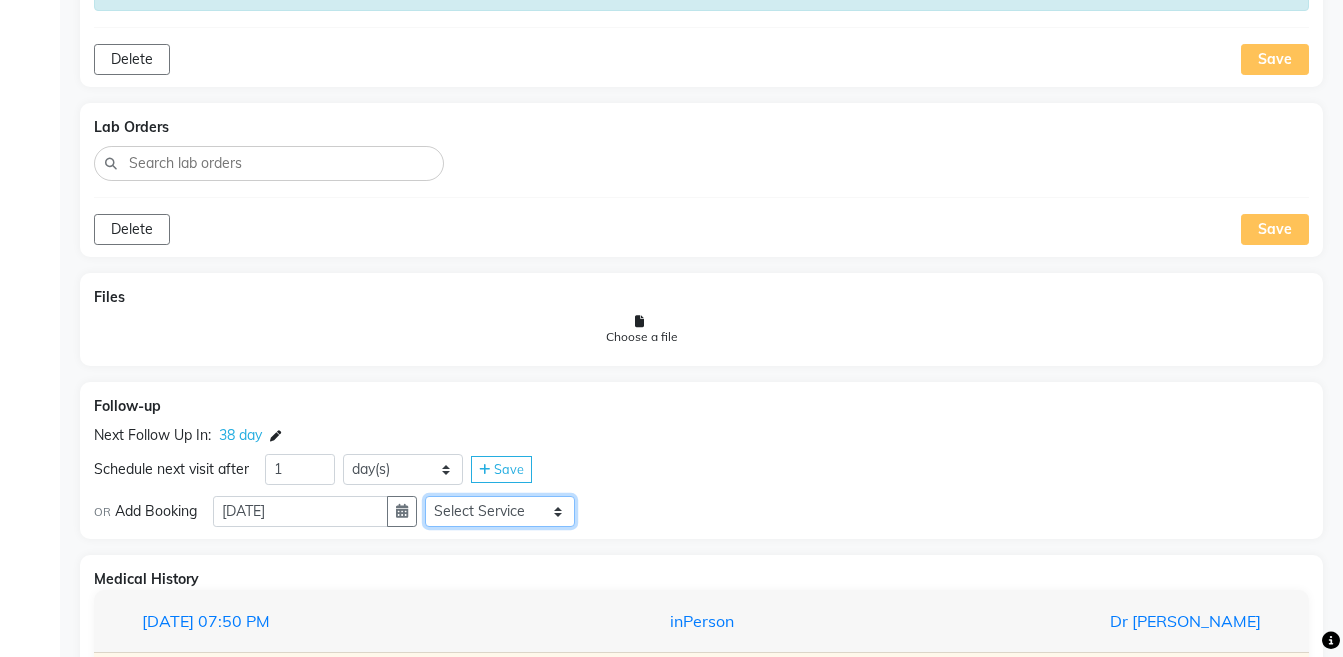 click on "Select Service  Medicine  Medicine 1  Hydra Facial  Medi Facial  Vampire Facial With Plasma  Oxygeno Facial  Anti Aging Facial  Korean Glass GLow Facial  Full Face  Upper Lip  Chin  Underarms  Full Legs & arms  Back-side  Chest  Abdomen  Yellow Peel  Black Peel  Party Peel  Glow Peel  Argi Peel  Under-arm Peel  Depigmento Peel  Anti Aging Peel  Lip Peel  Hair PRP  GFC PRP  [MEDICAL_DATA] / Dermaroller  Under Eye PRP  Face PRP  Dermapen / Mesotherapt for Full Face  Dermapen / Mesotherapt for Scars  Carbon Peel  LASER BLEECH Laser Bleech  BB Glow  Indian Glass Glow  In Person - Consultation  Courier Charges in City  Courier Charges out of City  In Person - Follow Up  Hair Treatment   Skin Treatment   Online - Consultation  Online - Follow Up" 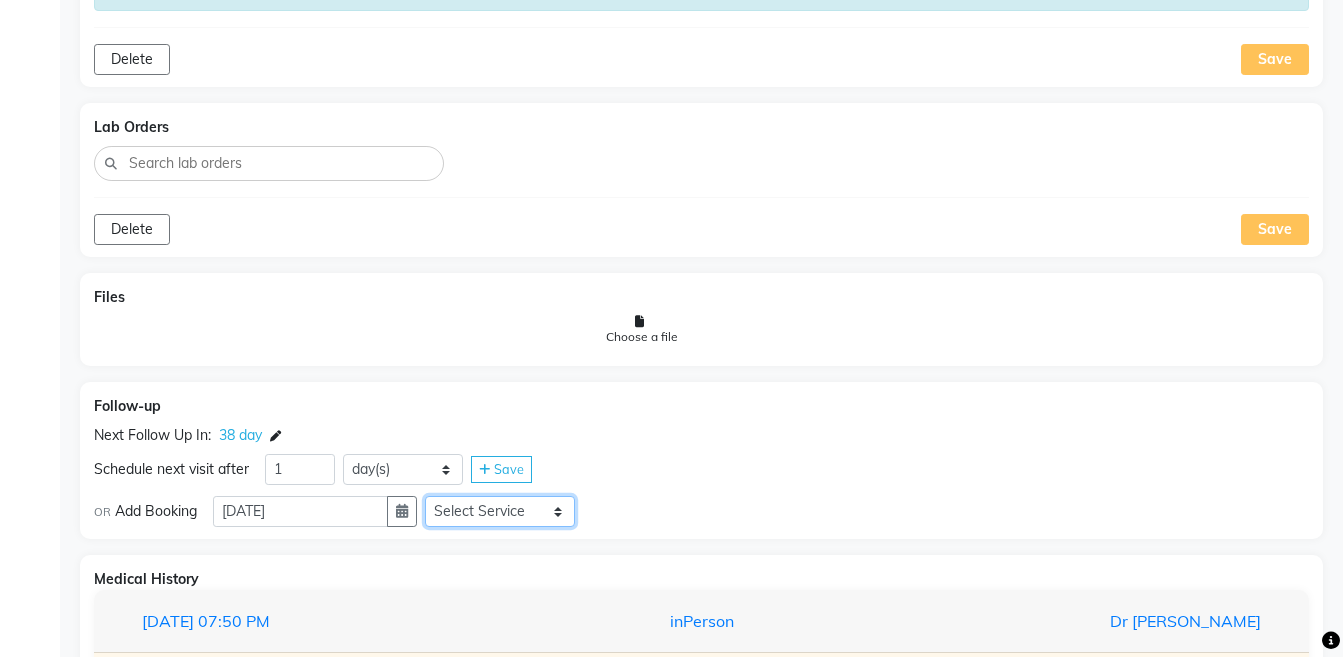 select on "972997" 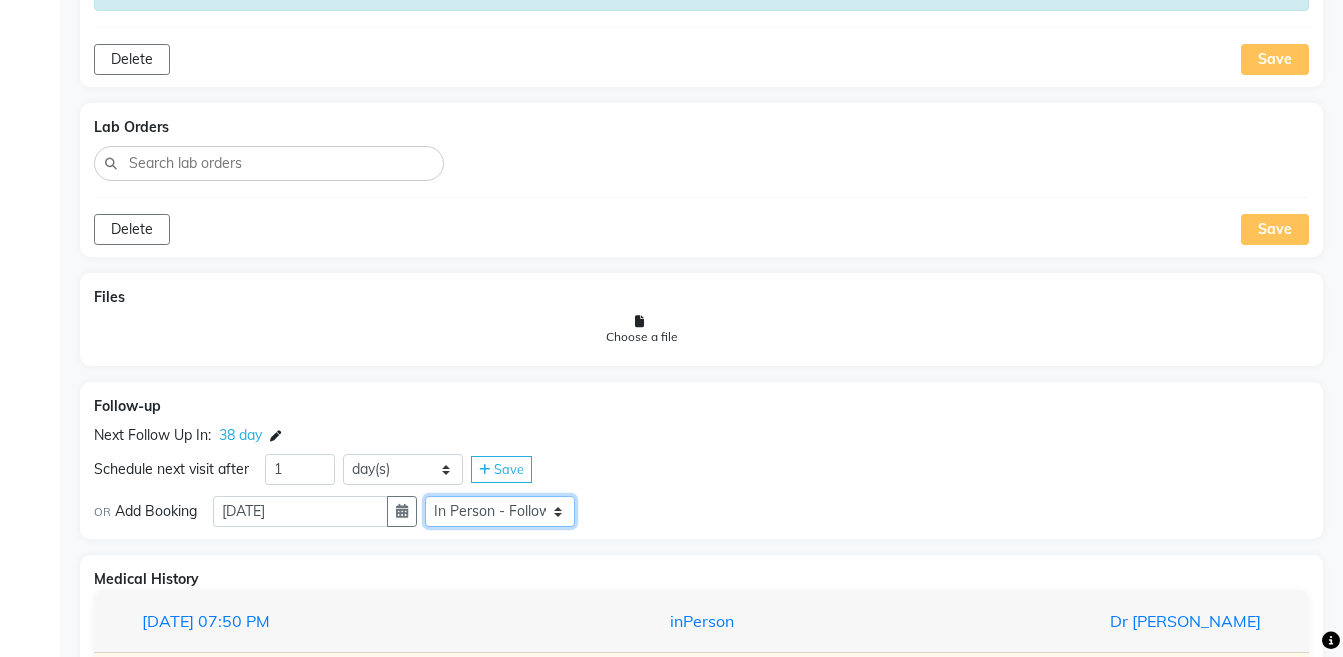 click on "Select Service  Medicine  Medicine 1  Hydra Facial  Medi Facial  Vampire Facial With Plasma  Oxygeno Facial  Anti Aging Facial  Korean Glass GLow Facial  Full Face  Upper Lip  Chin  Underarms  Full Legs & arms  Back-side  Chest  Abdomen  Yellow Peel  Black Peel  Party Peel  Glow Peel  Argi Peel  Under-arm Peel  Depigmento Peel  Anti Aging Peel  Lip Peel  Hair PRP  GFC PRP  [MEDICAL_DATA] / Dermaroller  Under Eye PRP  Face PRP  Dermapen / Mesotherapt for Full Face  Dermapen / Mesotherapt for Scars  Carbon Peel  LASER BLEECH Laser Bleech  BB Glow  Indian Glass Glow  In Person - Consultation  Courier Charges in City  Courier Charges out of City  In Person - Follow Up  Hair Treatment   Skin Treatment   Online - Consultation  Online - Follow Up" 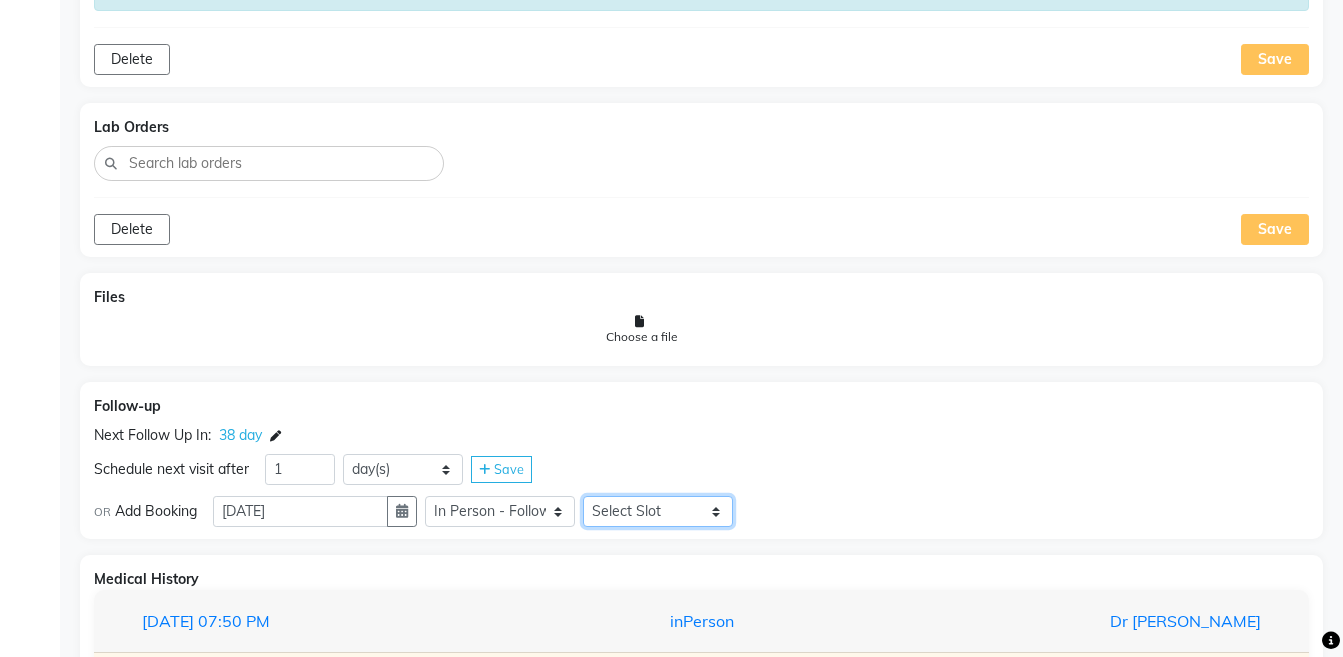 click on "Select Slot 10:15 10:30 10:45 11:00 11:15 11:30 11:45 12:00 12:15 12:30 13:00 13:15 13:30 13:45 14:00 14:15 14:45 15:00 15:15 15:30 15:45 16:00 16:15 16:30 16:45 17:00 17:15 17:30 17:45 18:00 18:15 18:30 18:45 19:00 19:15 19:30 19:45 20:00 20:15 20:30 20:45 21:00 21:15 21:30 21:45" 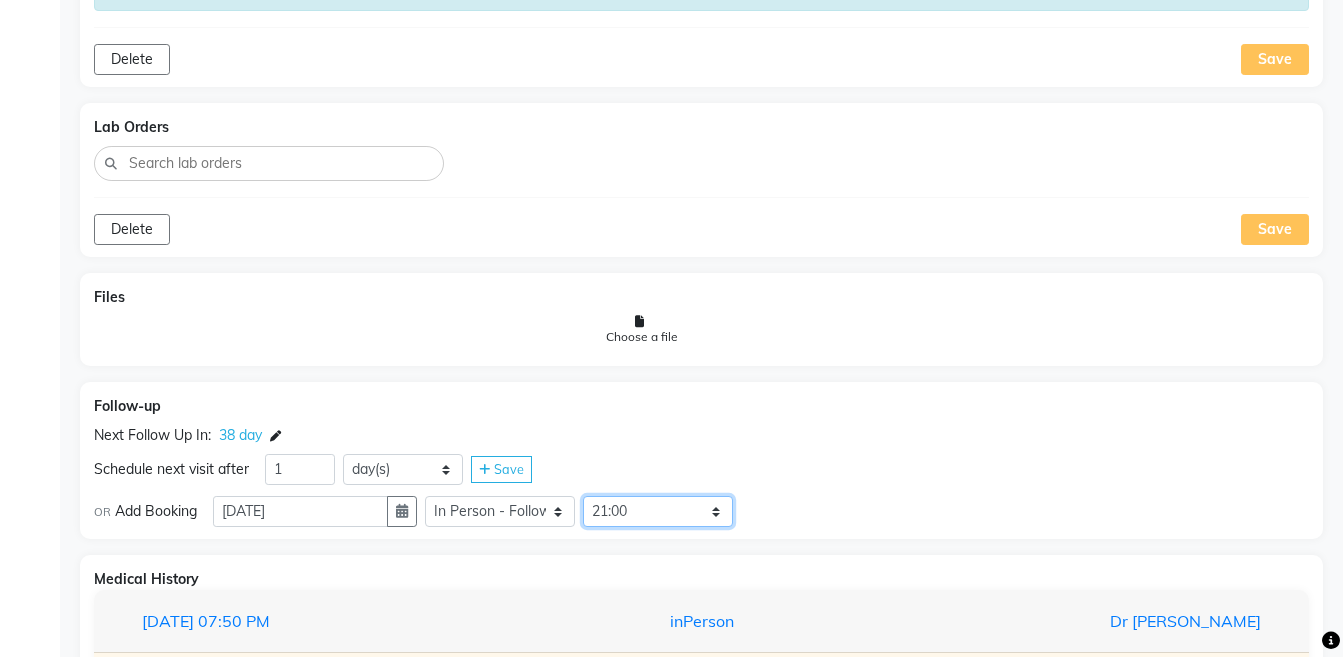 click on "Select Slot 10:15 10:30 10:45 11:00 11:15 11:30 11:45 12:00 12:15 12:30 13:00 13:15 13:30 13:45 14:00 14:15 14:45 15:00 15:15 15:30 15:45 16:00 16:15 16:30 16:45 17:00 17:15 17:30 17:45 18:00 18:15 18:30 18:45 19:00 19:15 19:30 19:45 20:00 20:15 20:30 20:45 21:00 21:15 21:30 21:45" 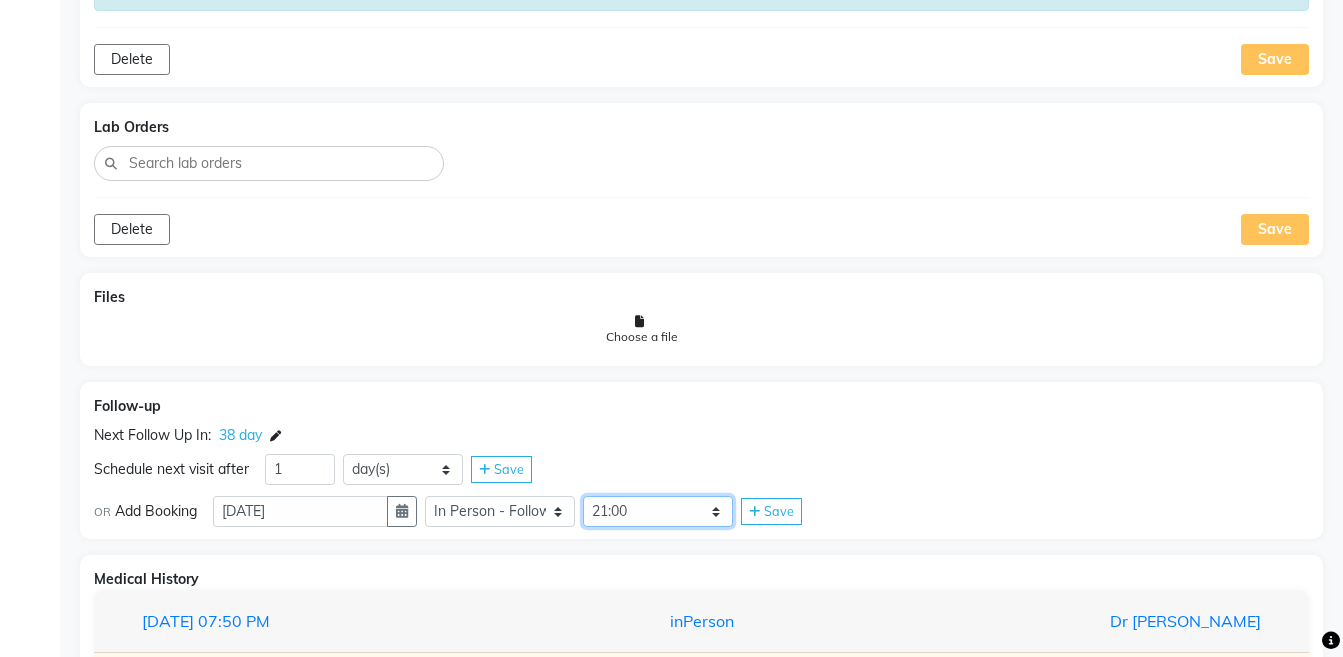 click on "Select Slot 10:15 10:30 10:45 11:00 11:15 11:30 11:45 12:00 12:15 12:30 13:00 13:15 13:30 13:45 14:00 14:15 14:45 15:00 15:15 15:30 15:45 16:00 16:15 16:30 16:45 17:00 17:15 17:30 17:45 18:00 18:15 18:30 18:45 19:00 19:15 19:30 19:45 20:00 20:15 20:30 20:45 21:00 21:15 21:30 21:45" 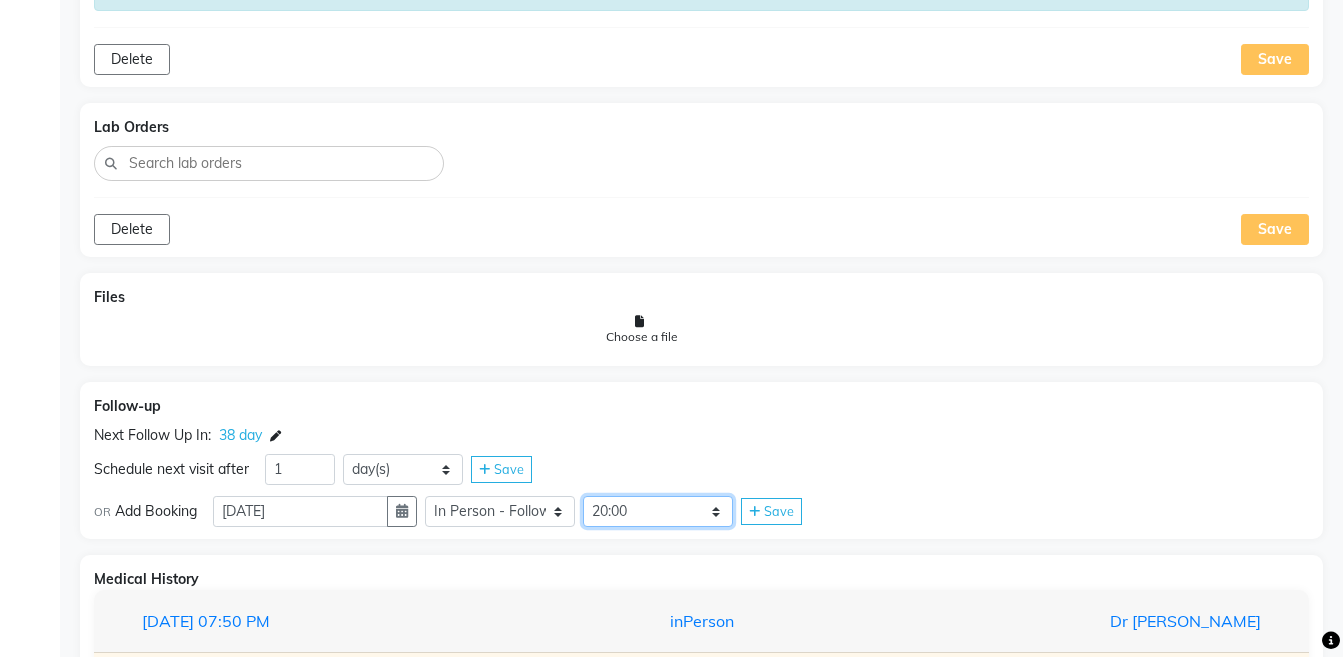 click on "Select Slot 10:15 10:30 10:45 11:00 11:15 11:30 11:45 12:00 12:15 12:30 13:00 13:15 13:30 13:45 14:00 14:15 14:45 15:00 15:15 15:30 15:45 16:00 16:15 16:30 16:45 17:00 17:15 17:30 17:45 18:00 18:15 18:30 18:45 19:00 19:15 19:30 19:45 20:00 20:15 20:30 20:45 21:00 21:15 21:30 21:45" 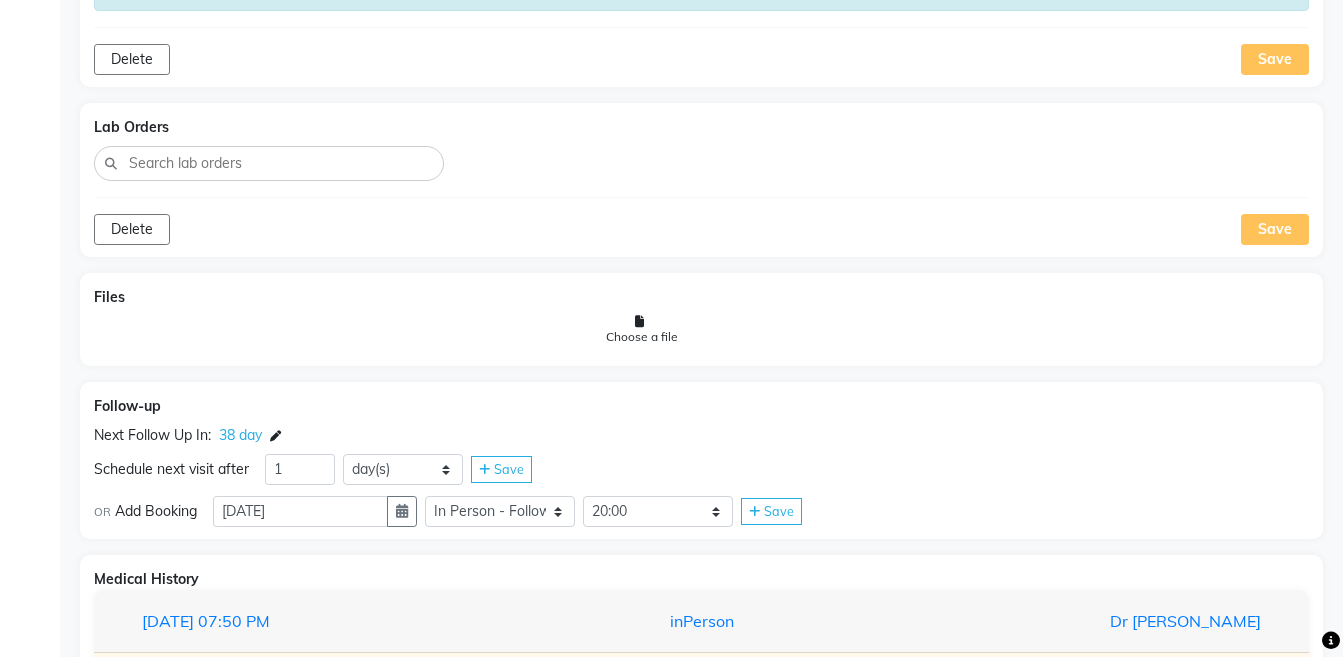 click 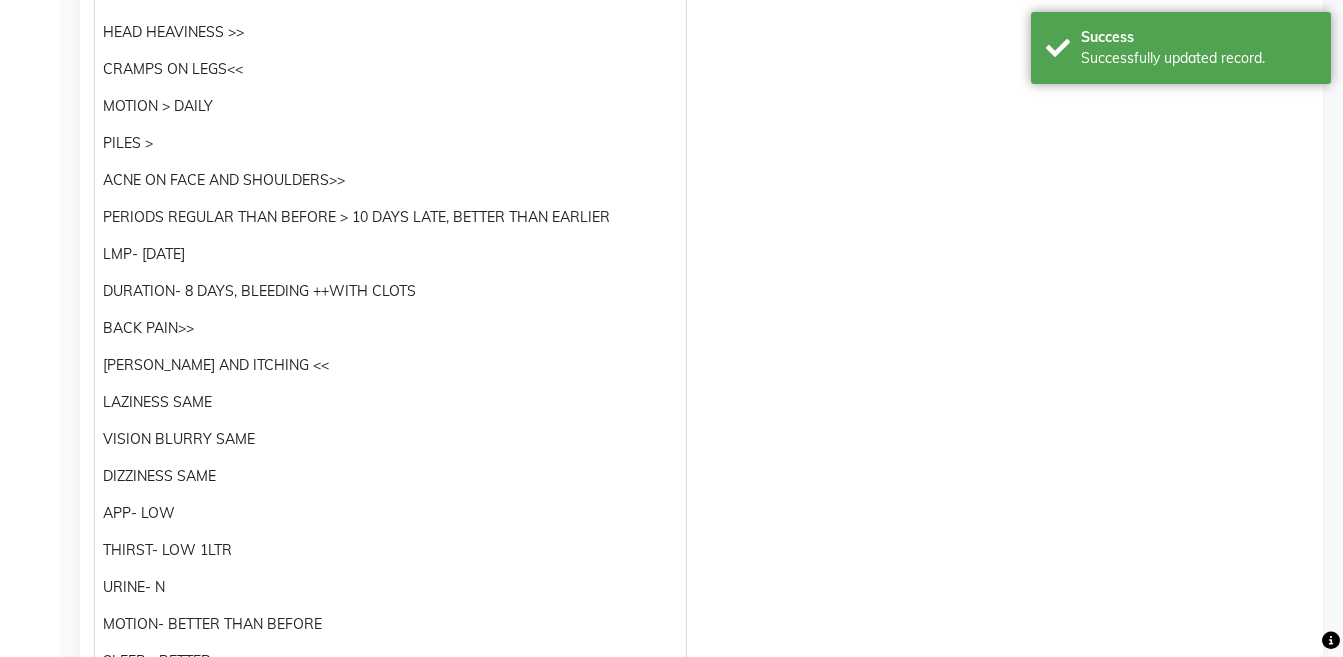scroll, scrollTop: 0, scrollLeft: 0, axis: both 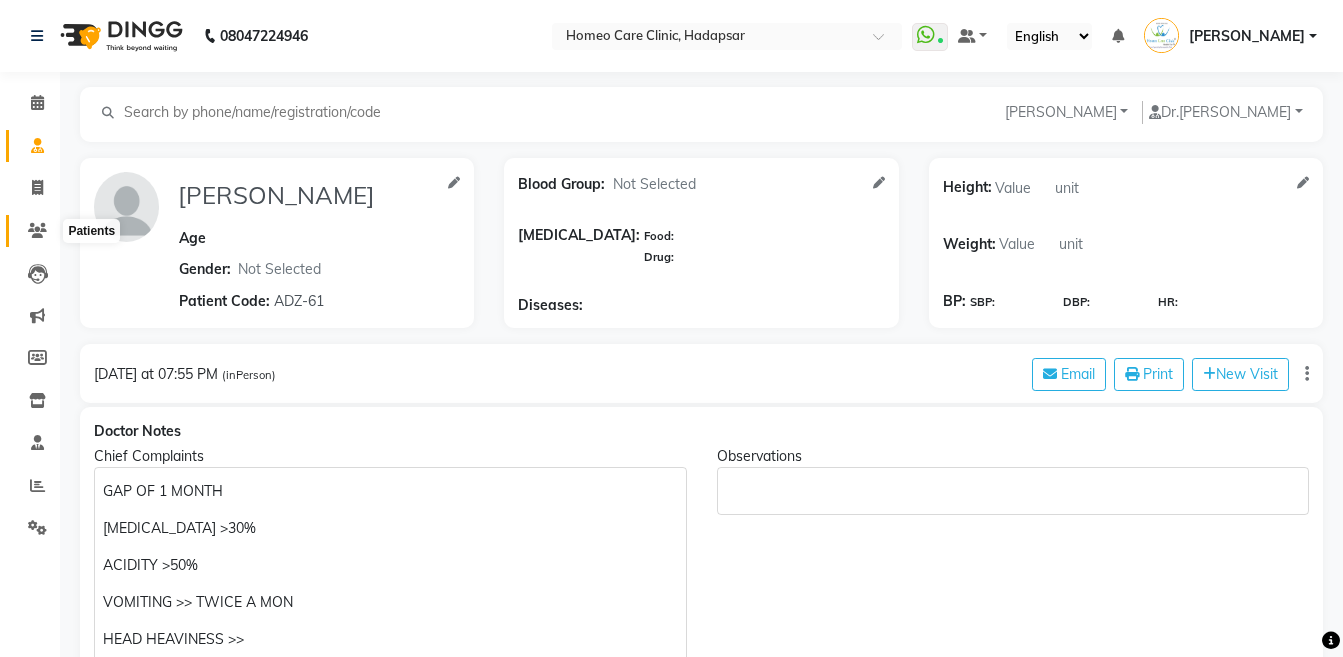 click 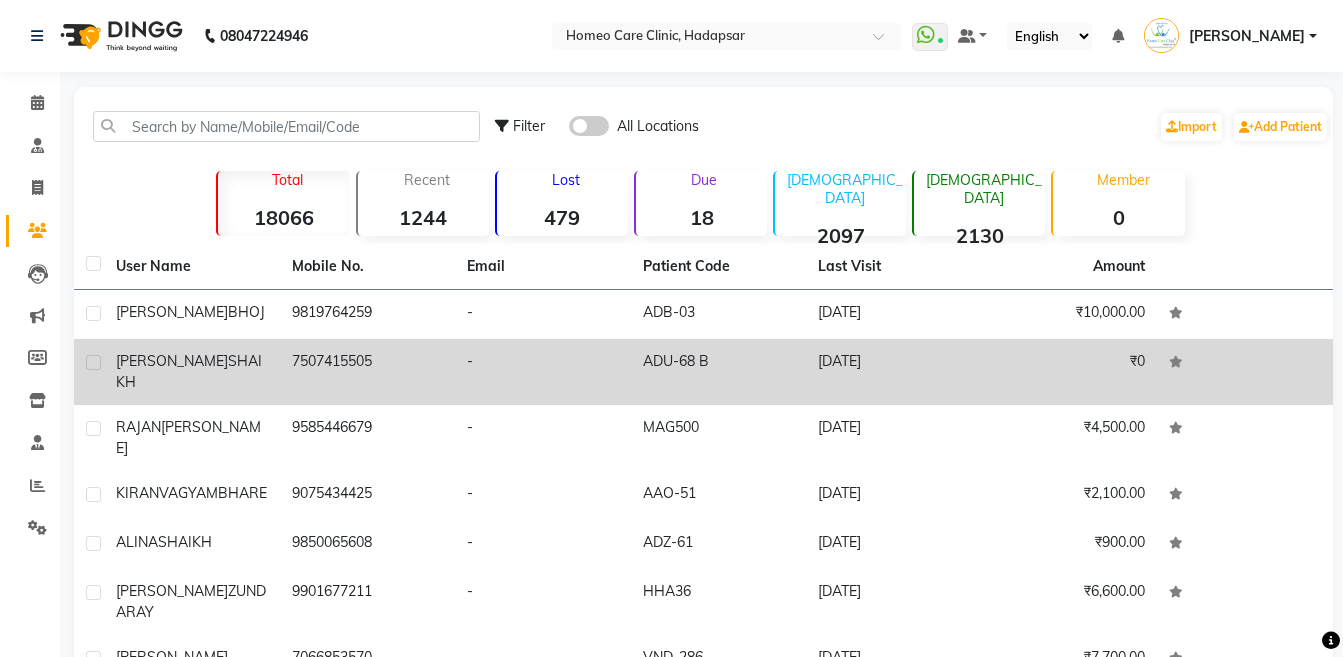 click on "[PERSON_NAME]" 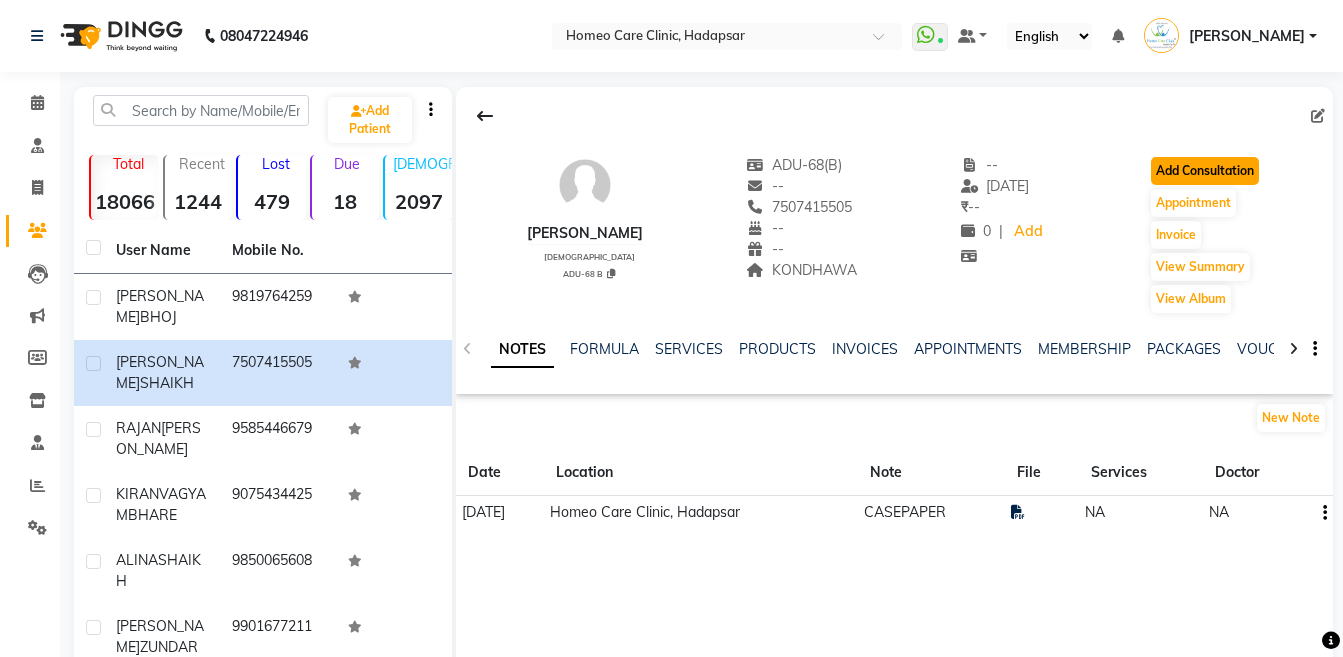 click on "Add Consultation" 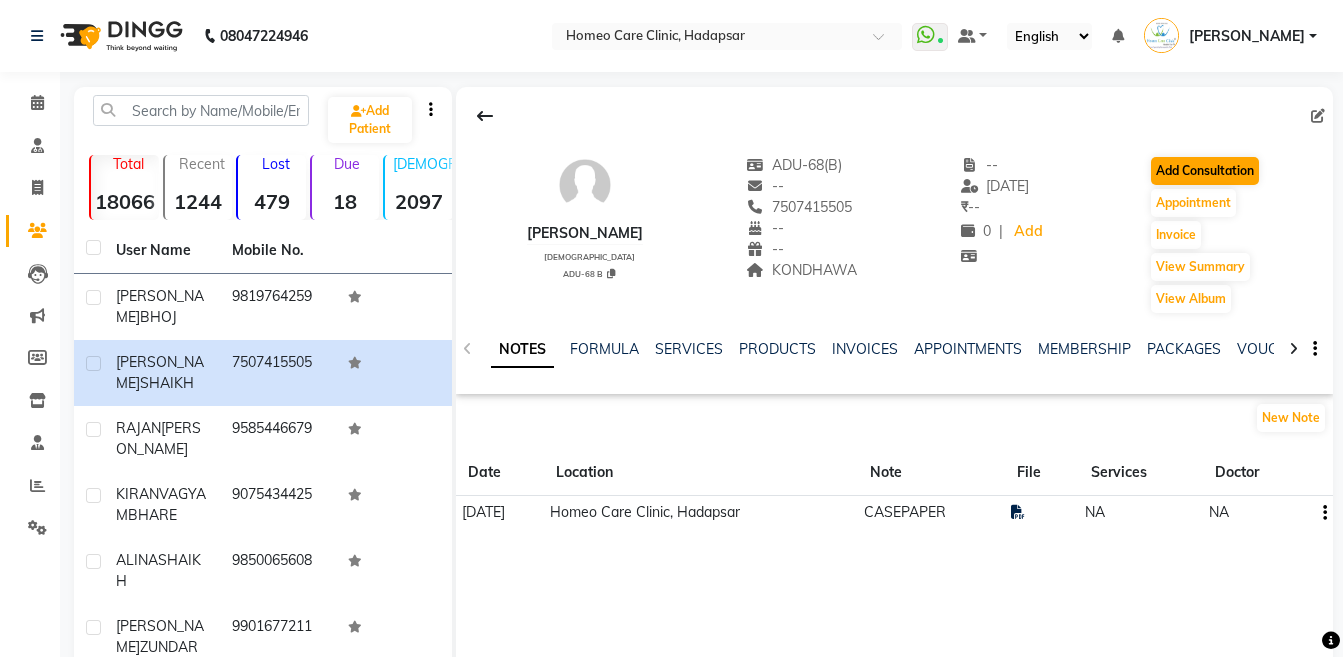 select on "[DEMOGRAPHIC_DATA]" 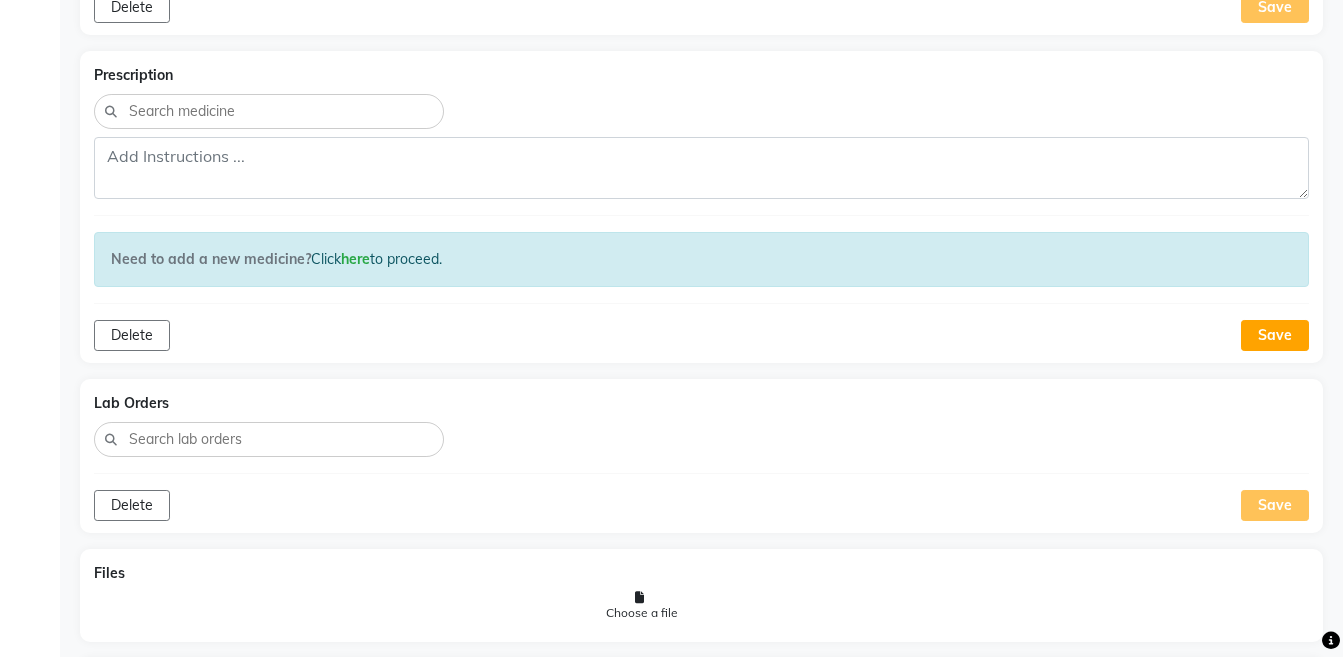 scroll, scrollTop: 1423, scrollLeft: 0, axis: vertical 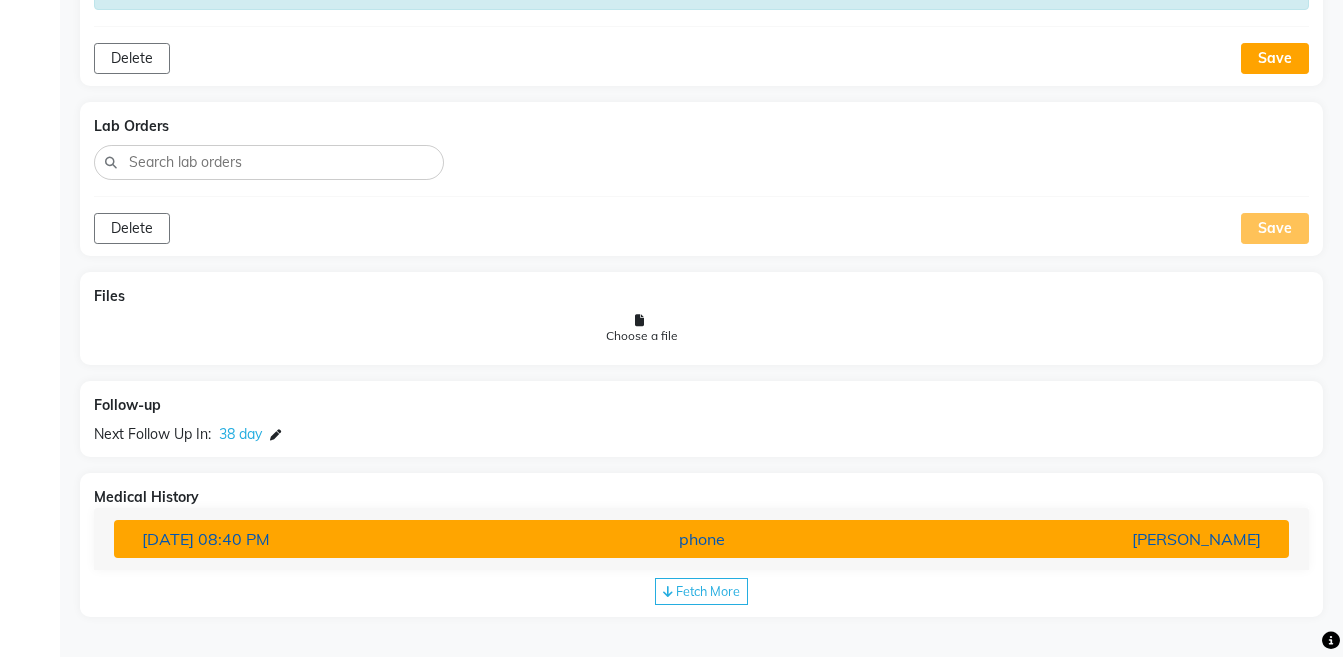 click on "[PERSON_NAME]" at bounding box center (1084, 539) 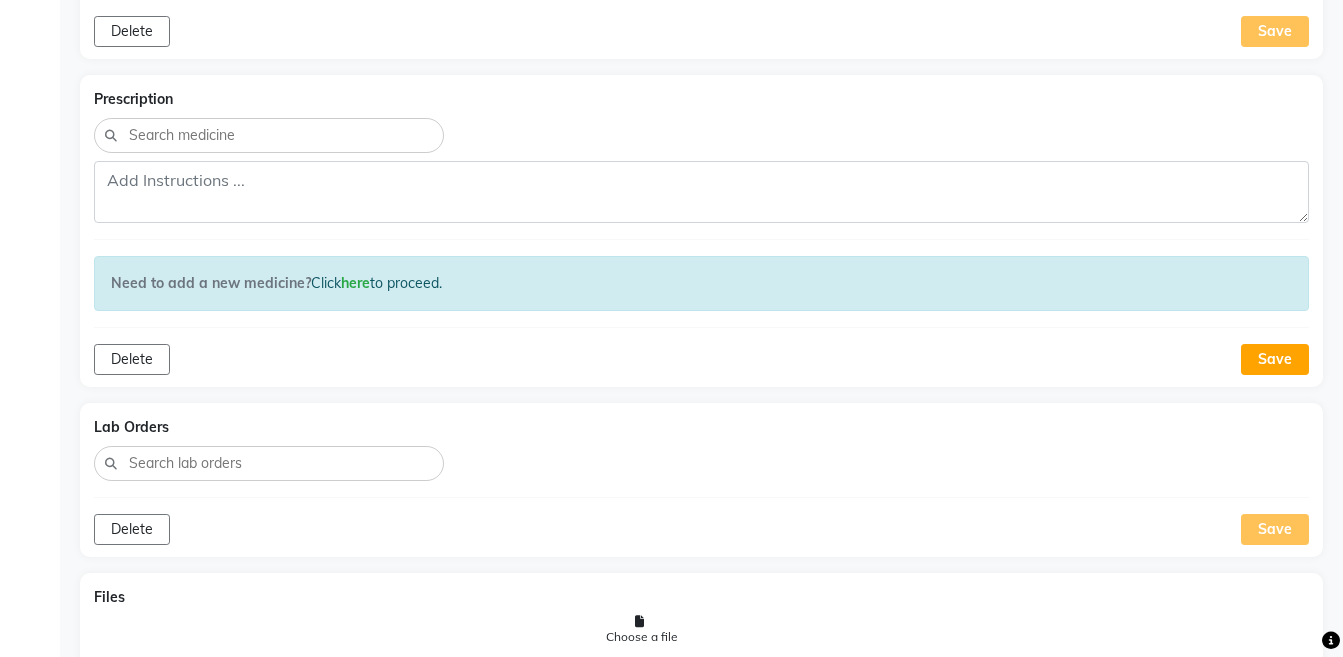 scroll, scrollTop: 0, scrollLeft: 0, axis: both 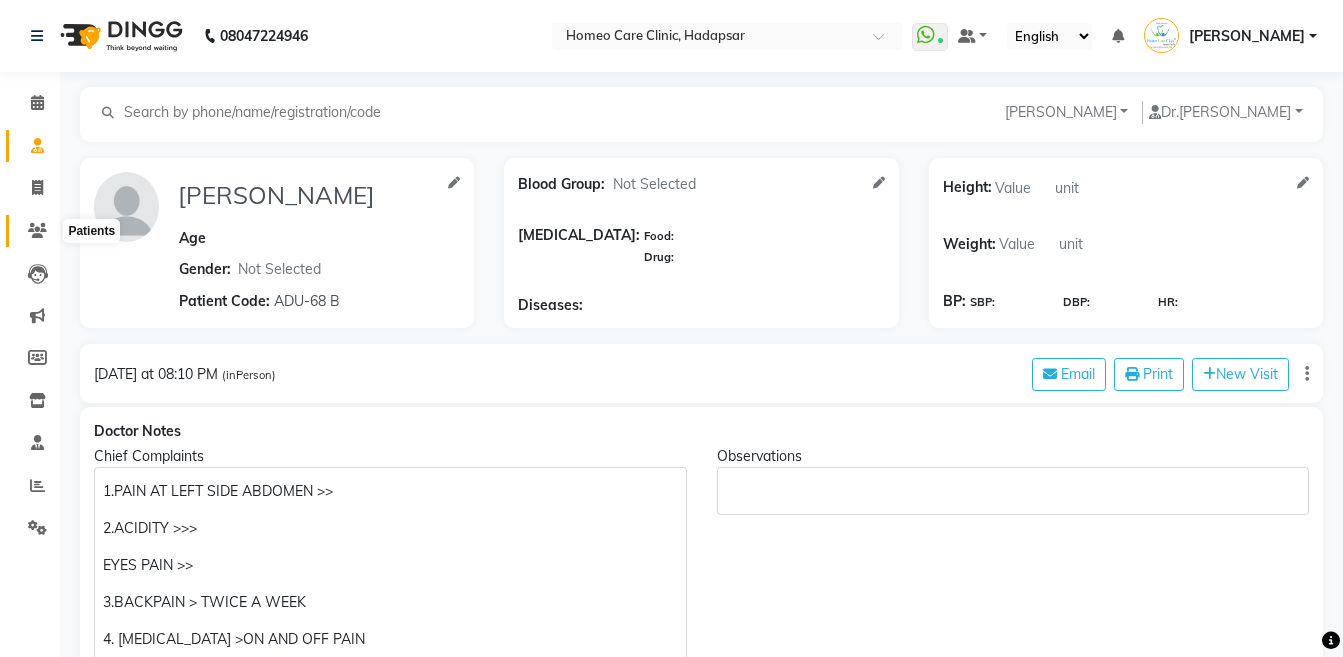 click 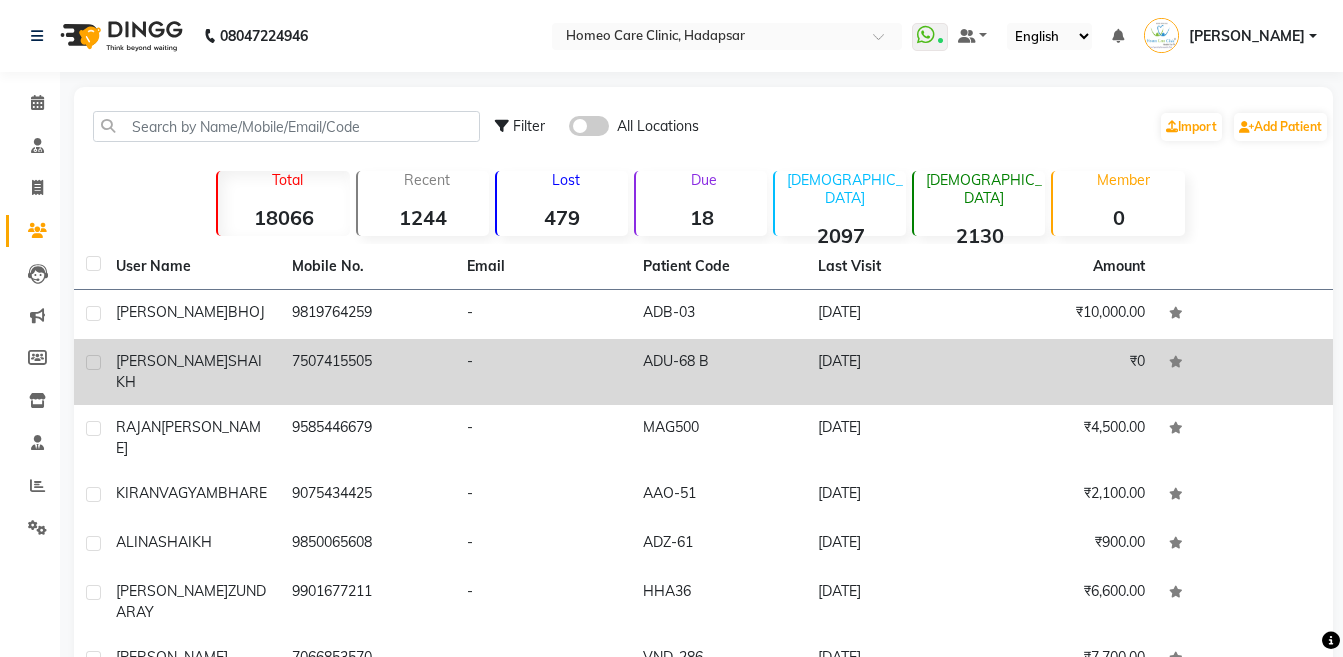 click on "[PERSON_NAME]" 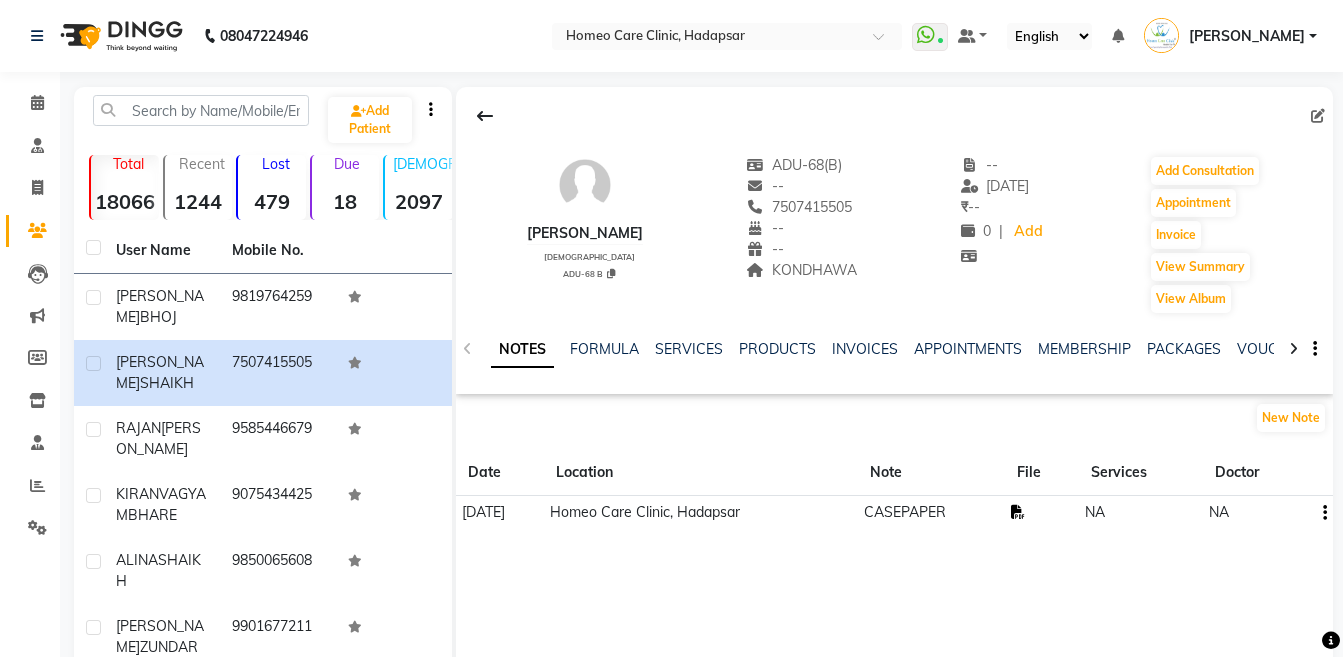 click 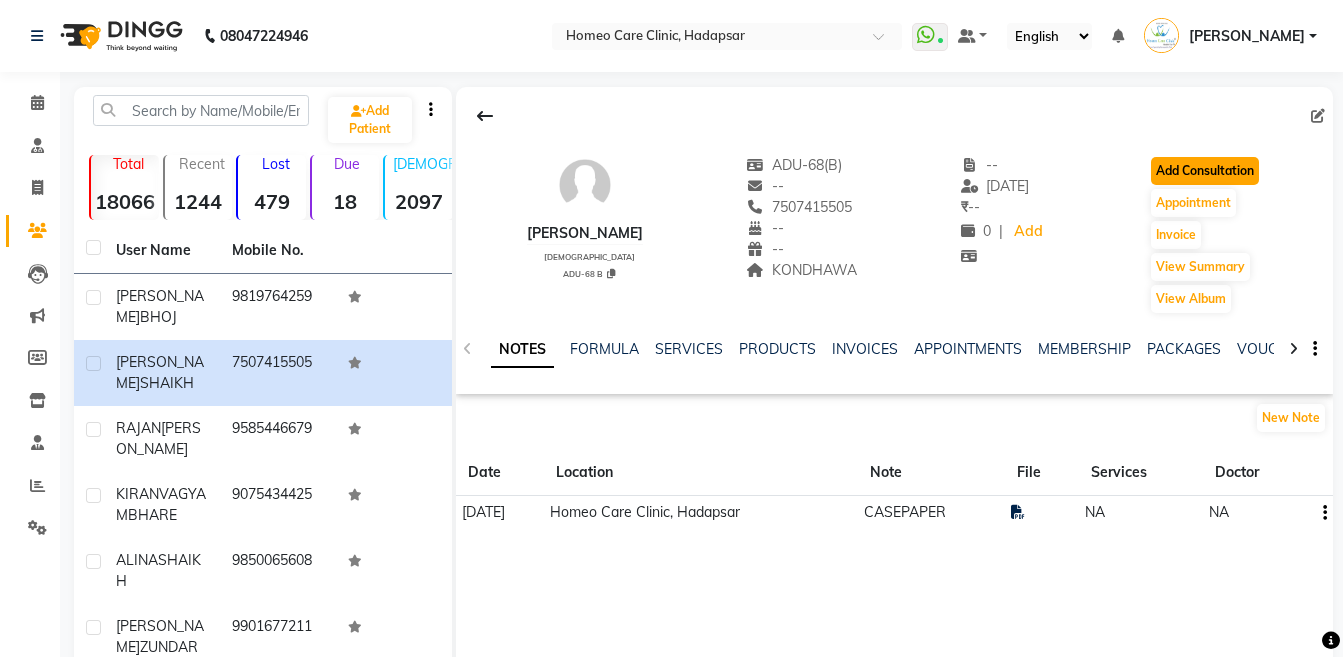 click on "Add Consultation" 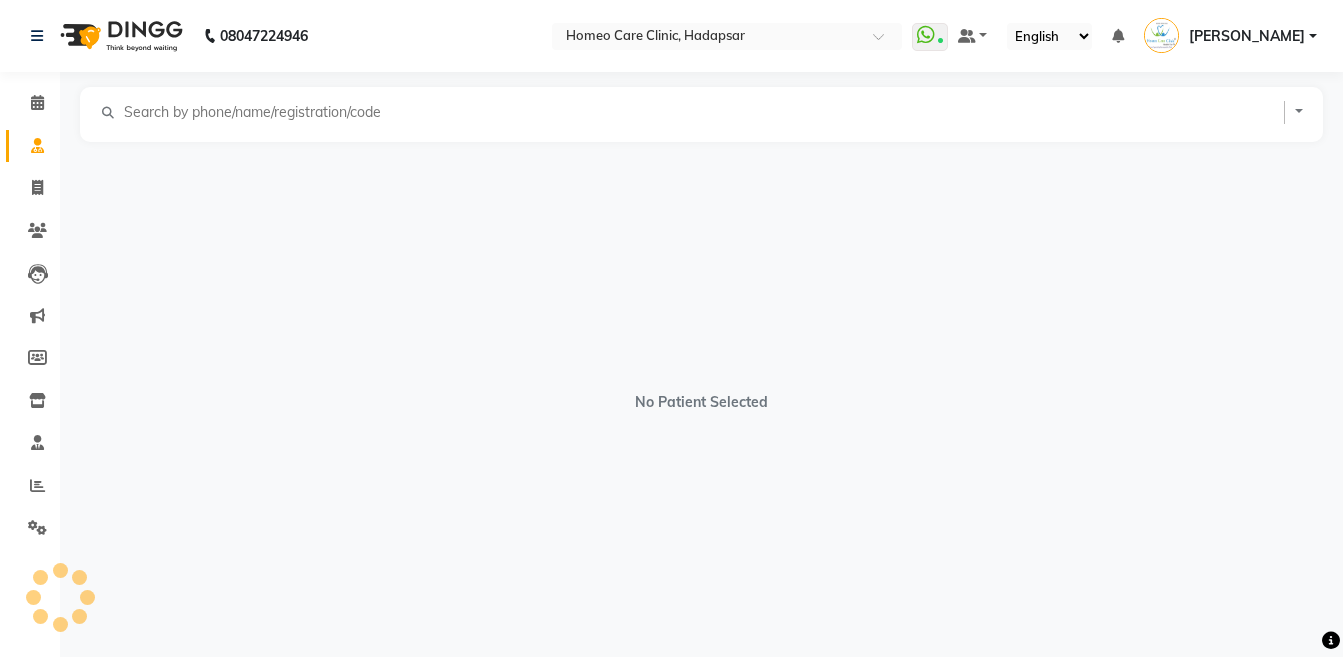 select on "[DEMOGRAPHIC_DATA]" 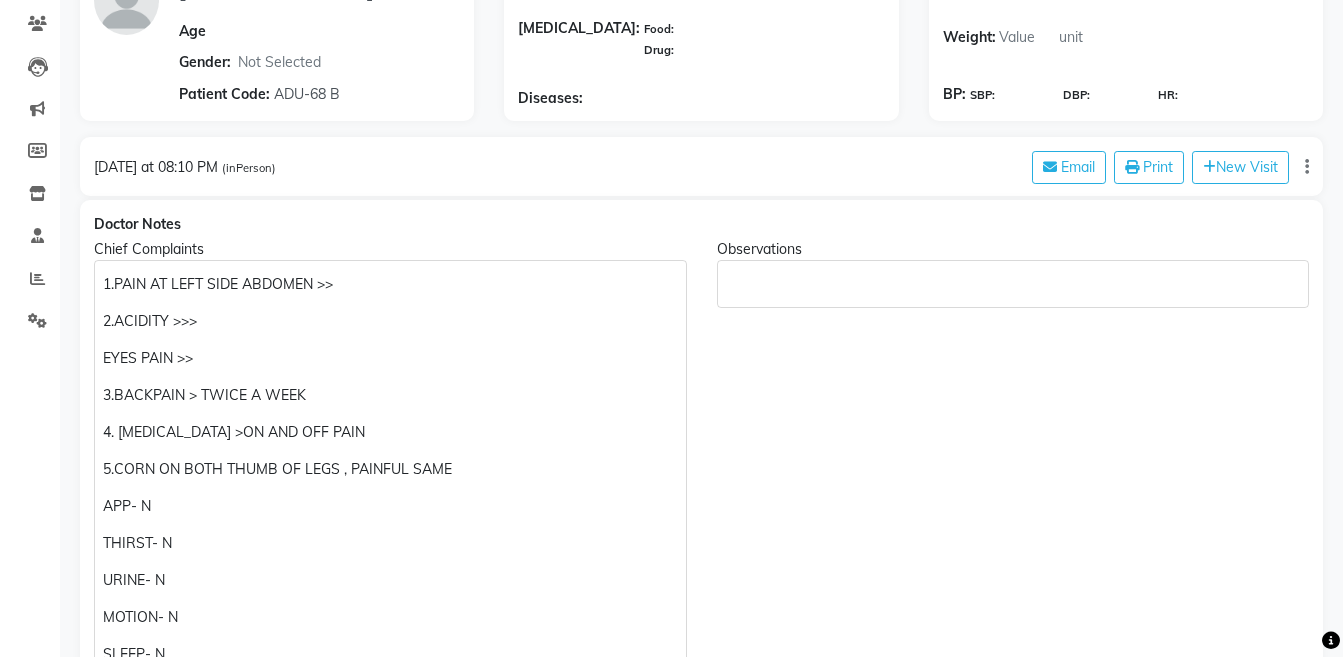scroll, scrollTop: 284, scrollLeft: 0, axis: vertical 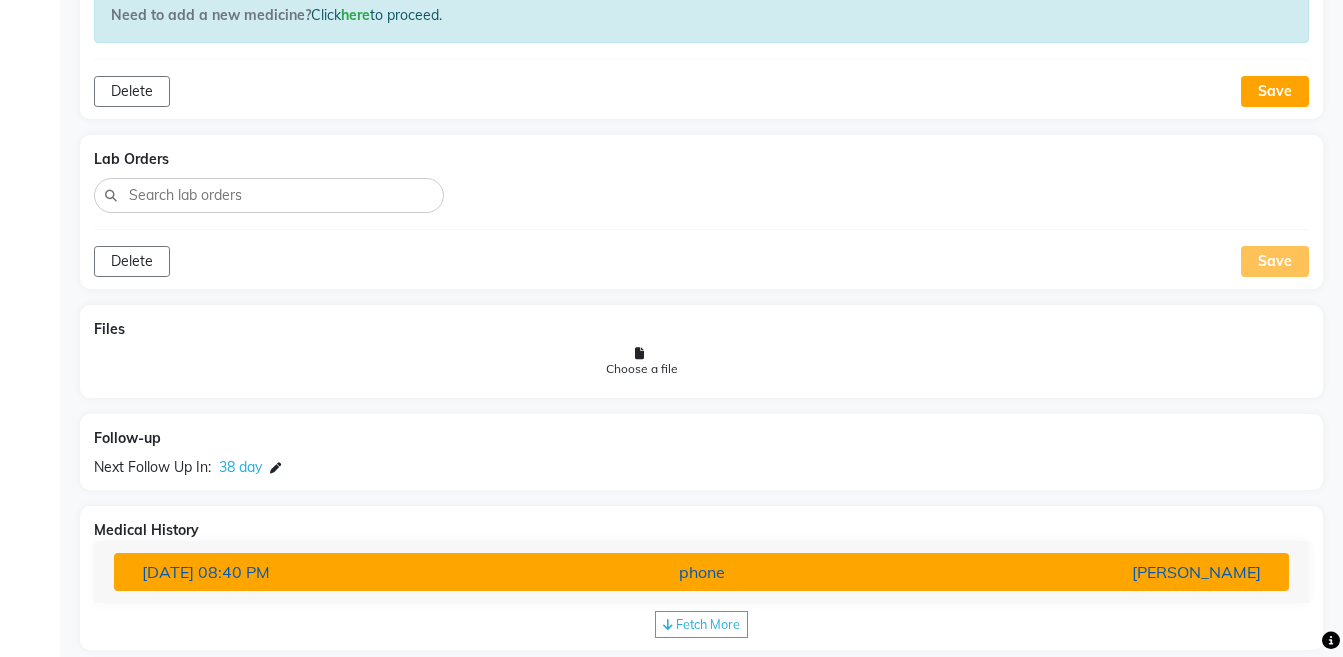 drag, startPoint x: 1049, startPoint y: 551, endPoint x: 1050, endPoint y: 567, distance: 16.03122 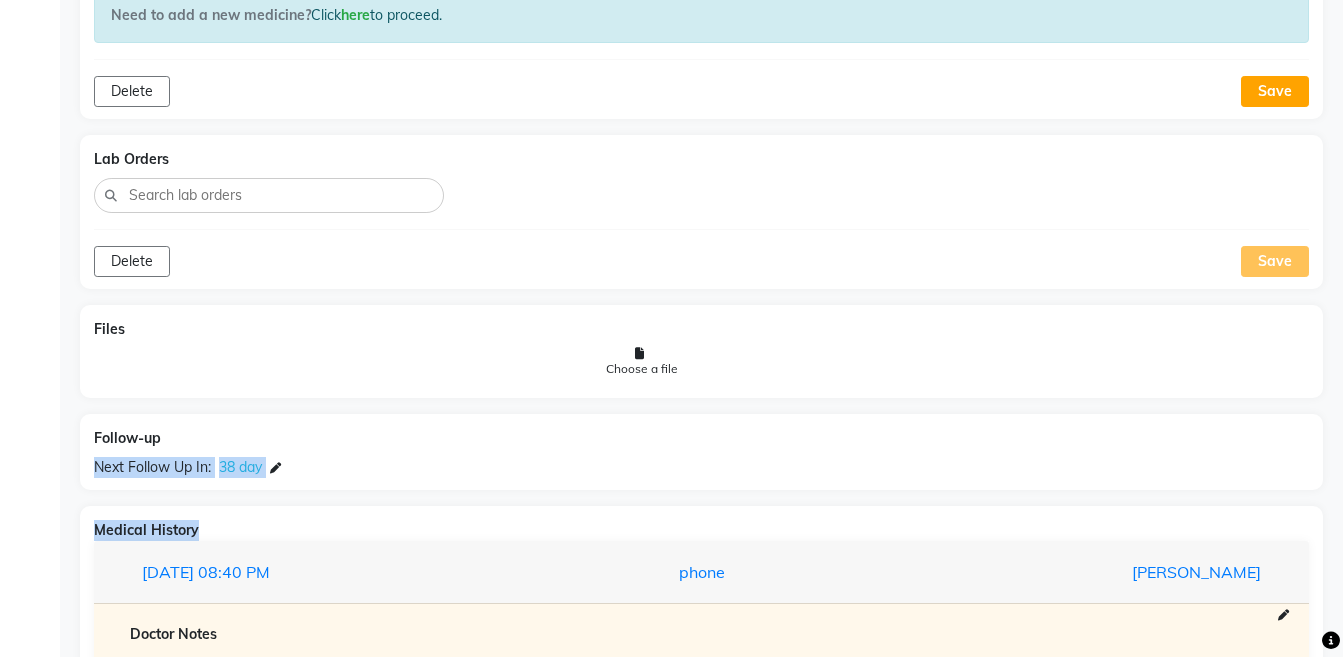 drag, startPoint x: 1342, startPoint y: 437, endPoint x: 1351, endPoint y: 492, distance: 55.7315 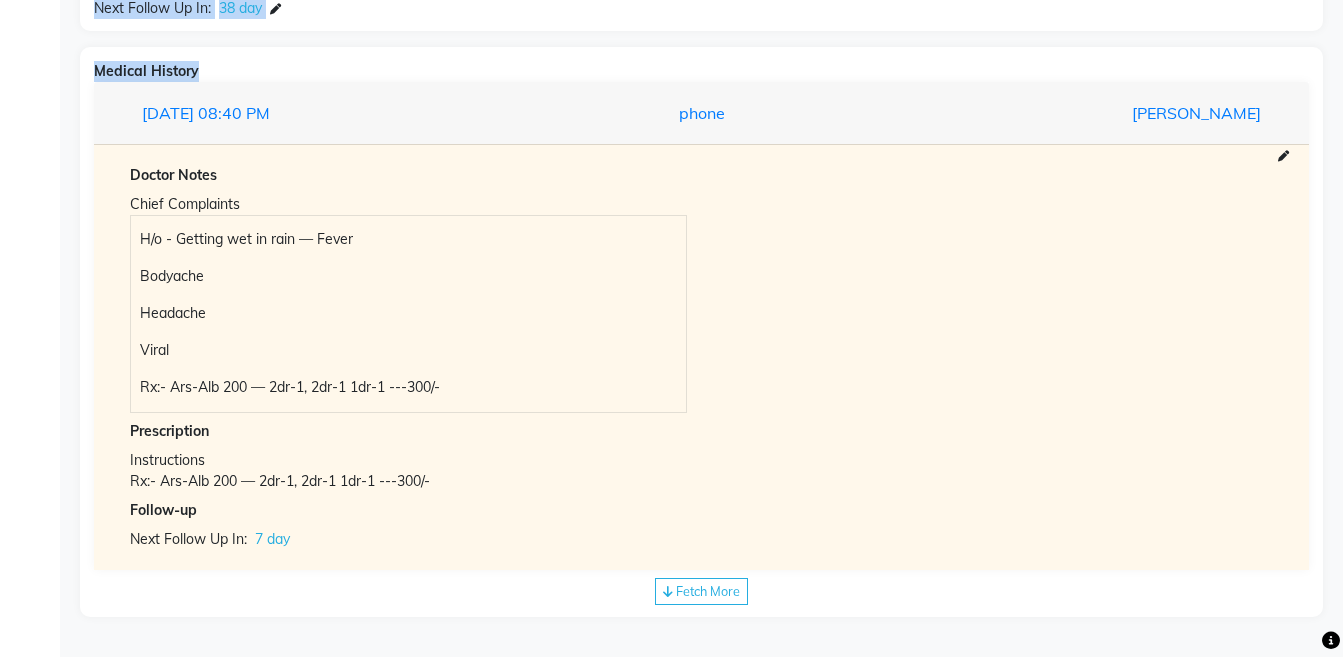scroll, scrollTop: 730, scrollLeft: 0, axis: vertical 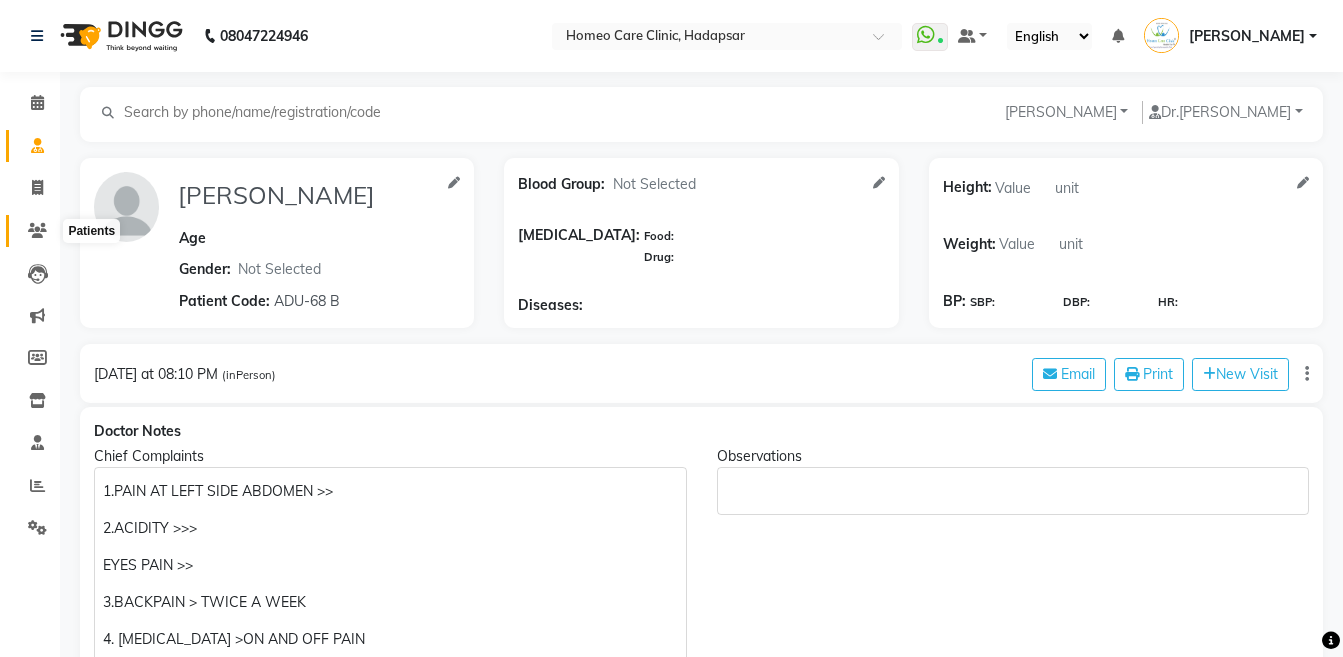click 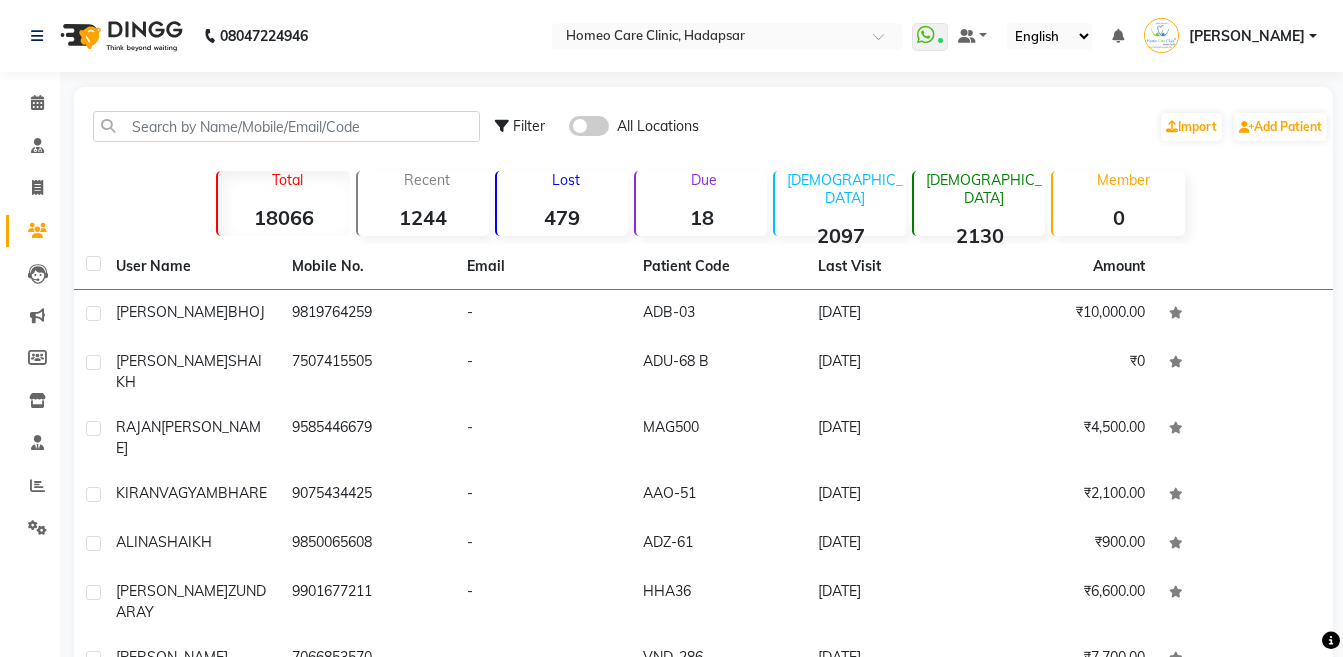 click on "7507415505" 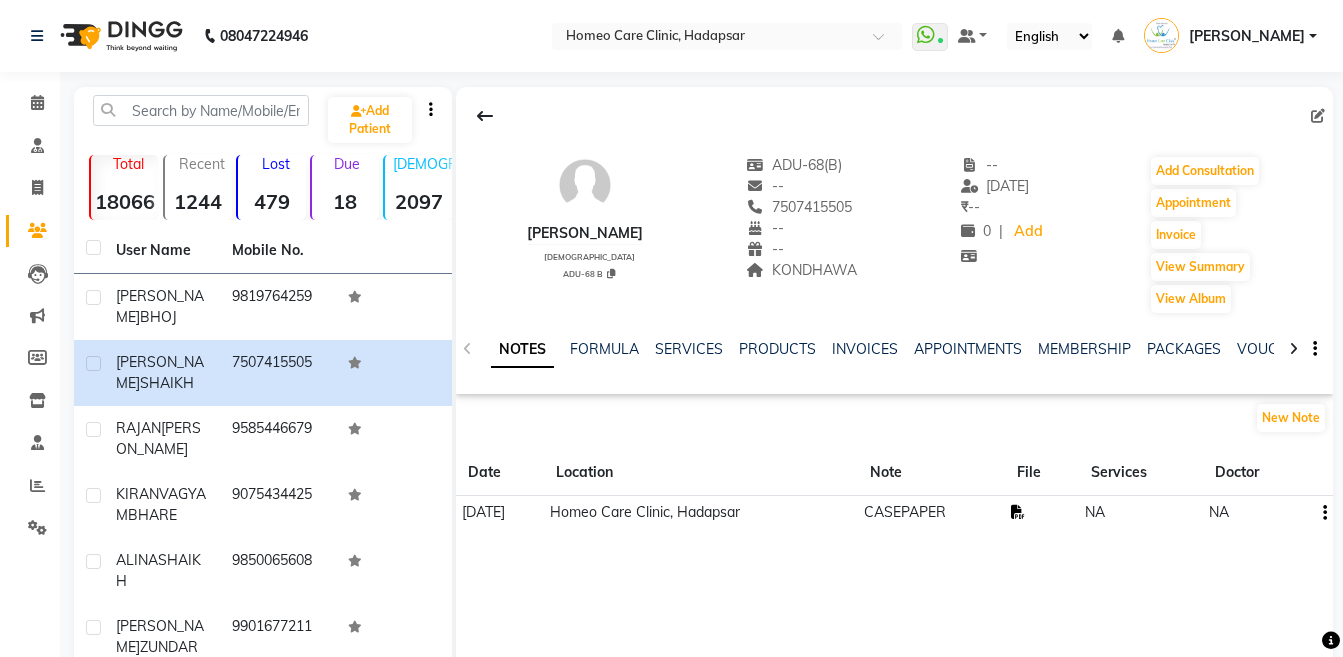 click 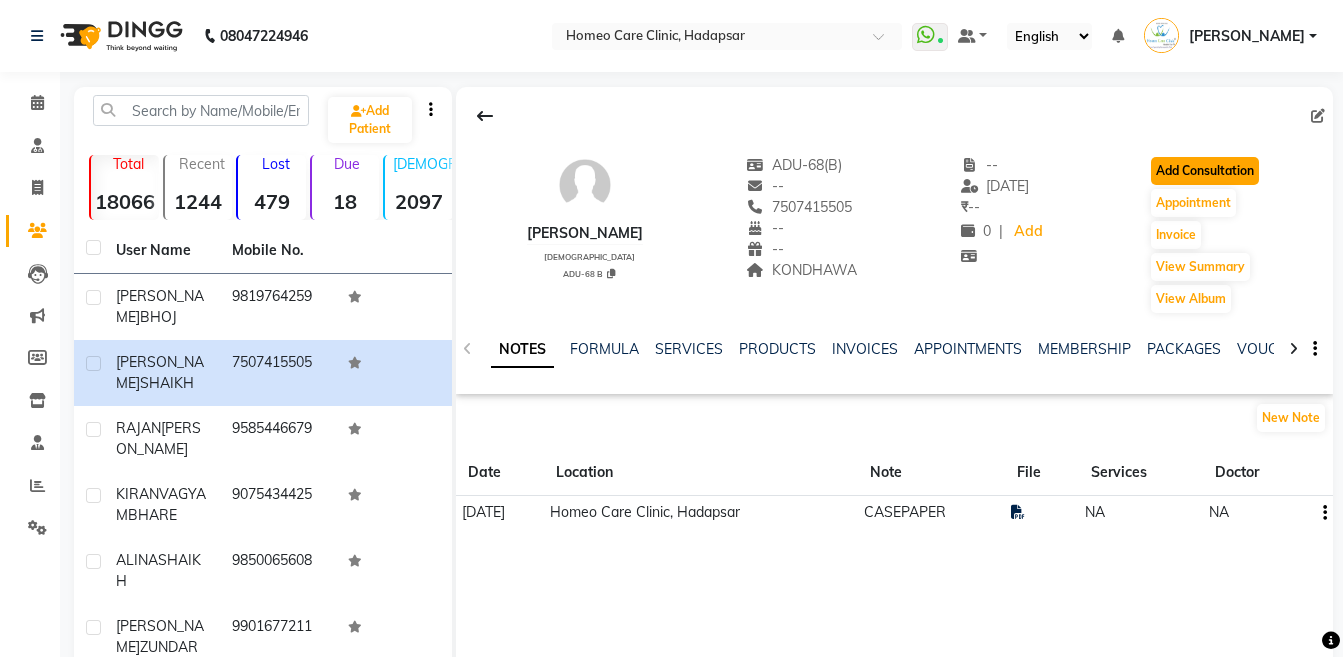 click on "Add Consultation" 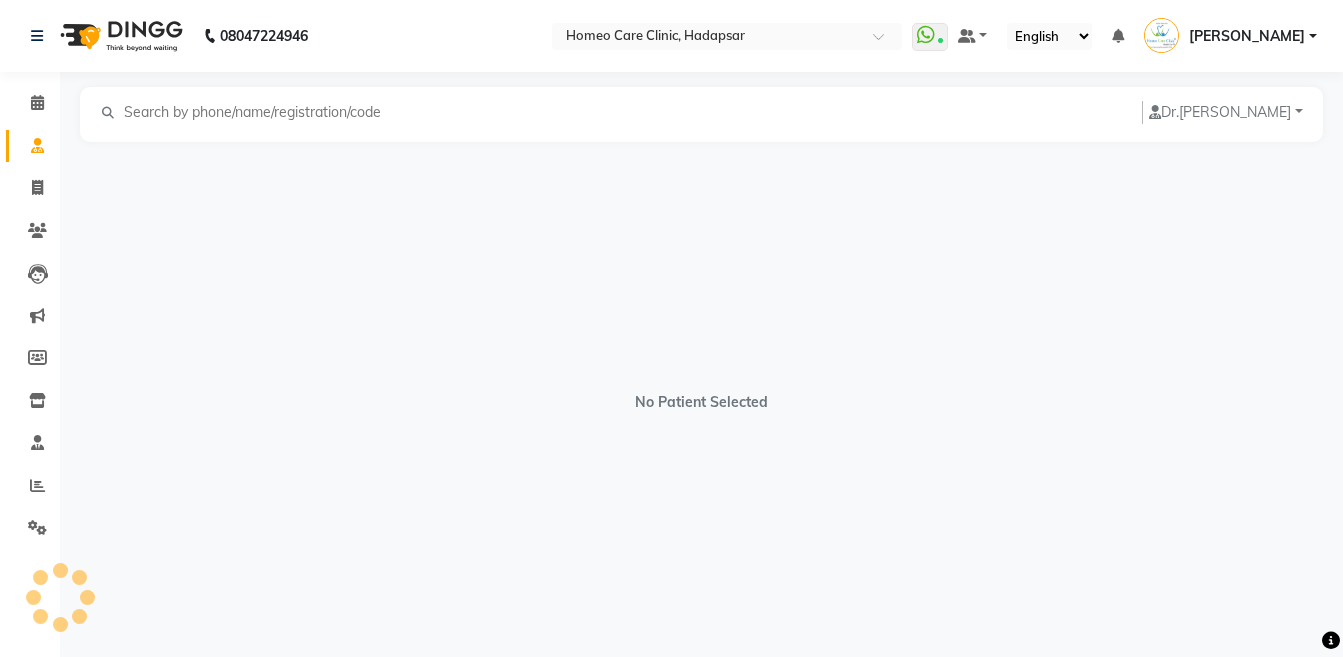 select on "[DEMOGRAPHIC_DATA]" 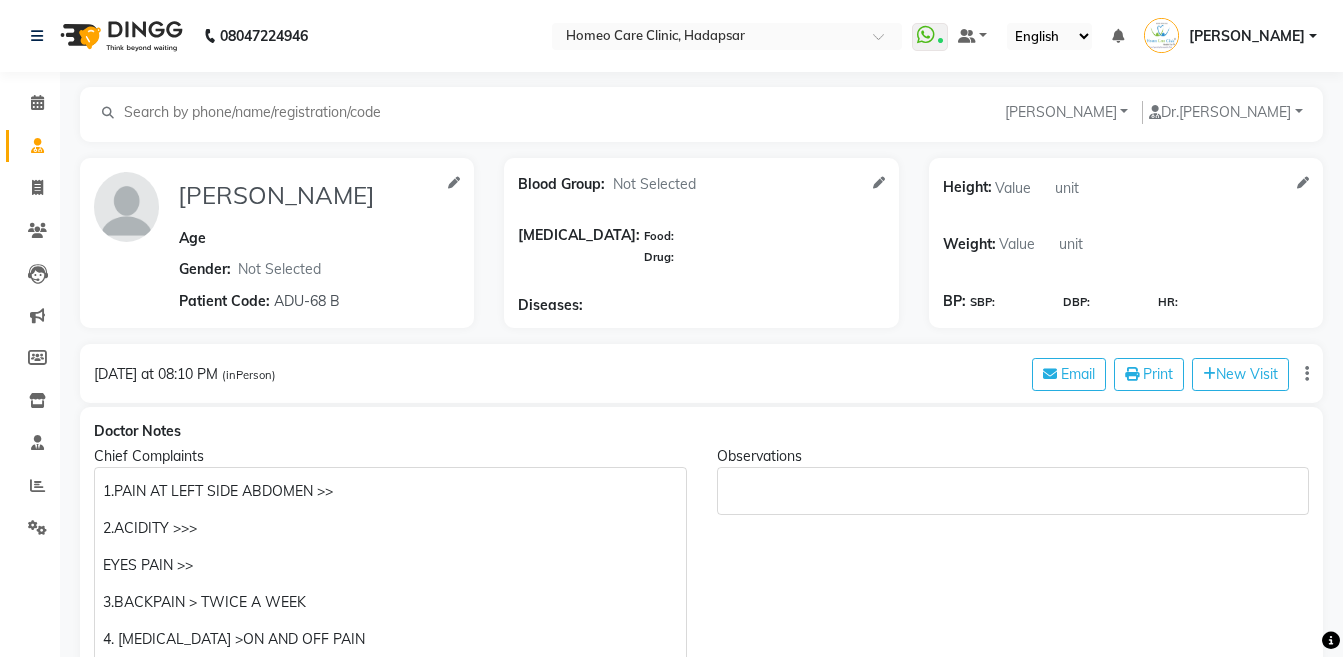 scroll, scrollTop: 404, scrollLeft: 0, axis: vertical 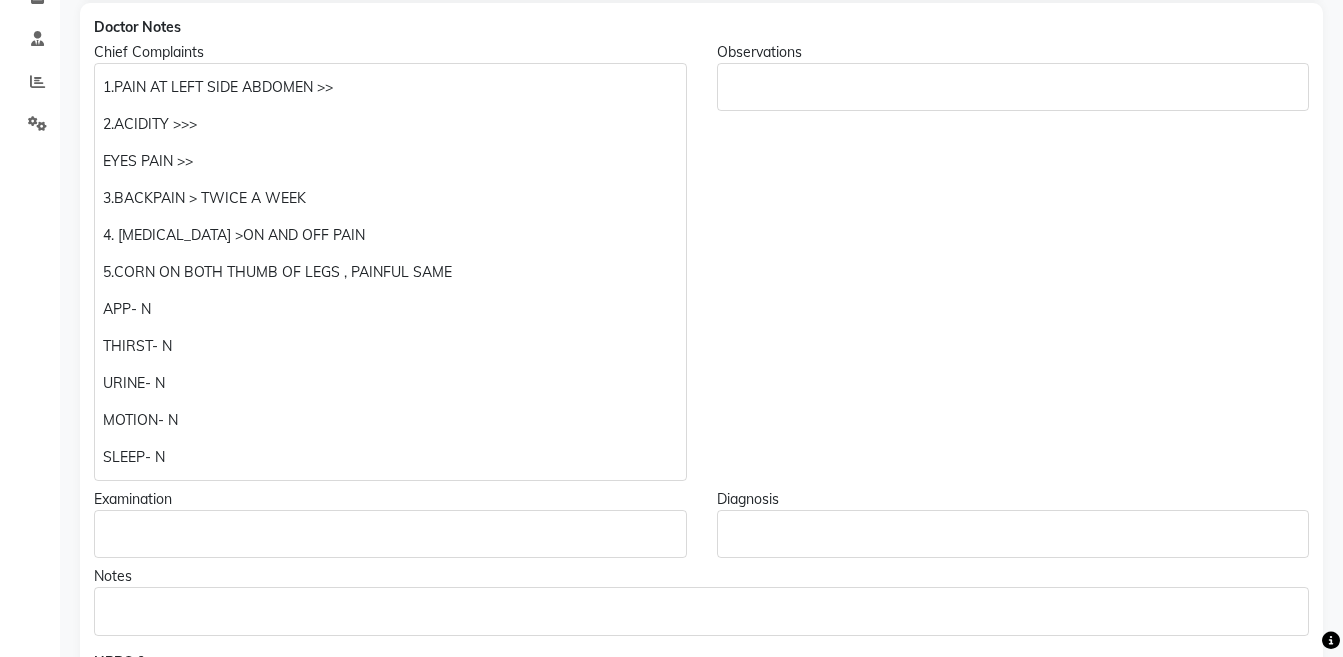 click on "SLEEP- N" 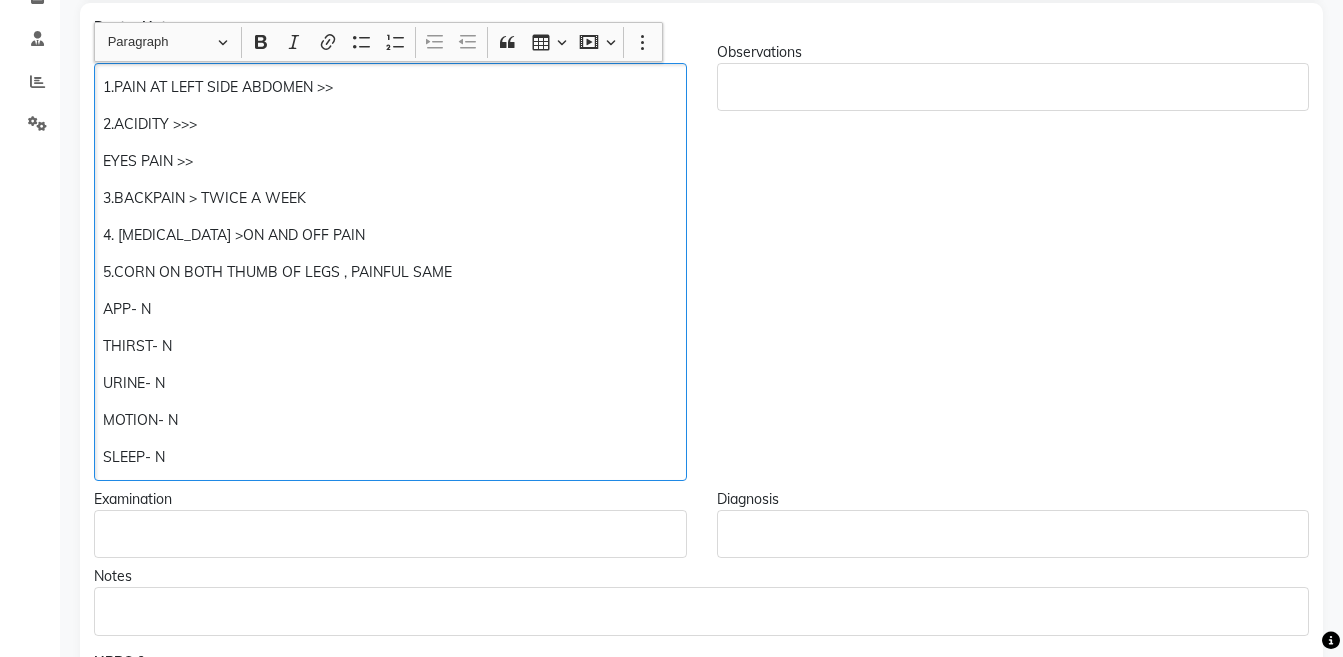scroll, scrollTop: 405, scrollLeft: 0, axis: vertical 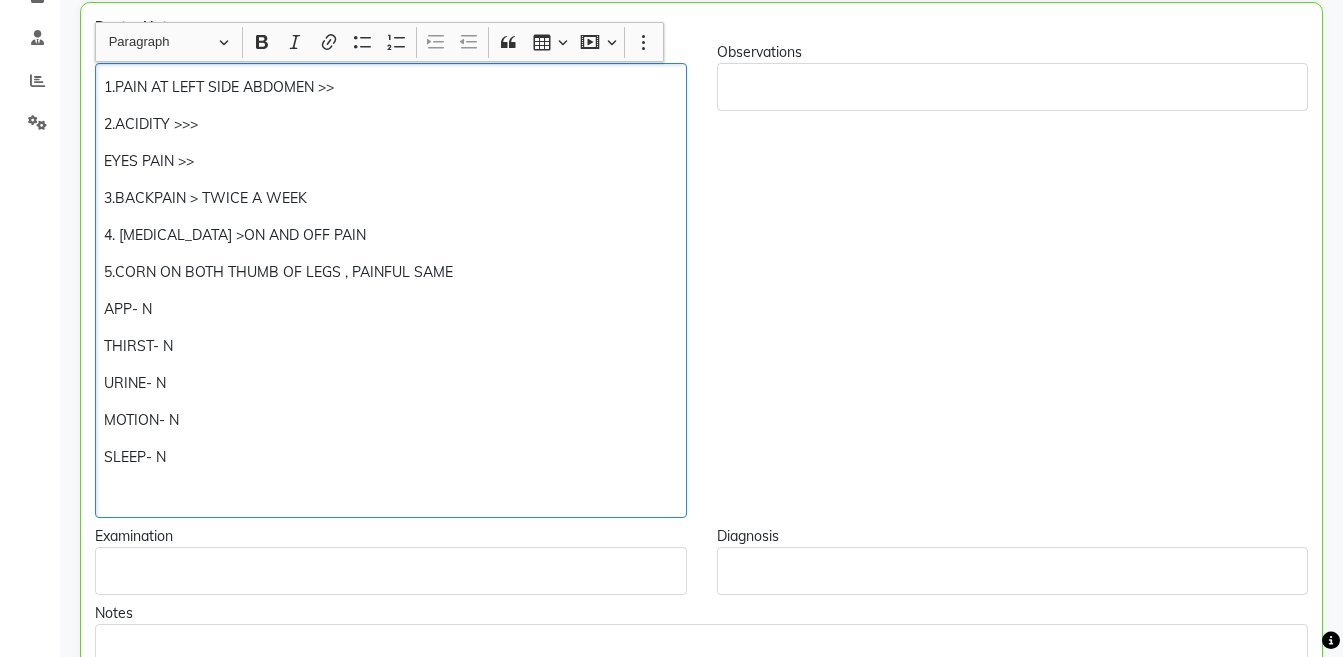type 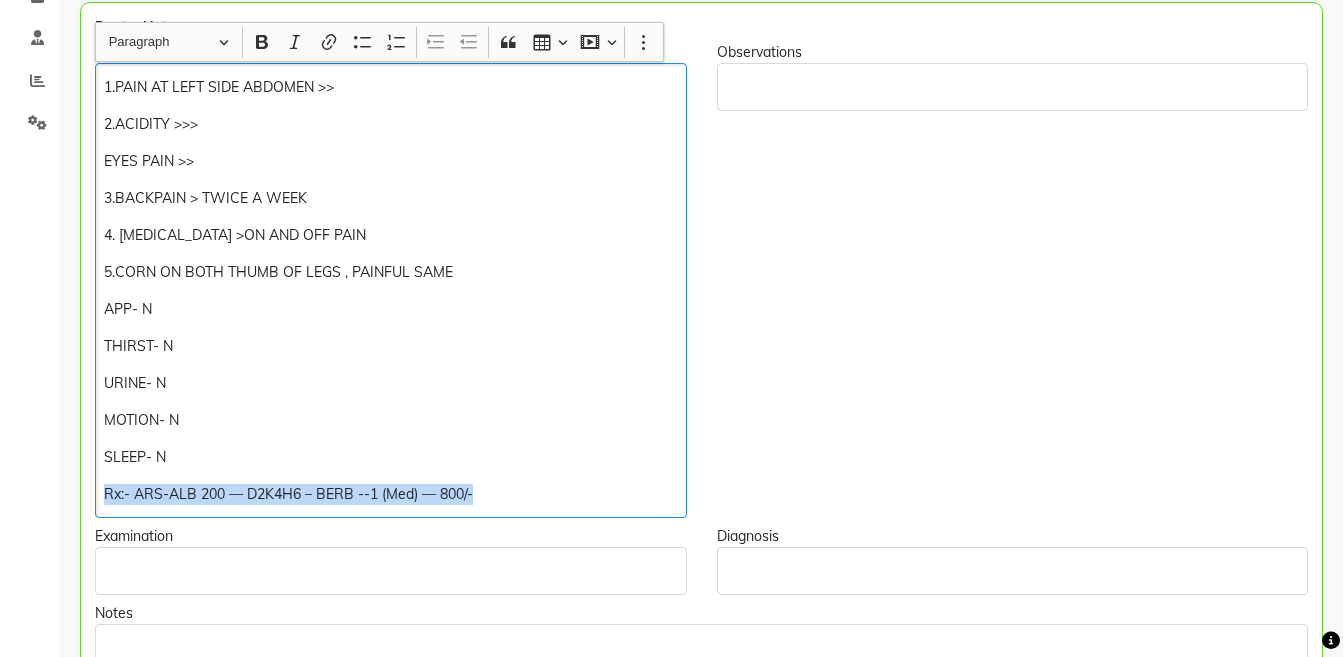 copy on "Rx:- ARS-ALB 200 — D2K4H6 – BERB --1 (Med) — 800/-" 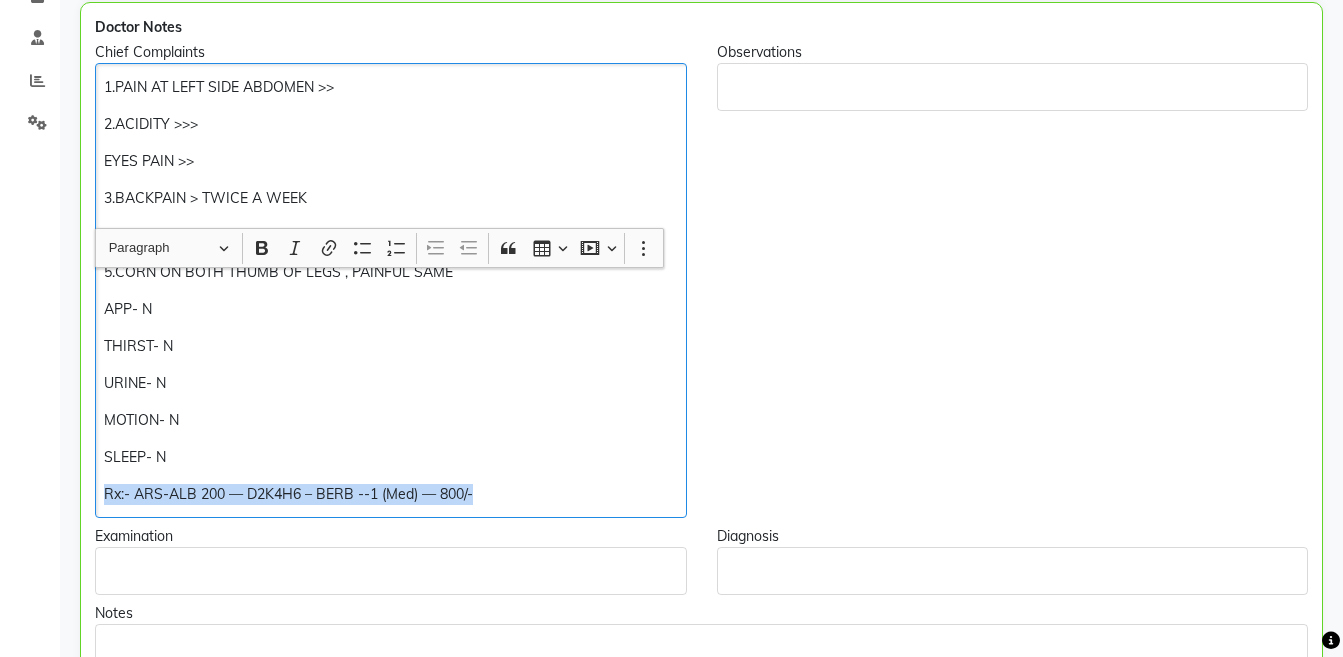 scroll, scrollTop: 633, scrollLeft: 0, axis: vertical 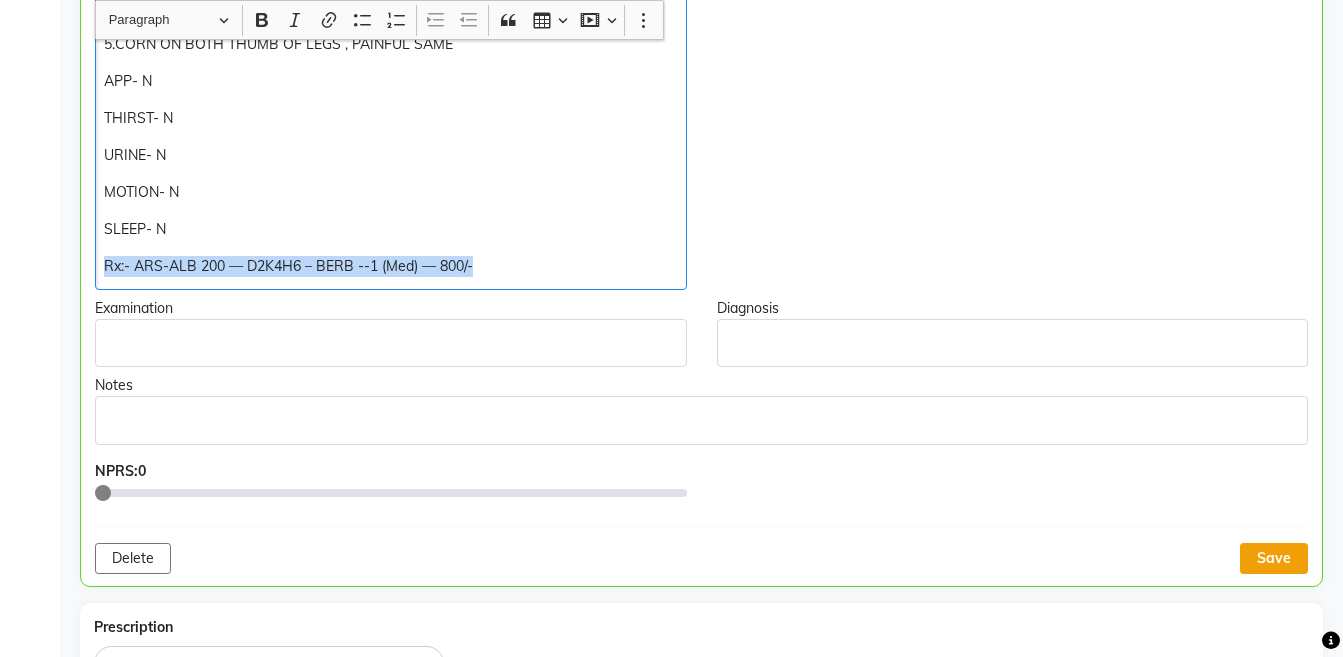 click on "Save" 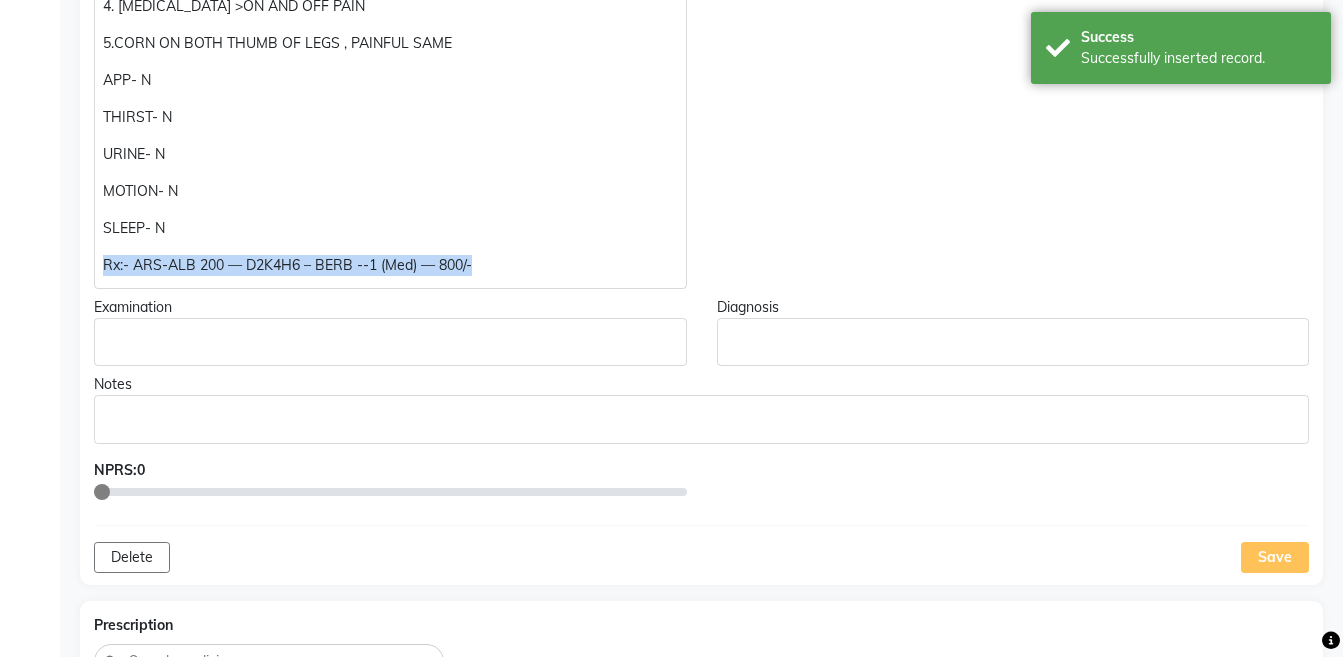 scroll, scrollTop: 884, scrollLeft: 0, axis: vertical 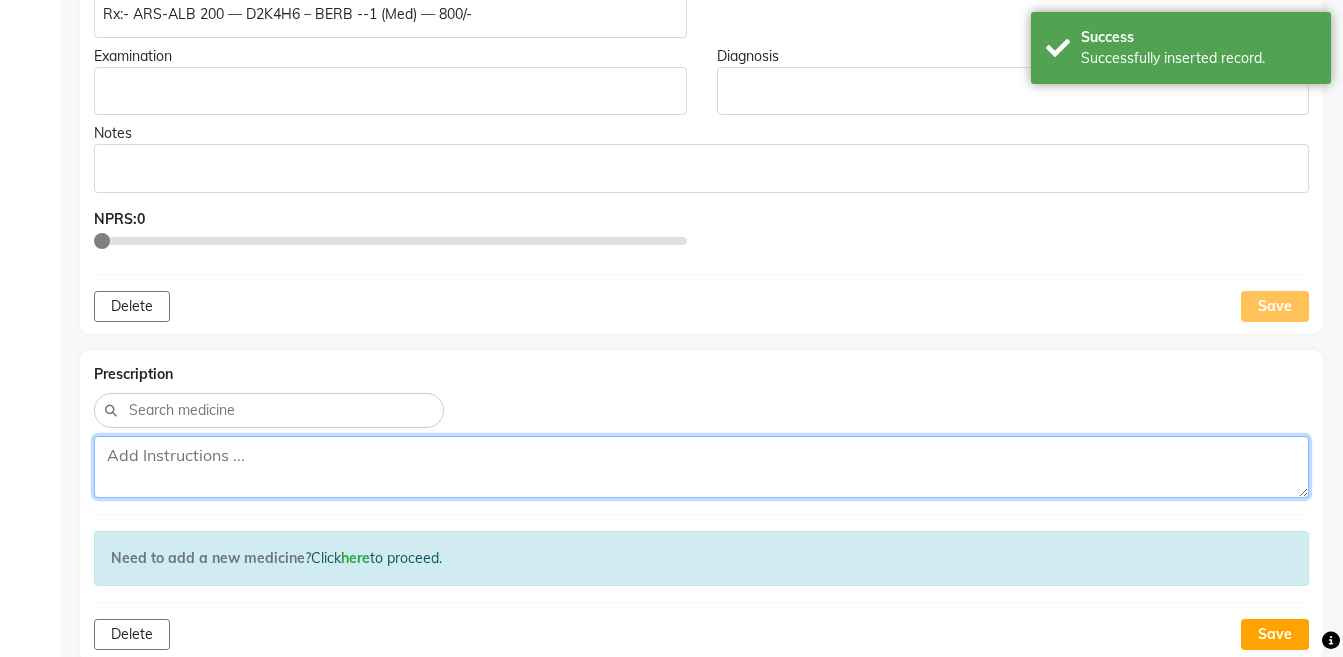 click 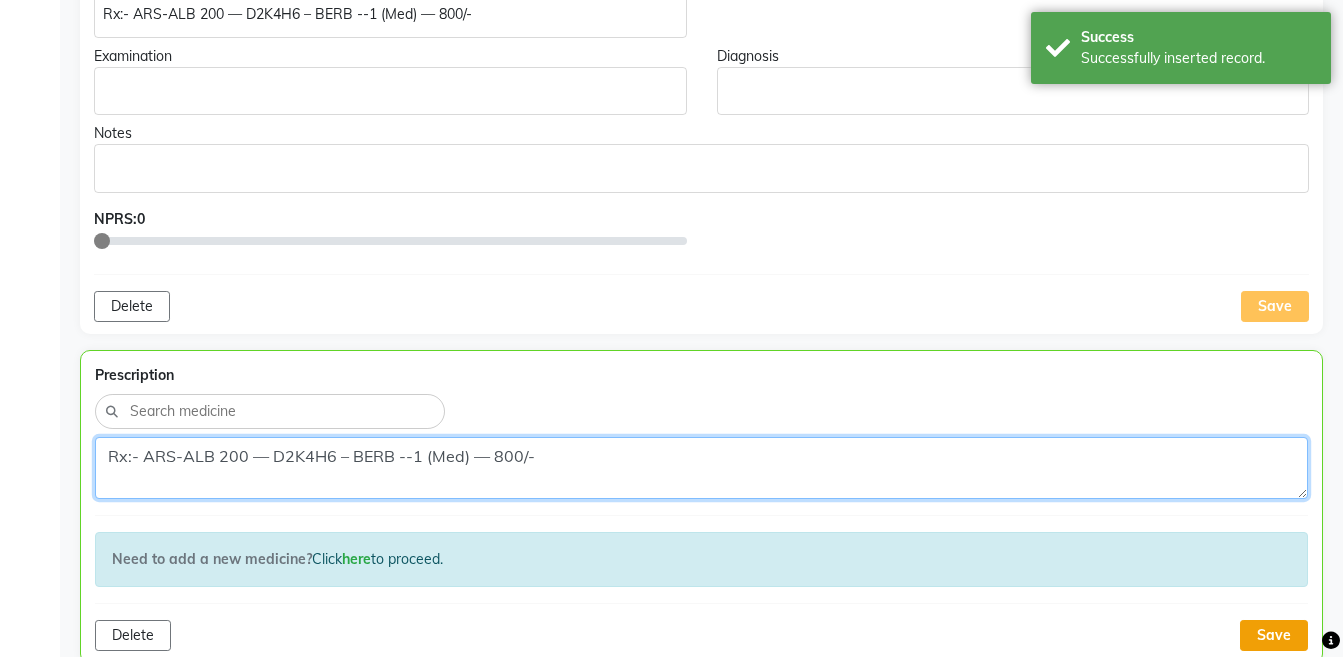 type on "Rx:- ARS-ALB 200 — D2K4H6 – BERB --1 (Med) — 800/-" 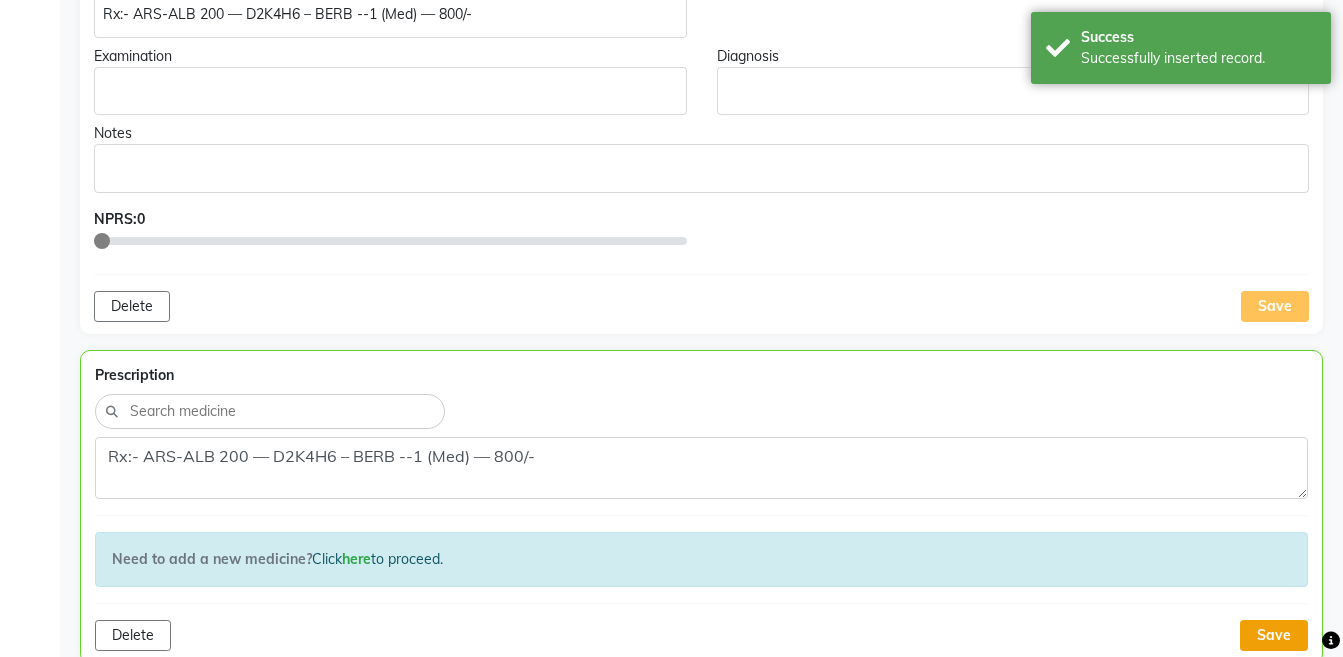 click on "Save" 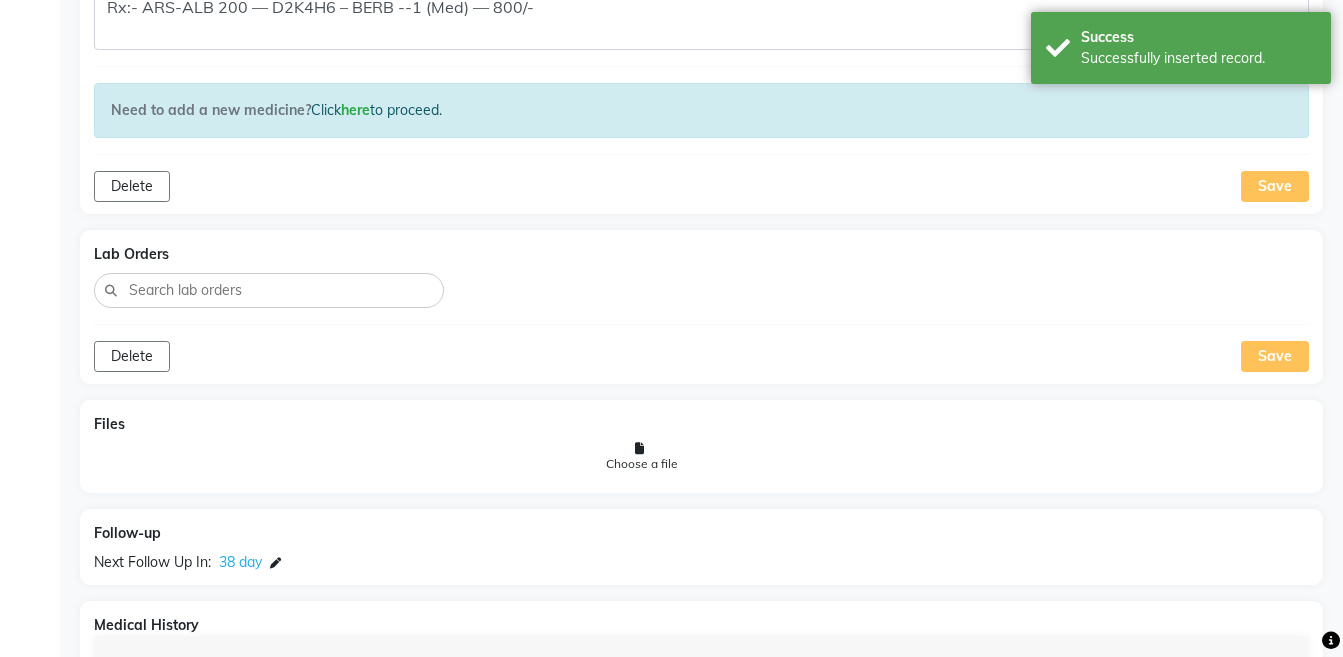 scroll, scrollTop: 1373, scrollLeft: 0, axis: vertical 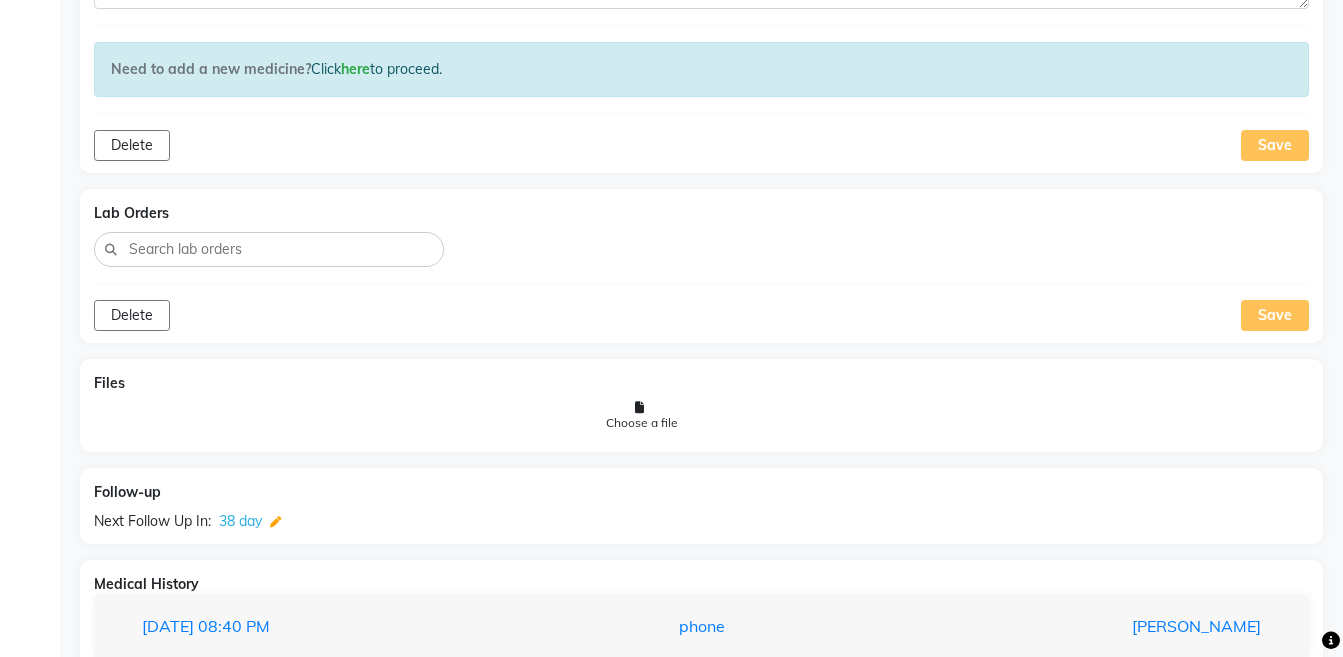 click 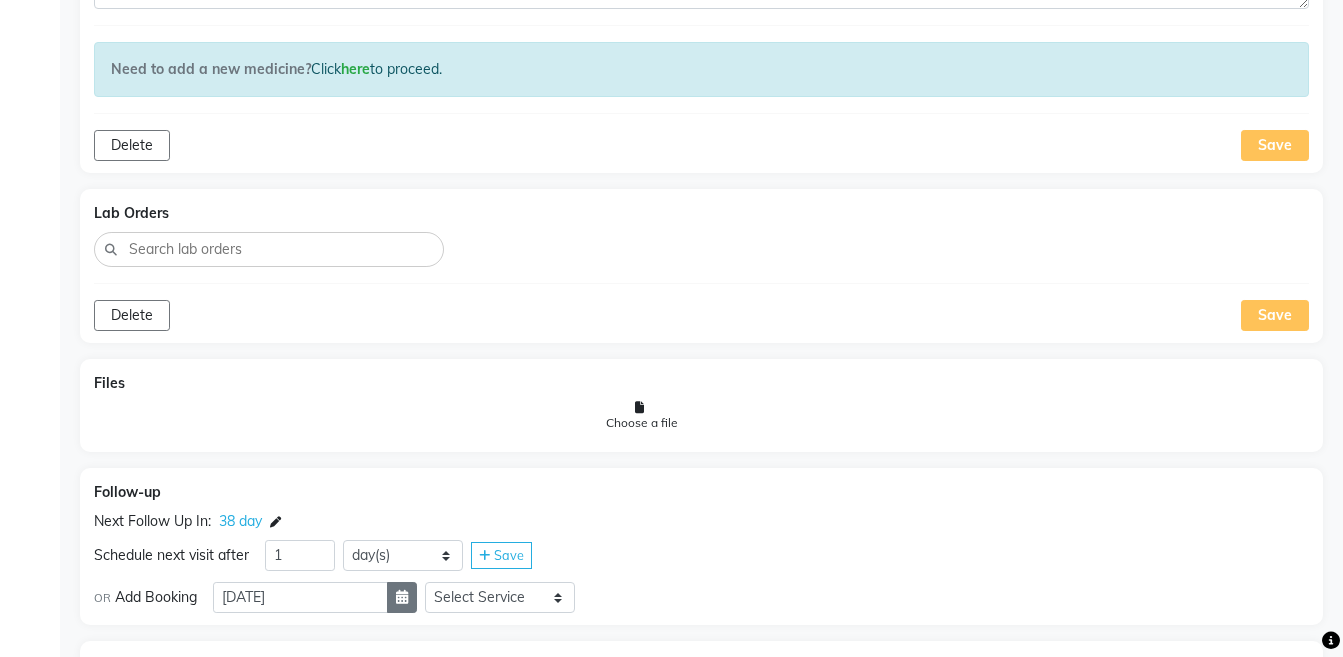 click 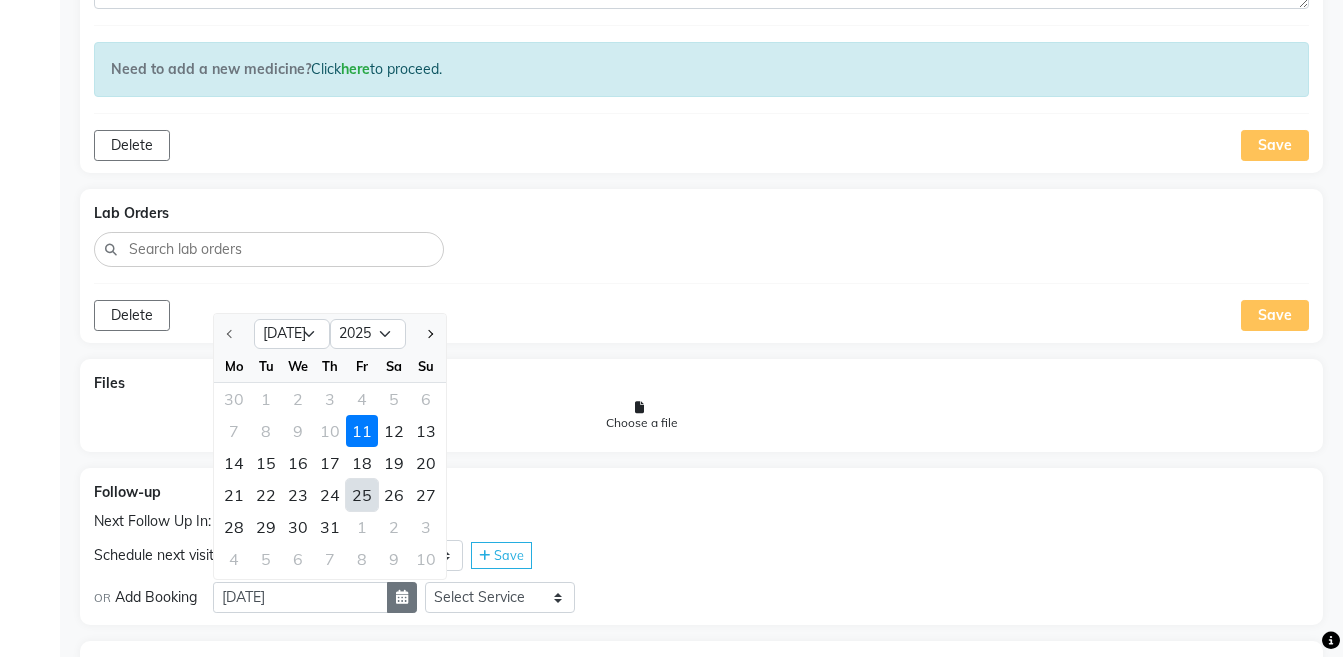 select on "8" 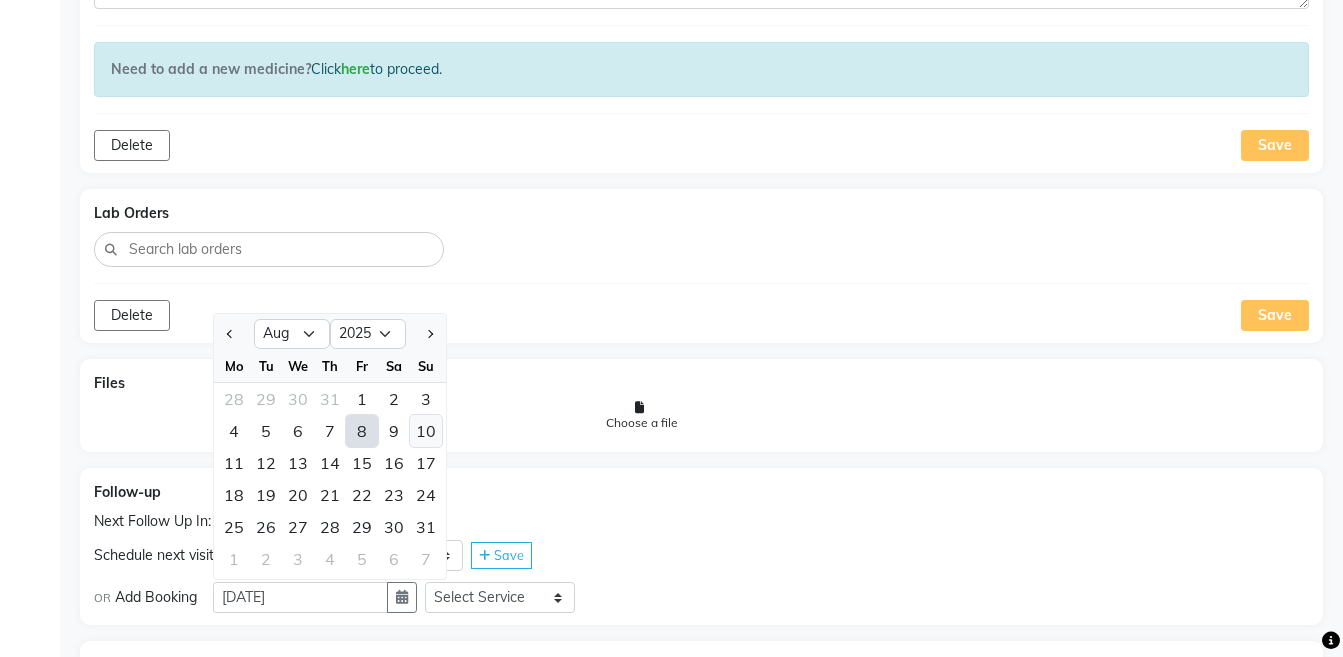 click on "10" 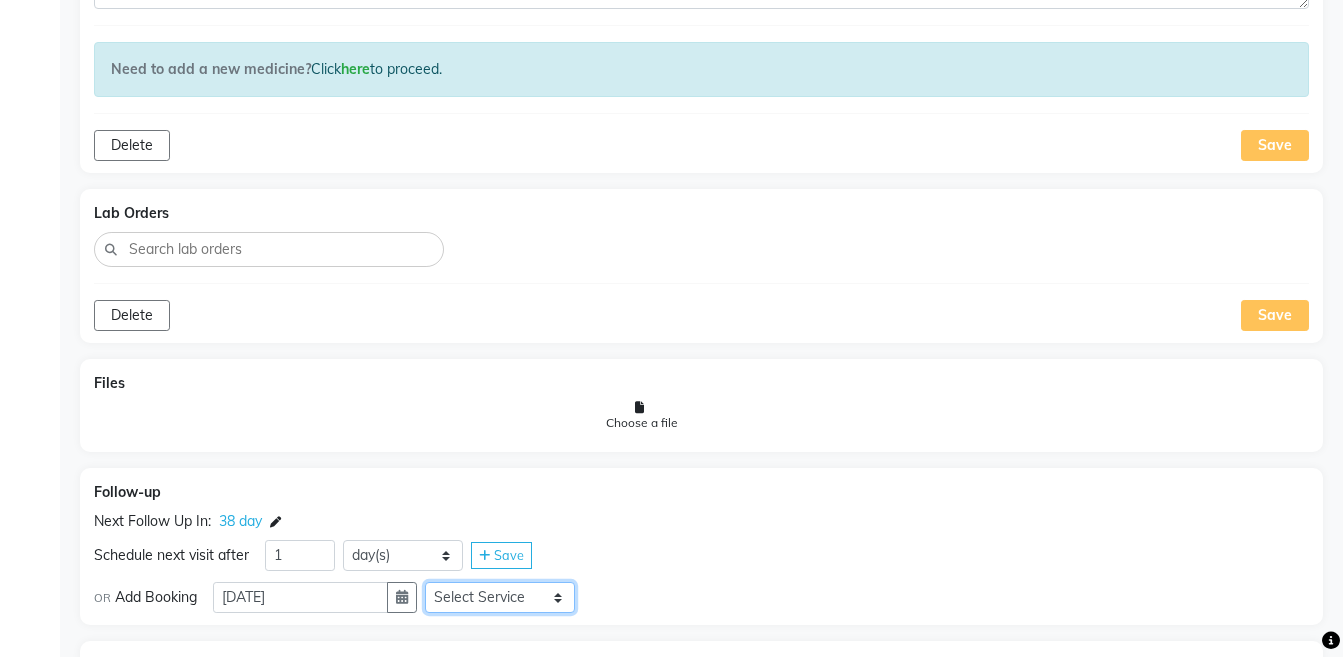 click on "Select Service  Medicine  Medicine 1  Hydra Facial  Medi Facial  Vampire Facial With Plasma  Oxygeno Facial  Anti Aging Facial  Korean Glass GLow Facial  Full Face  Upper Lip  Chin  Underarms  Full Legs & arms  Back-side  Chest  Abdomen  Yellow Peel  Black Peel  Party Peel  Glow Peel  Argi Peel  Under-arm Peel  Depigmento Peel  Anti Aging Peel  Lip Peel  Hair PRP  GFC PRP  [MEDICAL_DATA] / Dermaroller  Under Eye PRP  Face PRP  Dermapen / Mesotherapt for Full Face  Dermapen / Mesotherapt for Scars  Carbon Peel  LASER BLEECH Laser Bleech  BB Glow  Indian Glass Glow  In Person - Consultation  Courier Charges in City  Courier Charges out of City  In Person - Follow Up  Hair Treatment   Skin Treatment   Online - Consultation  Online - Follow Up" 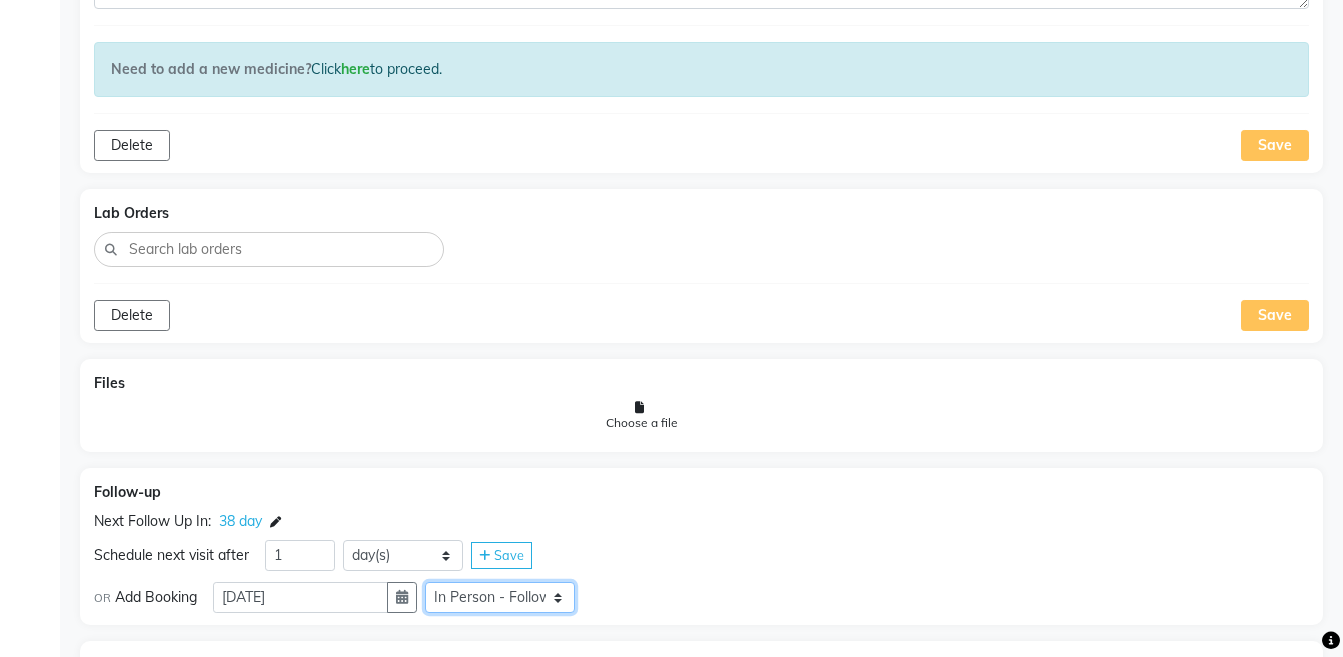 click on "Select Service  Medicine  Medicine 1  Hydra Facial  Medi Facial  Vampire Facial With Plasma  Oxygeno Facial  Anti Aging Facial  Korean Glass GLow Facial  Full Face  Upper Lip  Chin  Underarms  Full Legs & arms  Back-side  Chest  Abdomen  Yellow Peel  Black Peel  Party Peel  Glow Peel  Argi Peel  Under-arm Peel  Depigmento Peel  Anti Aging Peel  Lip Peel  Hair PRP  GFC PRP  [MEDICAL_DATA] / Dermaroller  Under Eye PRP  Face PRP  Dermapen / Mesotherapt for Full Face  Dermapen / Mesotherapt for Scars  Carbon Peel  LASER BLEECH Laser Bleech  BB Glow  Indian Glass Glow  In Person - Consultation  Courier Charges in City  Courier Charges out of City  In Person - Follow Up  Hair Treatment   Skin Treatment   Online - Consultation  Online - Follow Up" 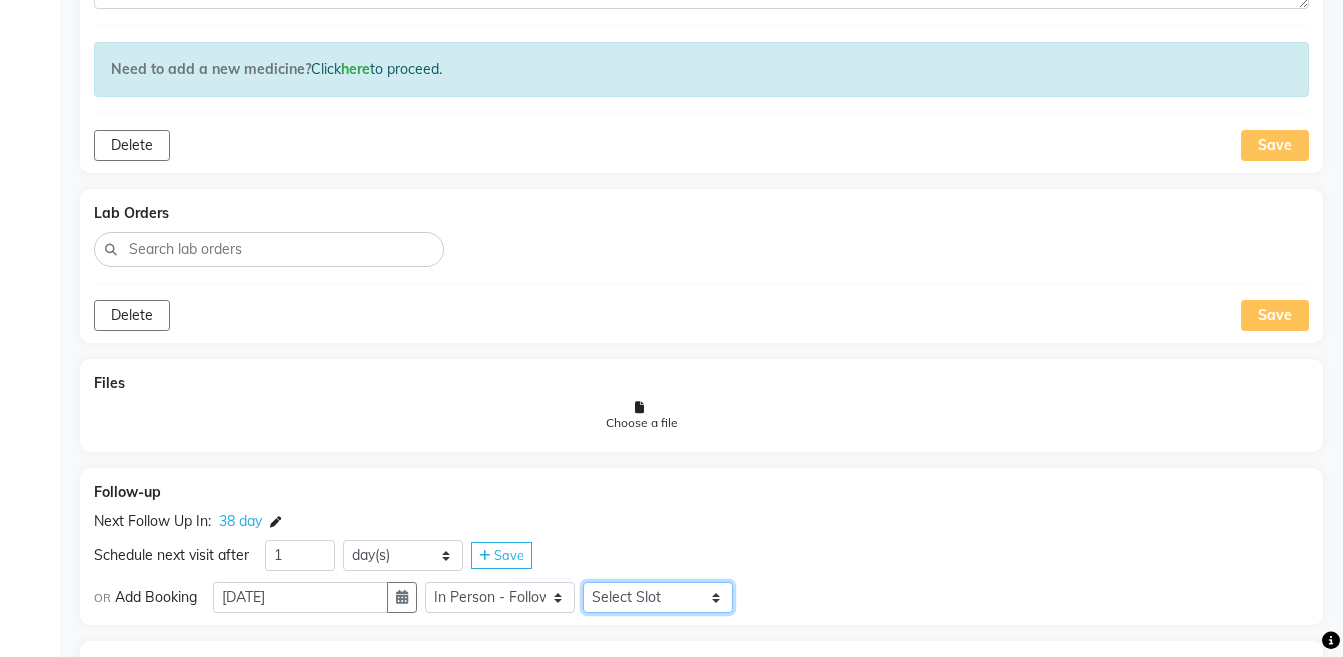 click on "Select Slot 10:15 10:30 10:45 11:00 11:15 11:30 11:45 12:00 12:15 12:30 13:00 13:15 13:30 13:45 14:00 14:15 14:45 15:00 15:15 15:30 15:45 16:00 16:15 16:30 16:45 17:00 17:15 17:30 17:45 18:00 18:15 18:30 18:45 19:00 19:15 19:30 19:45 20:00 20:15 20:30 20:45 21:00 21:15 21:30 21:45" 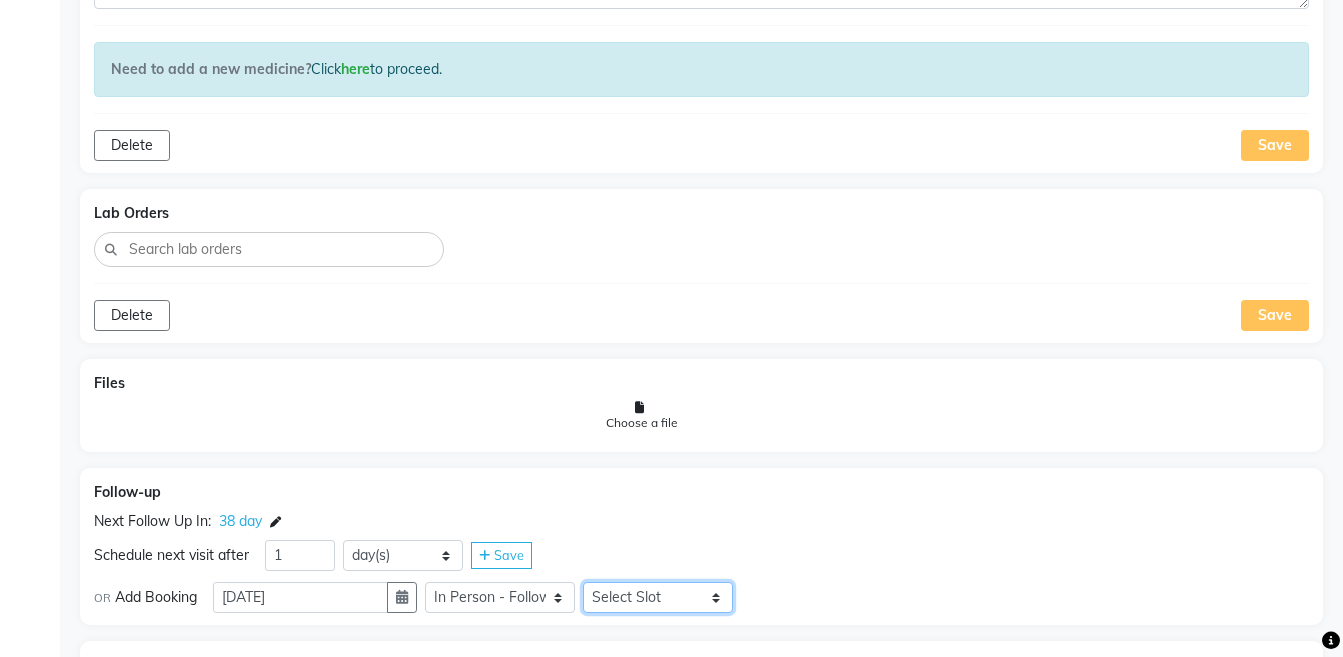select on "1215" 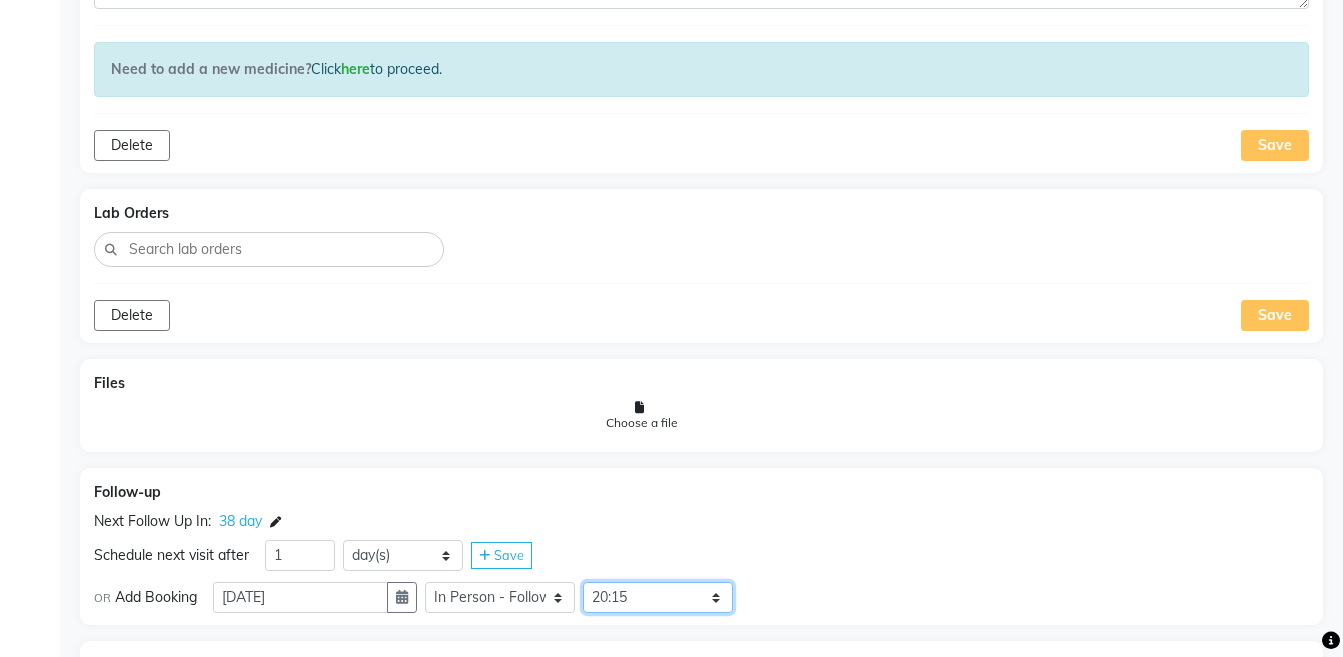 click on "Select Slot 10:15 10:30 10:45 11:00 11:15 11:30 11:45 12:00 12:15 12:30 13:00 13:15 13:30 13:45 14:00 14:15 14:45 15:00 15:15 15:30 15:45 16:00 16:15 16:30 16:45 17:00 17:15 17:30 17:45 18:00 18:15 18:30 18:45 19:00 19:15 19:30 19:45 20:00 20:15 20:30 20:45 21:00 21:15 21:30 21:45" 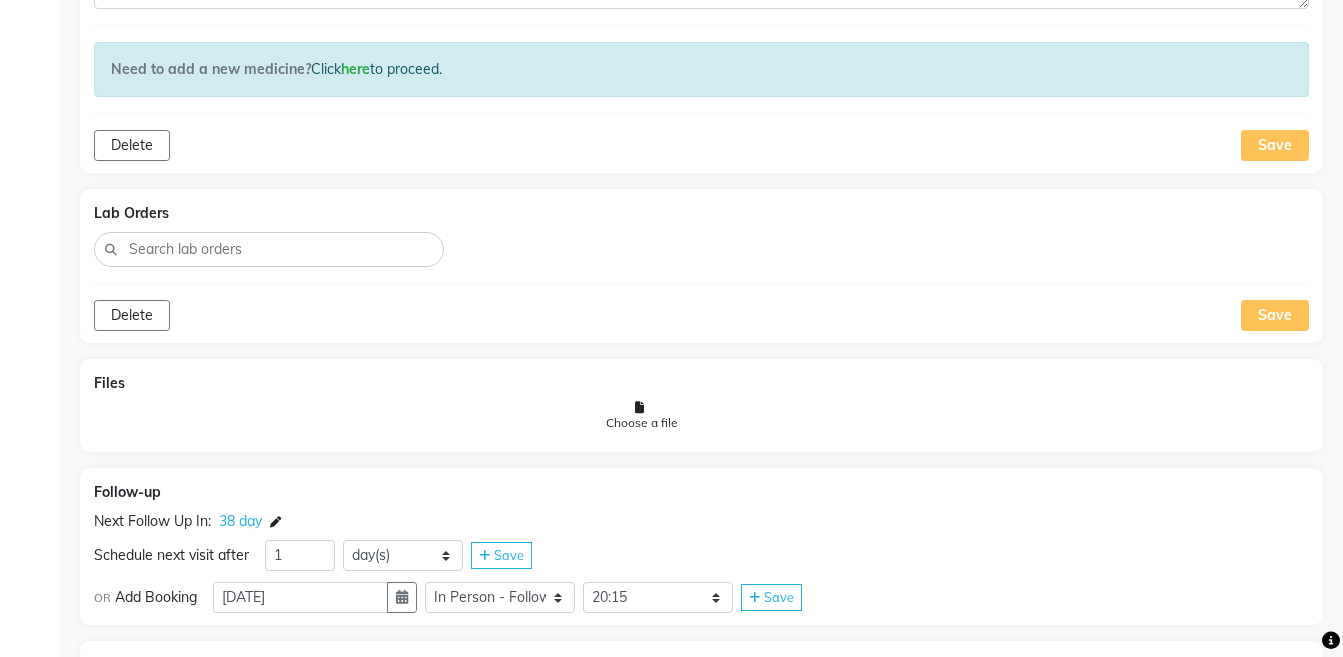 click on "Save" 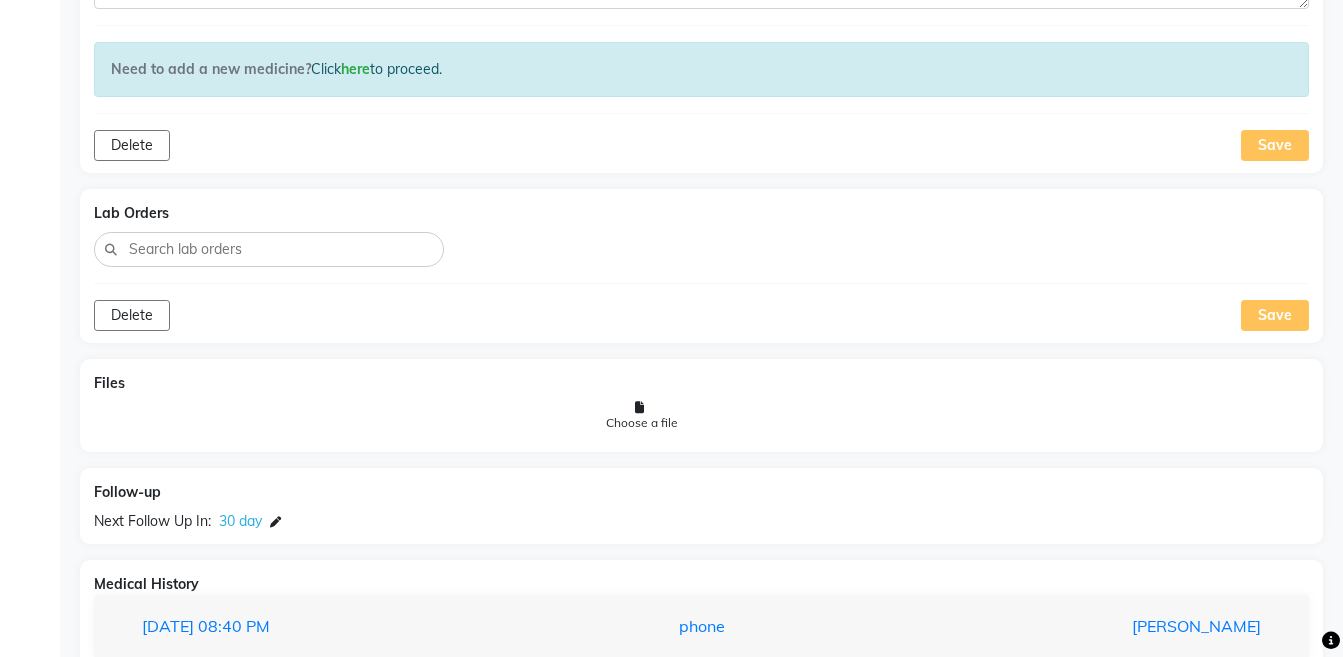 scroll, scrollTop: 1460, scrollLeft: 0, axis: vertical 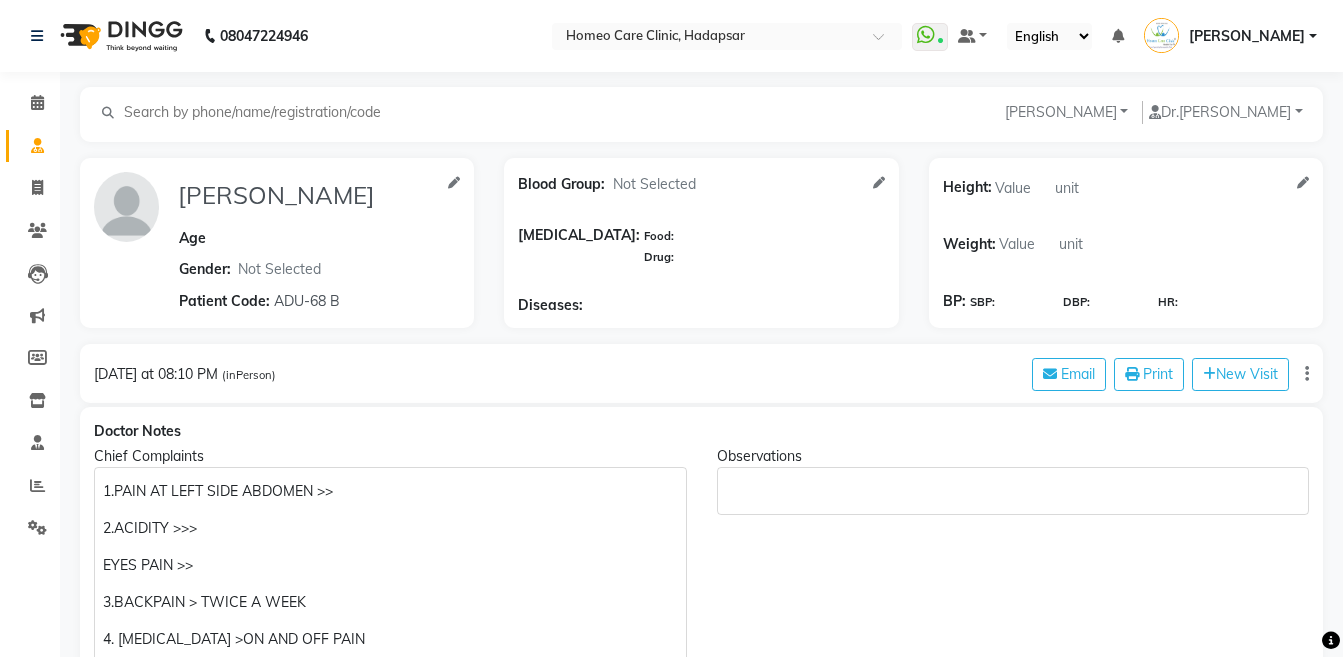 click on "Patients" 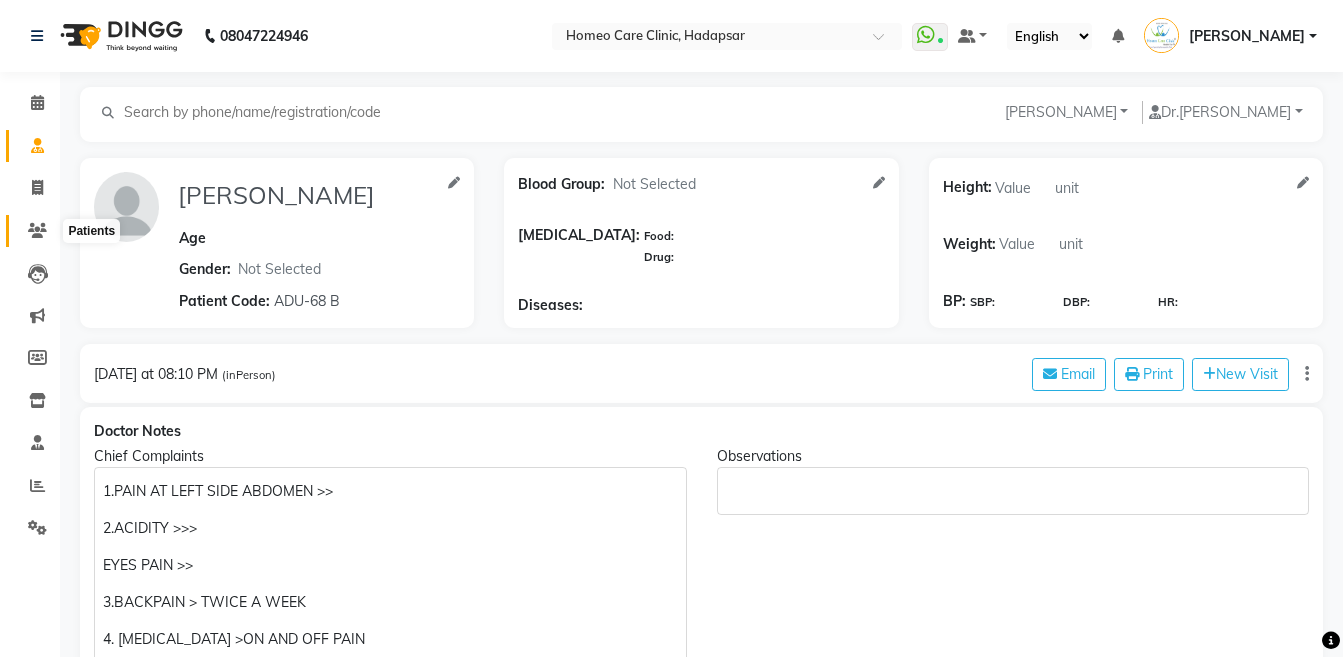 click 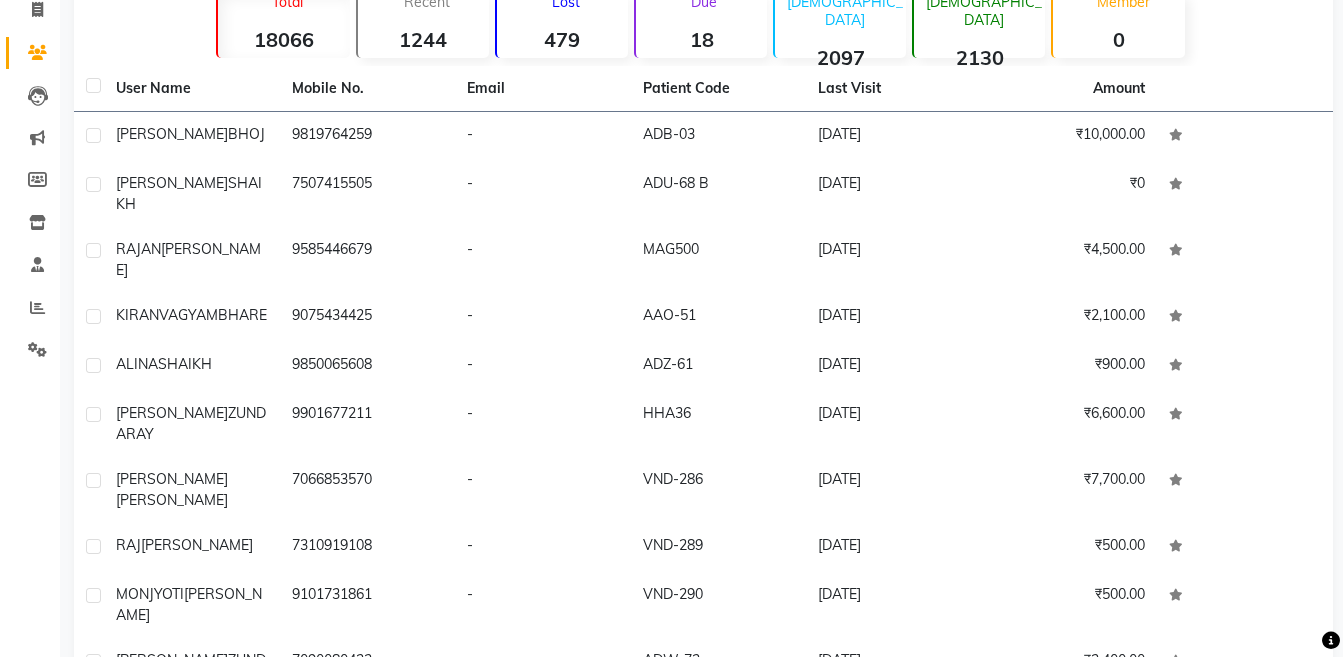 scroll, scrollTop: 185, scrollLeft: 0, axis: vertical 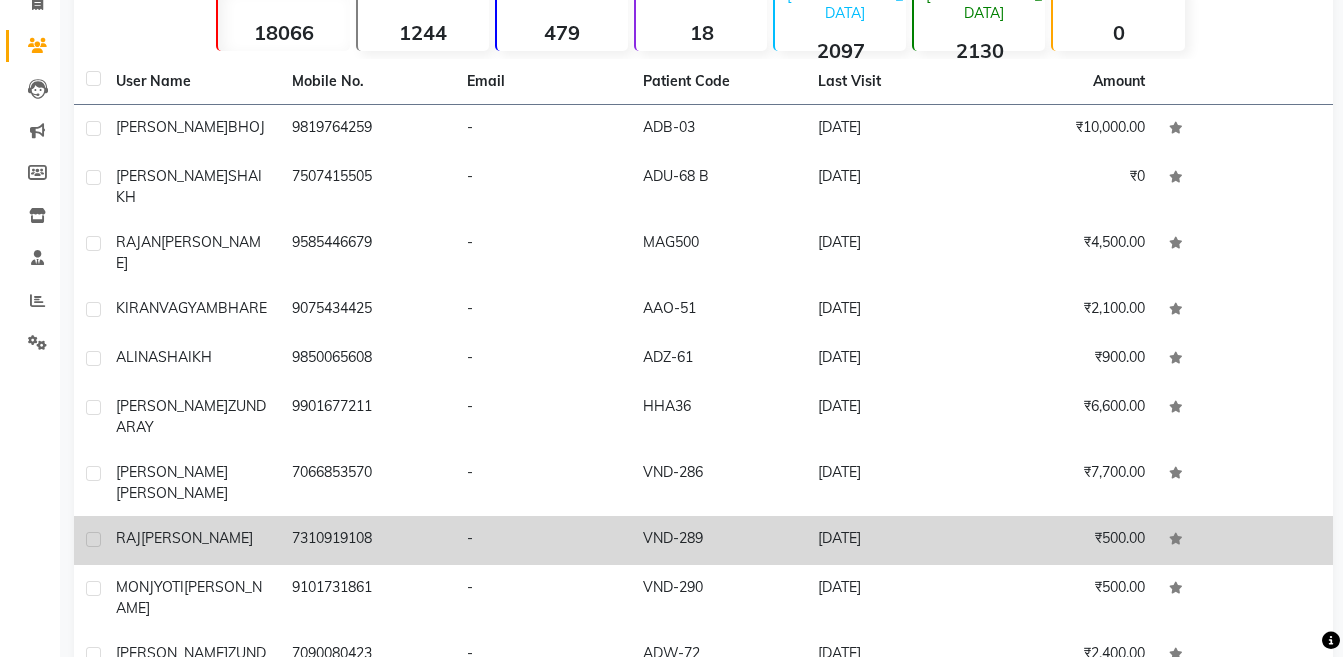 click on "[DATE]" 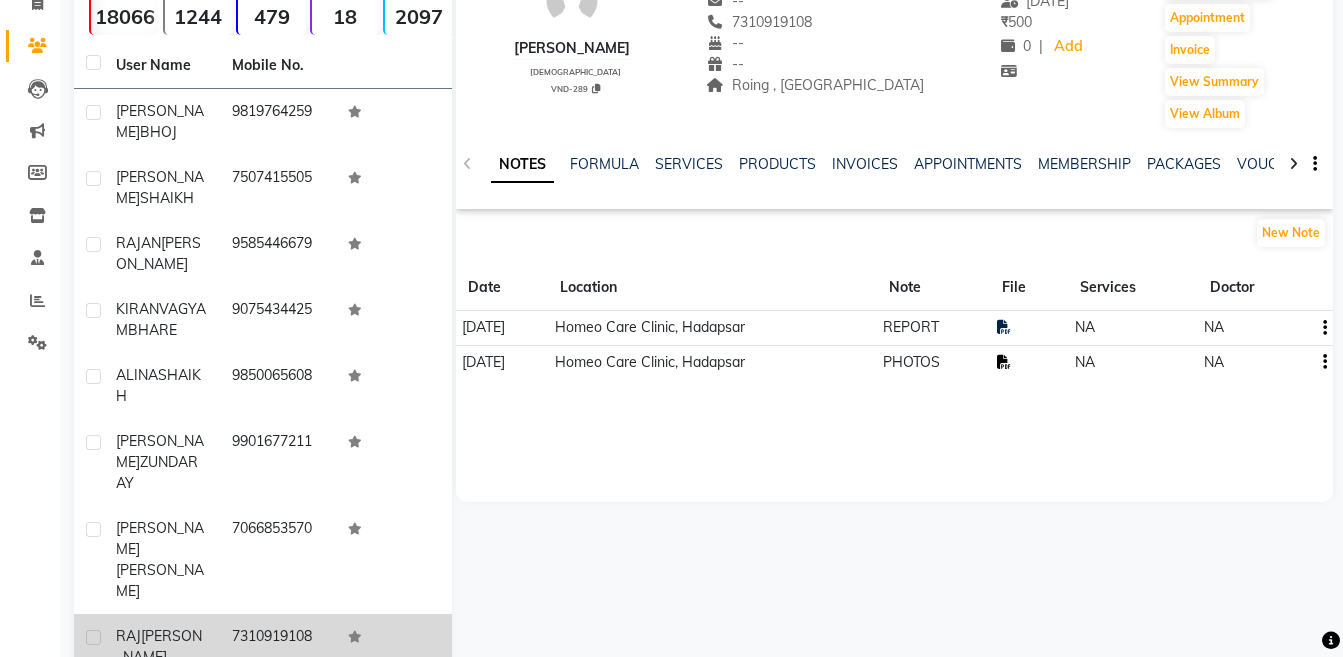 click 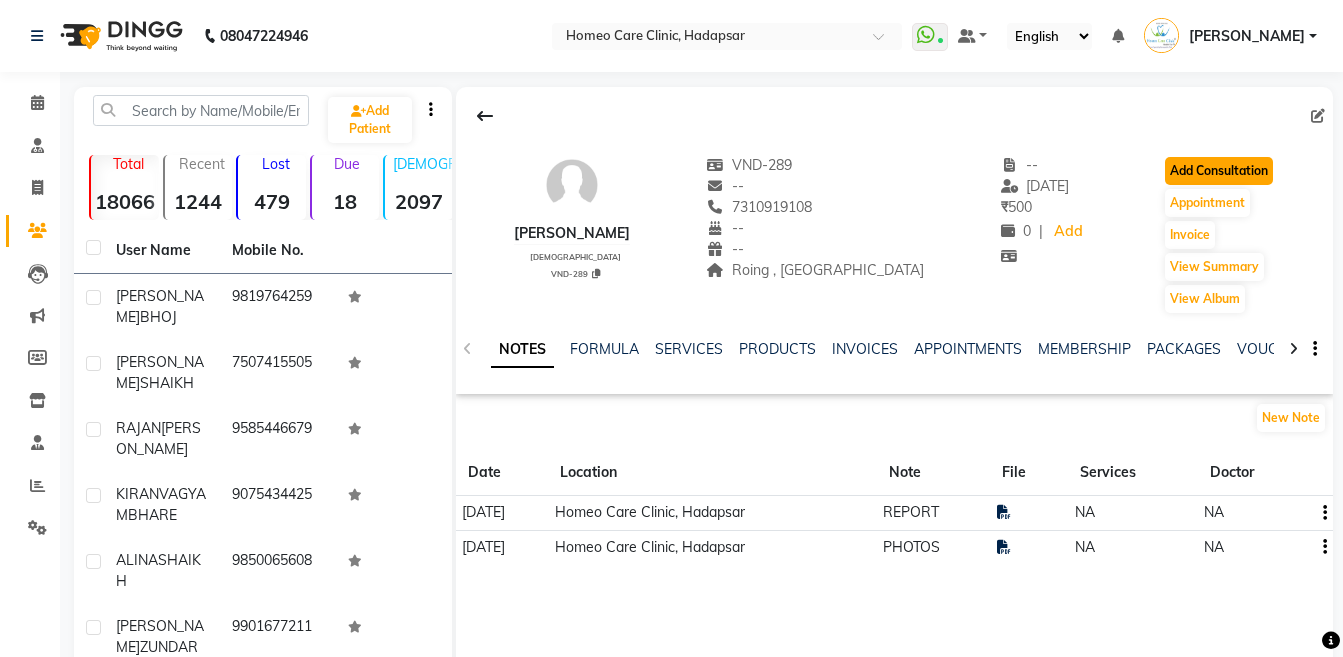 click on "Add Consultation" 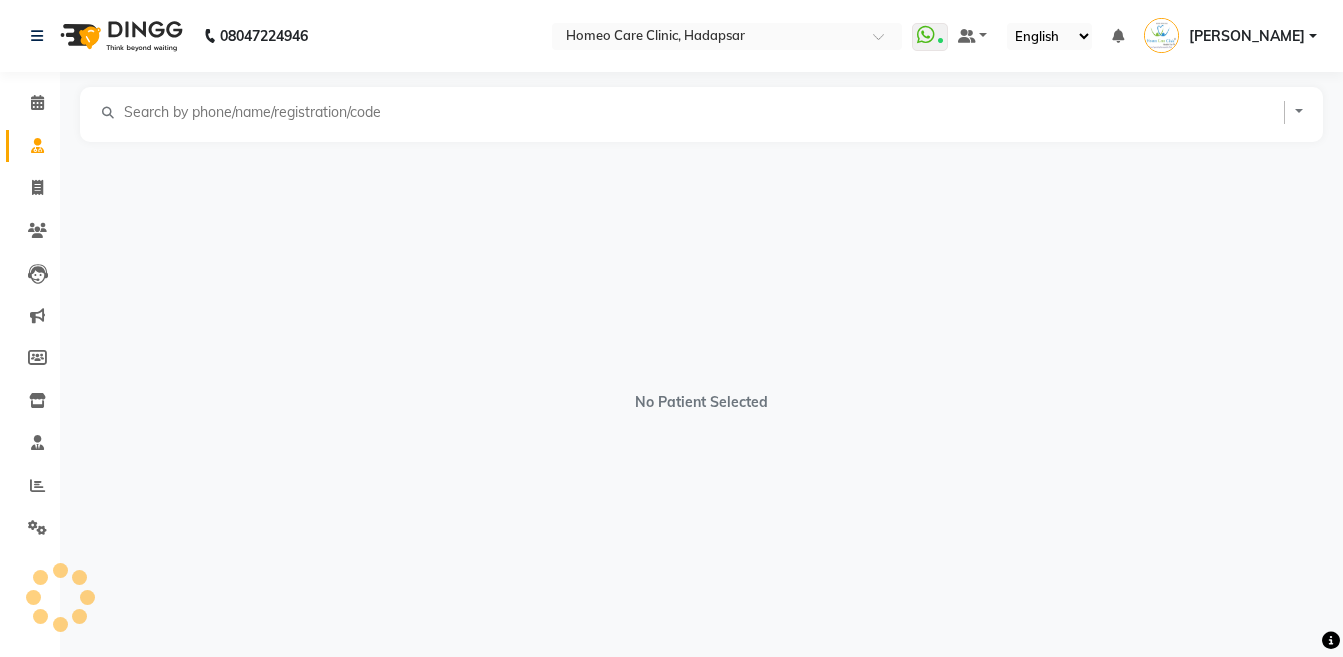 select on "[DEMOGRAPHIC_DATA]" 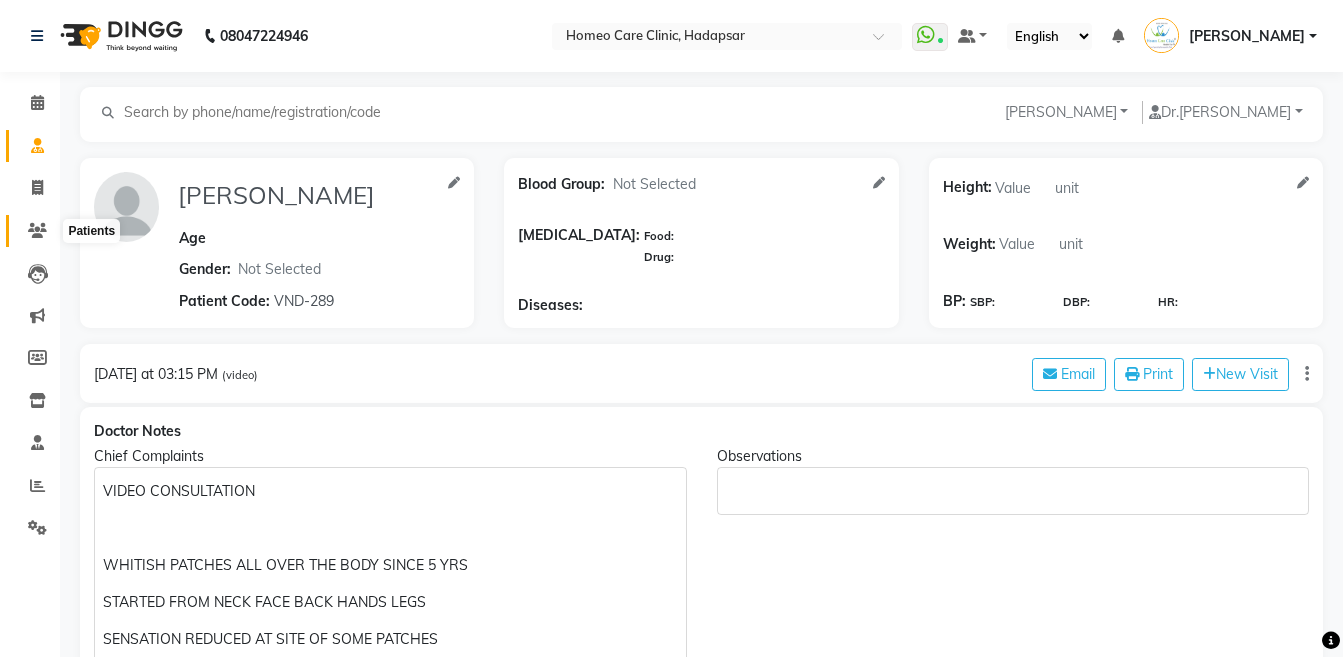click 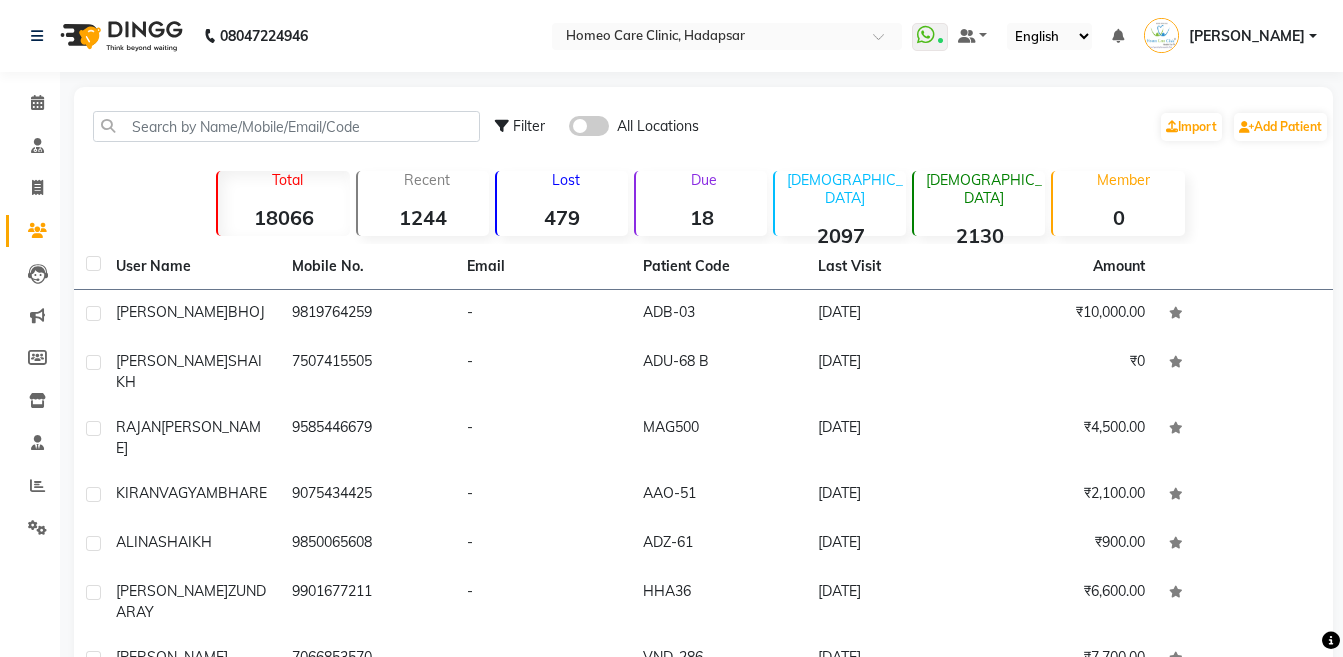 scroll, scrollTop: 223, scrollLeft: 0, axis: vertical 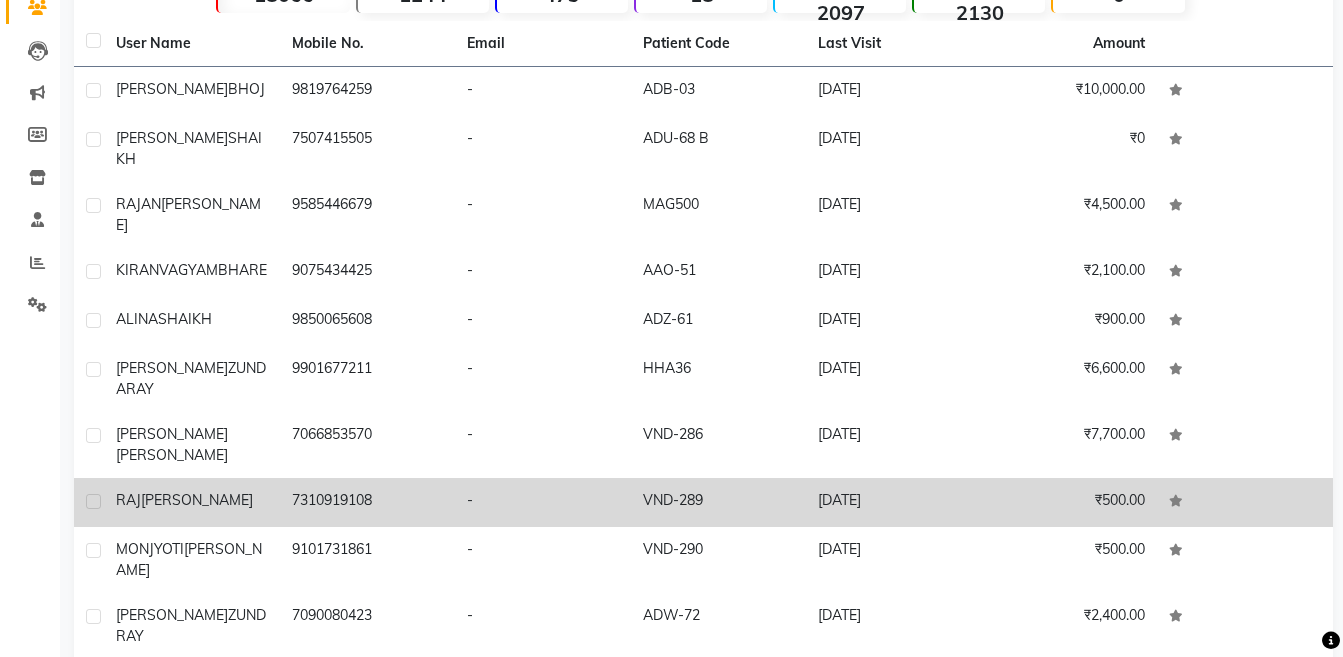 click on "[DATE]" 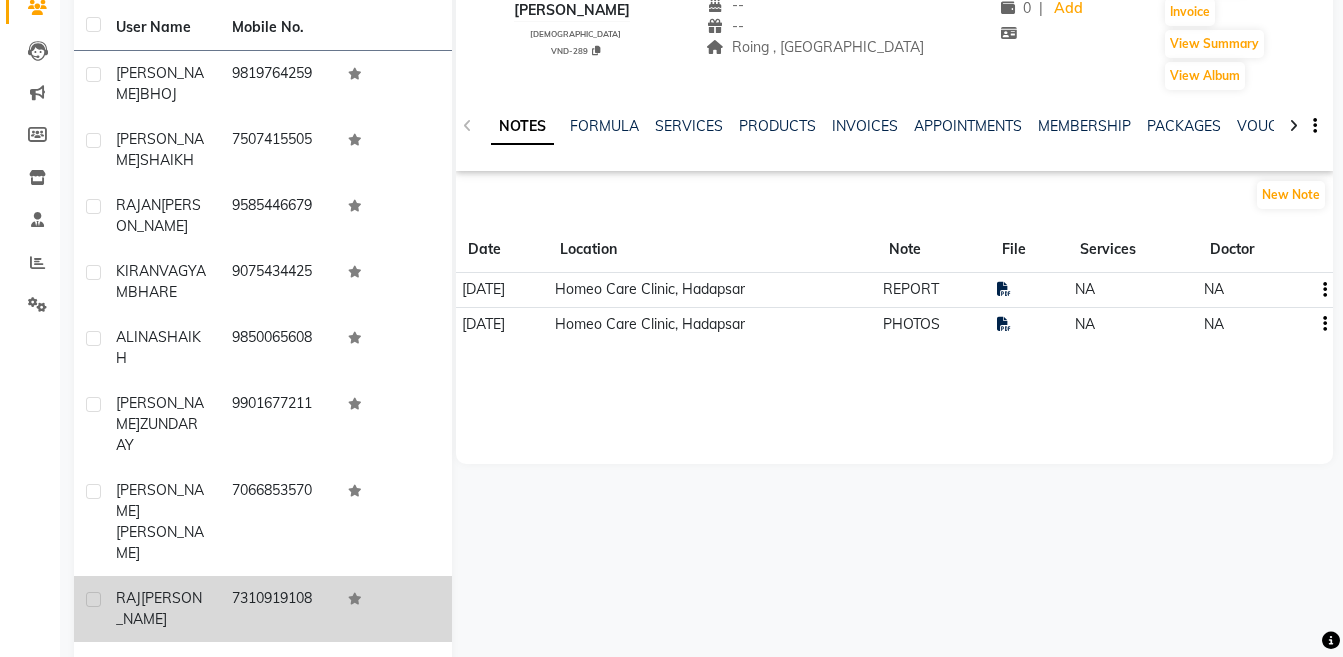click 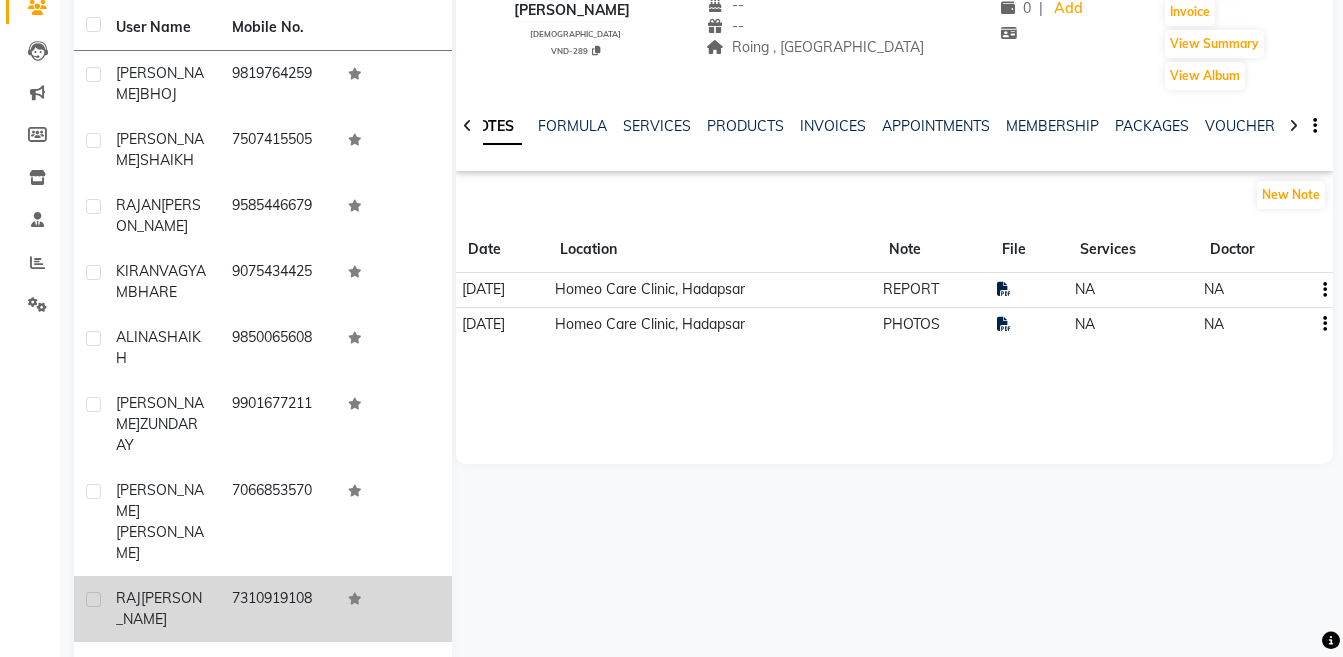 click 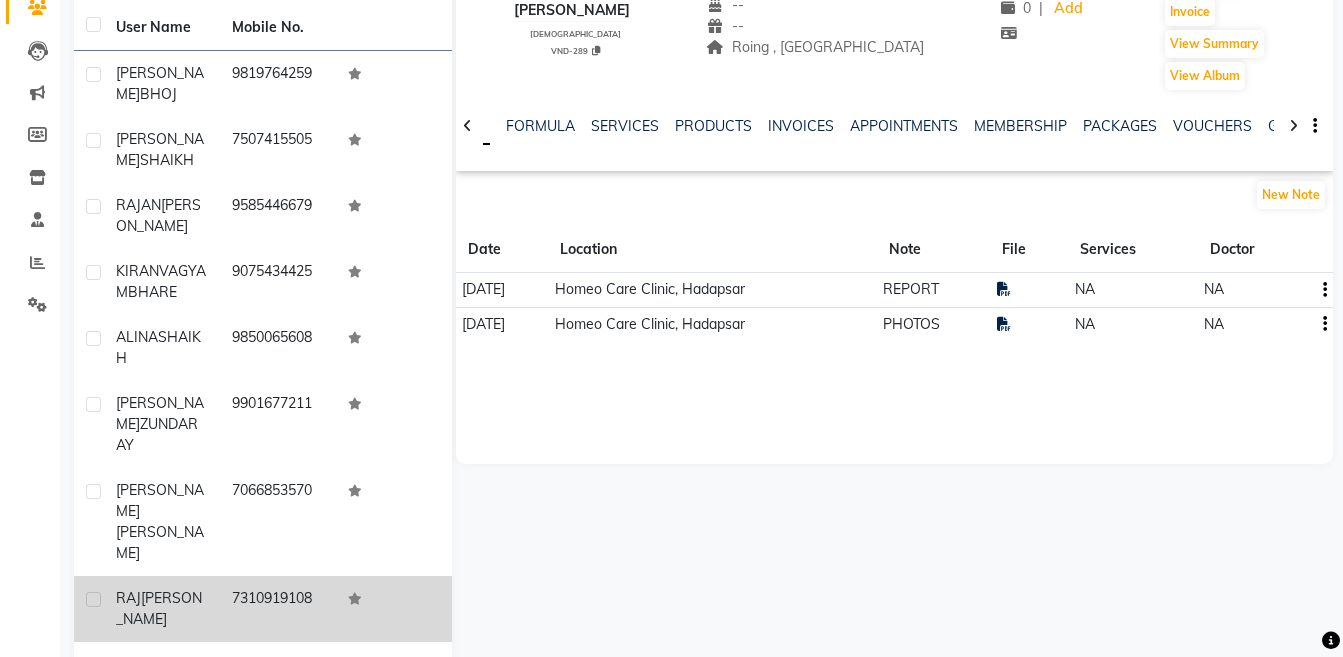 click 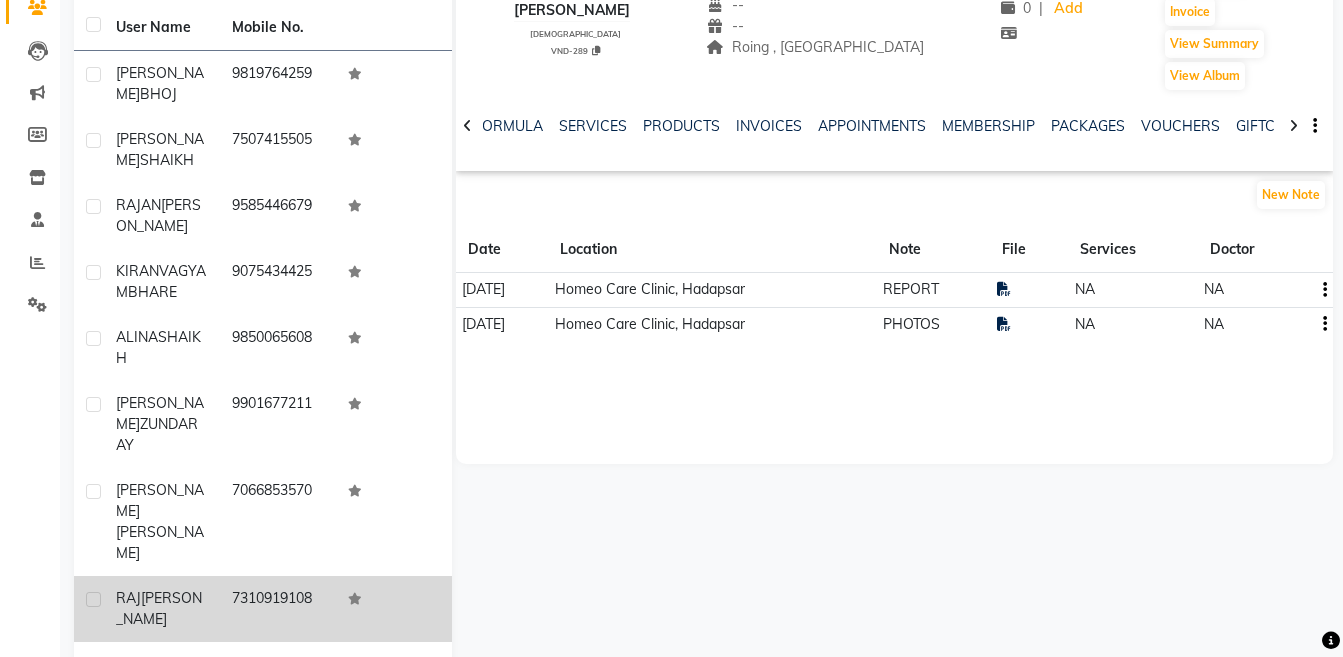 click 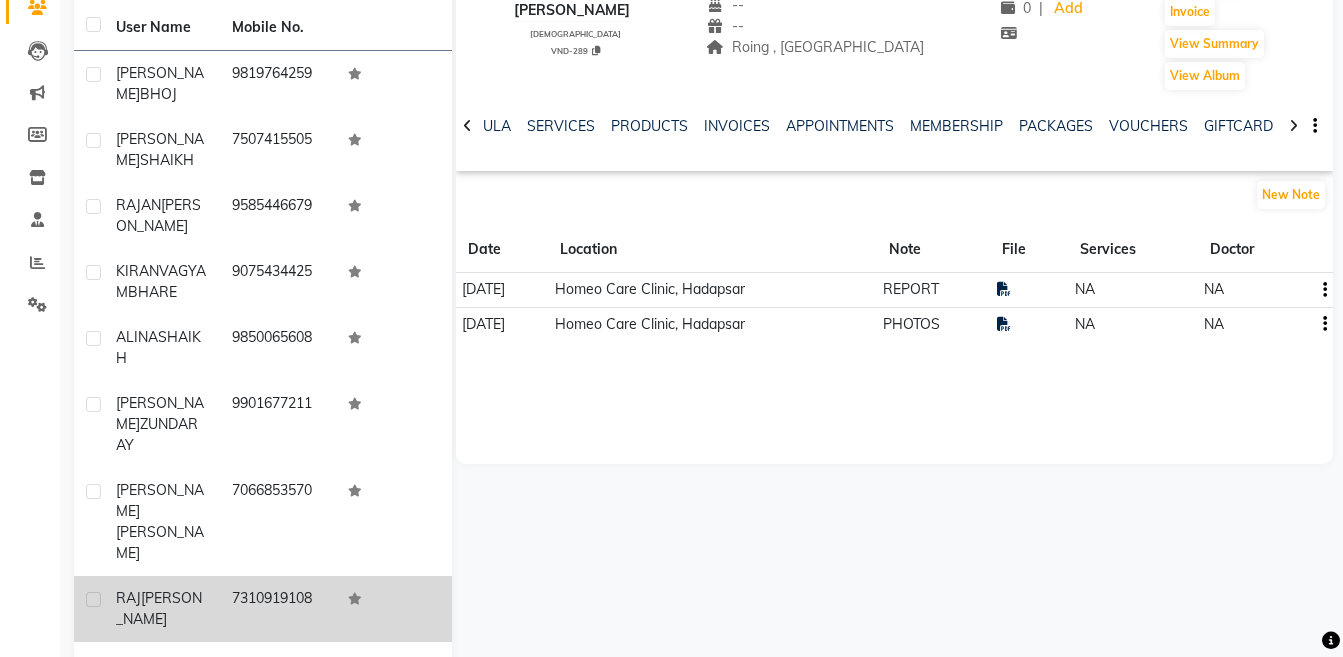 click 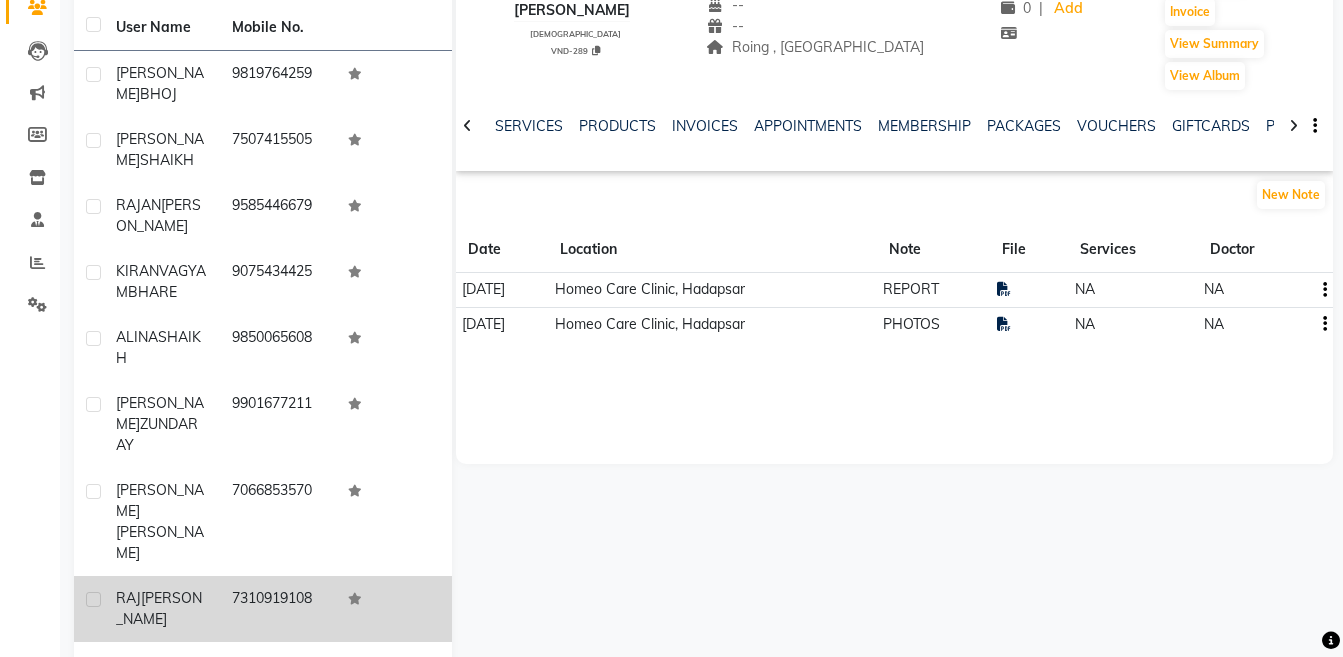 click 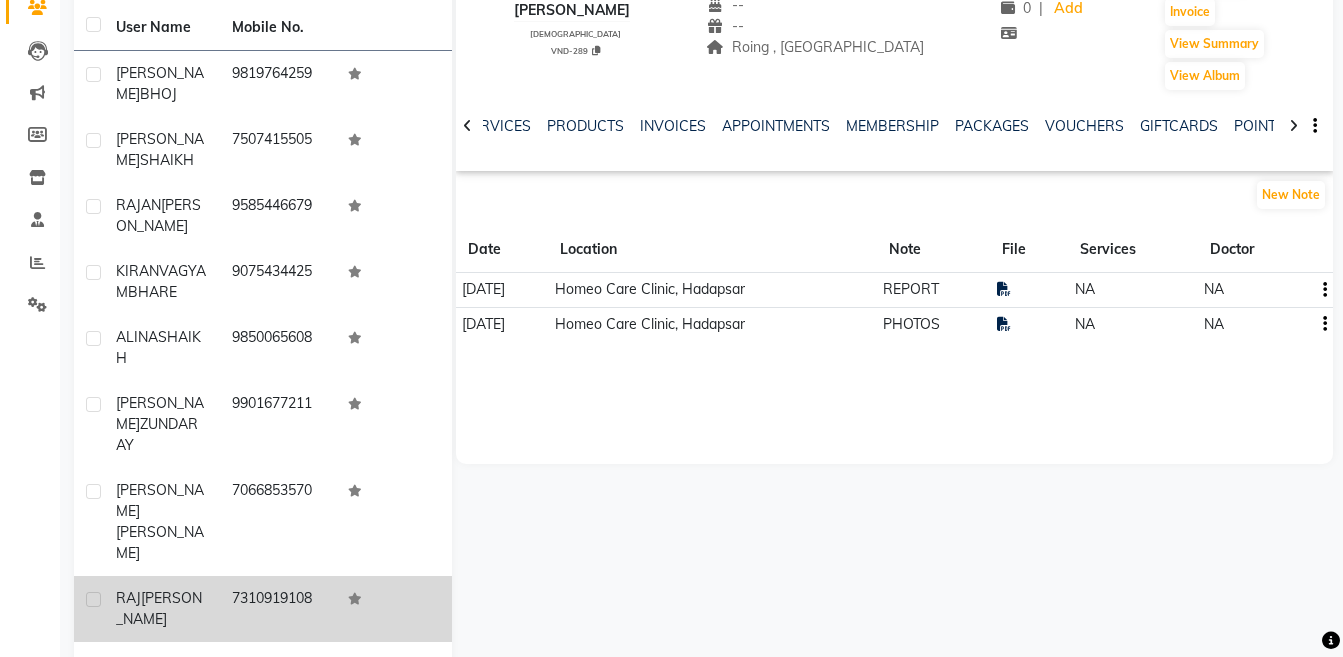 click 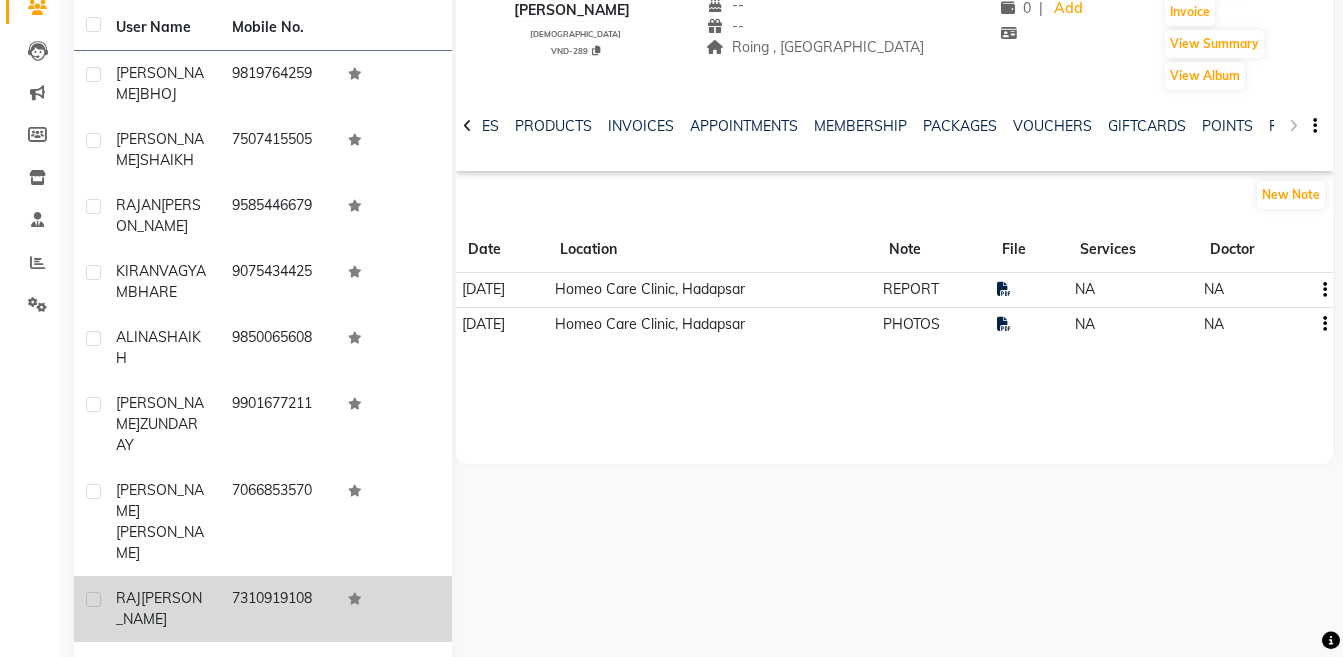 click on "NOTES FORMULA SERVICES PRODUCTS INVOICES APPOINTMENTS MEMBERSHIP PACKAGES VOUCHERS GIFTCARDS POINTS FORMS FAMILY CARDS WALLET" 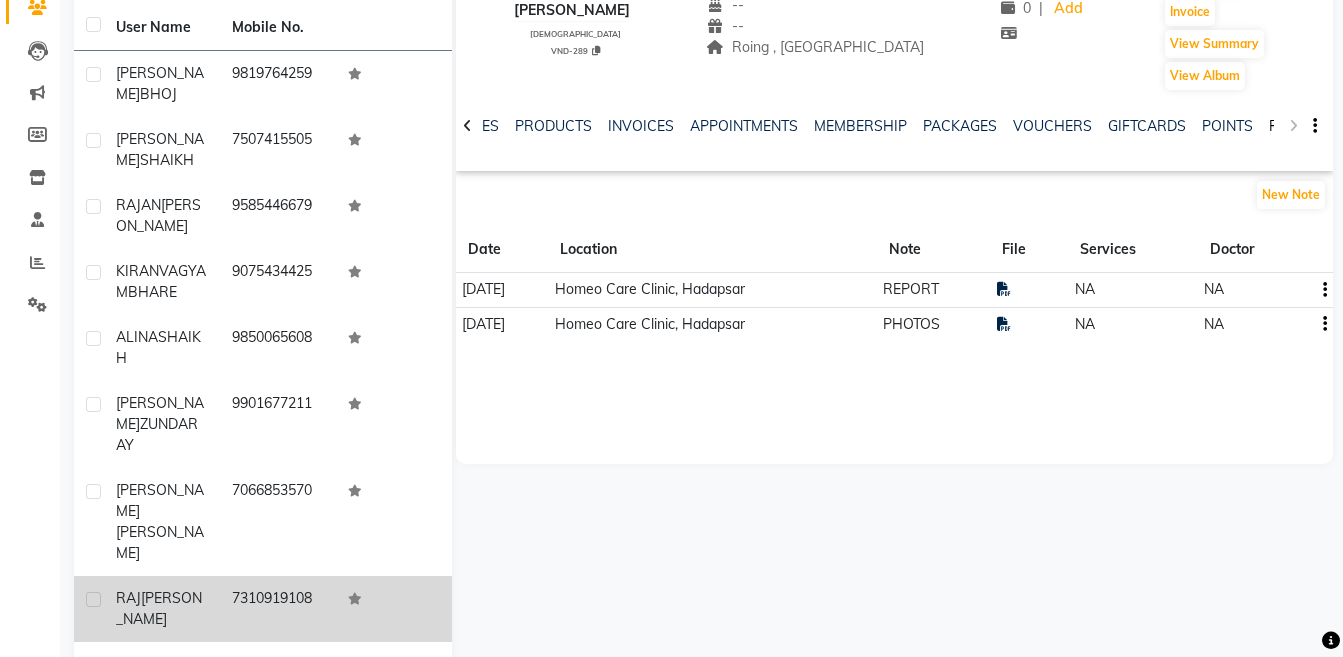 click on "FORMS" 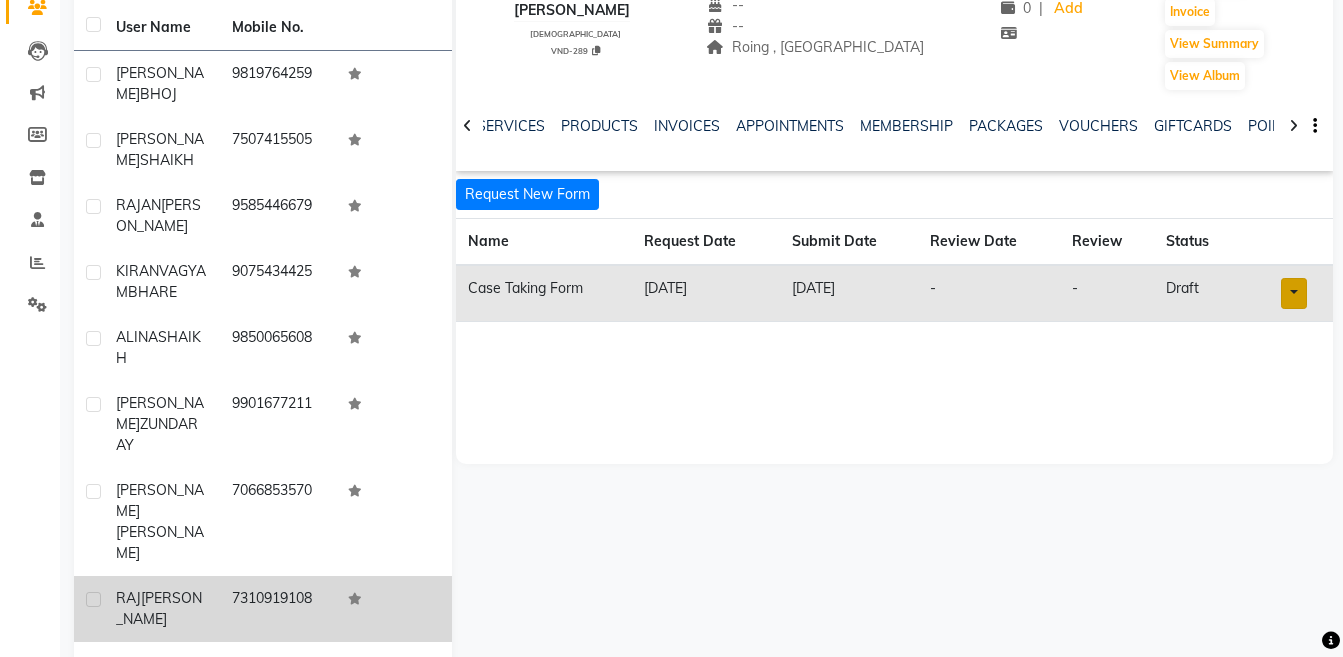 click at bounding box center [1294, 293] 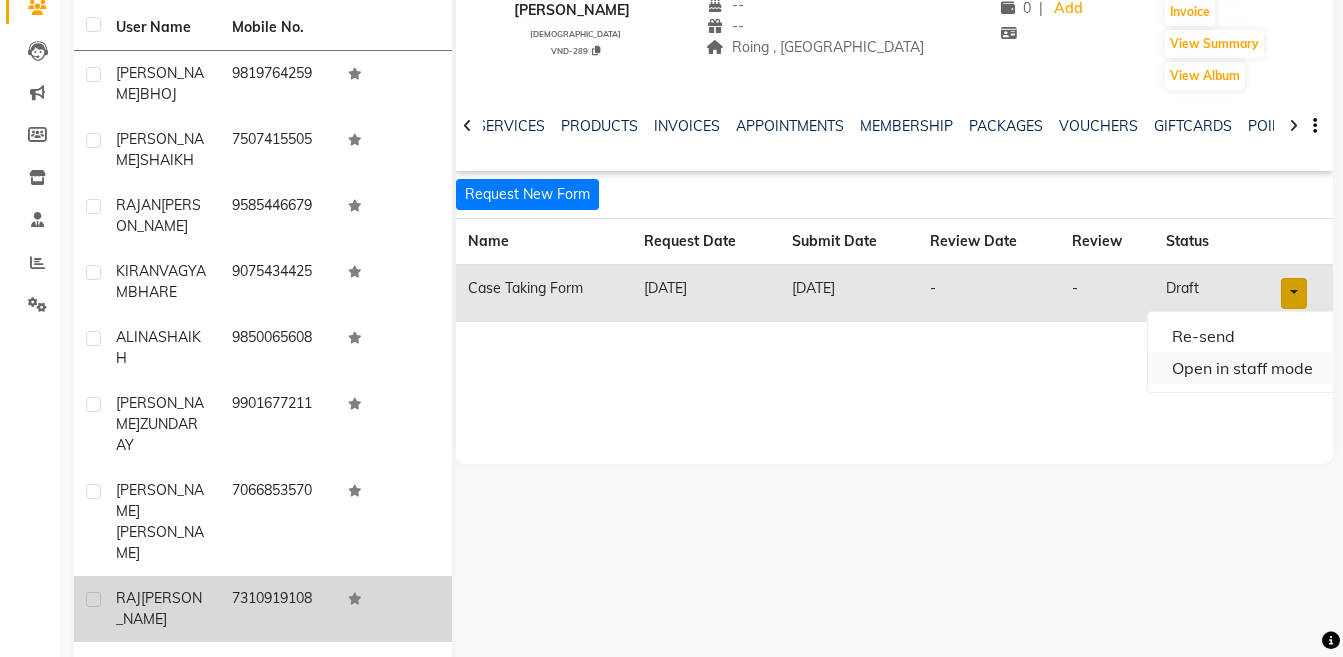 click on "Open in staff mode" 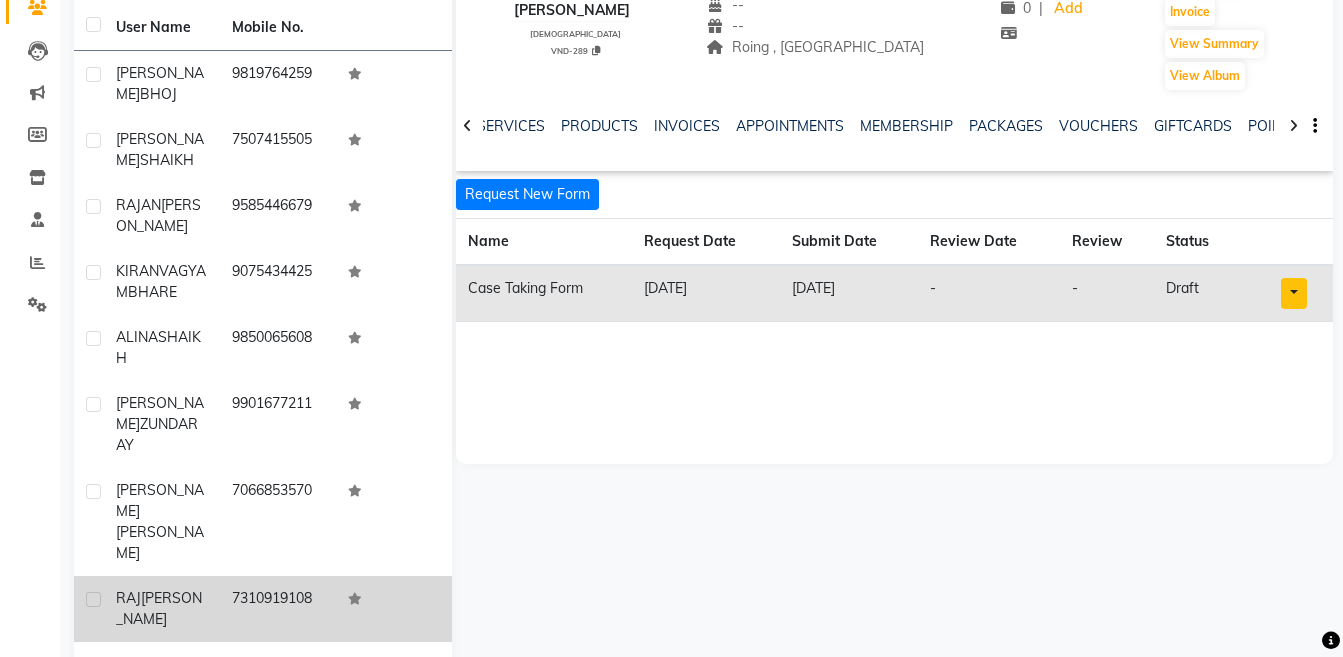 scroll, scrollTop: 0, scrollLeft: 0, axis: both 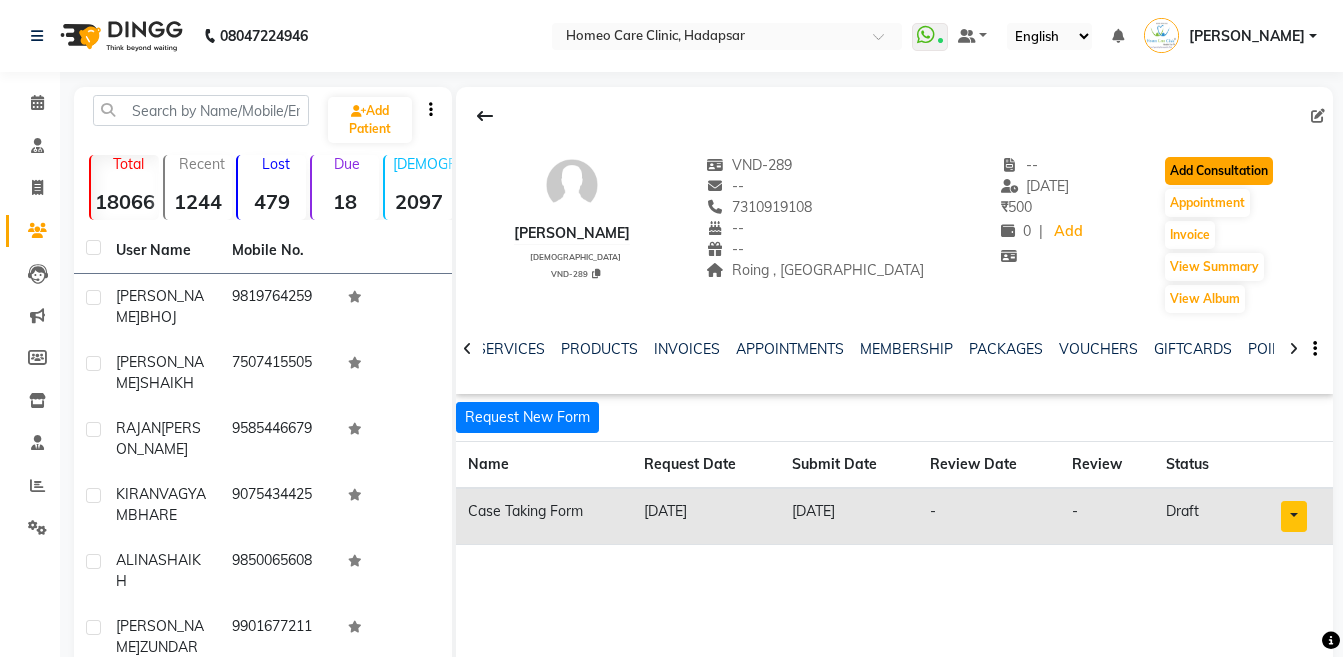 click on "Add Consultation" 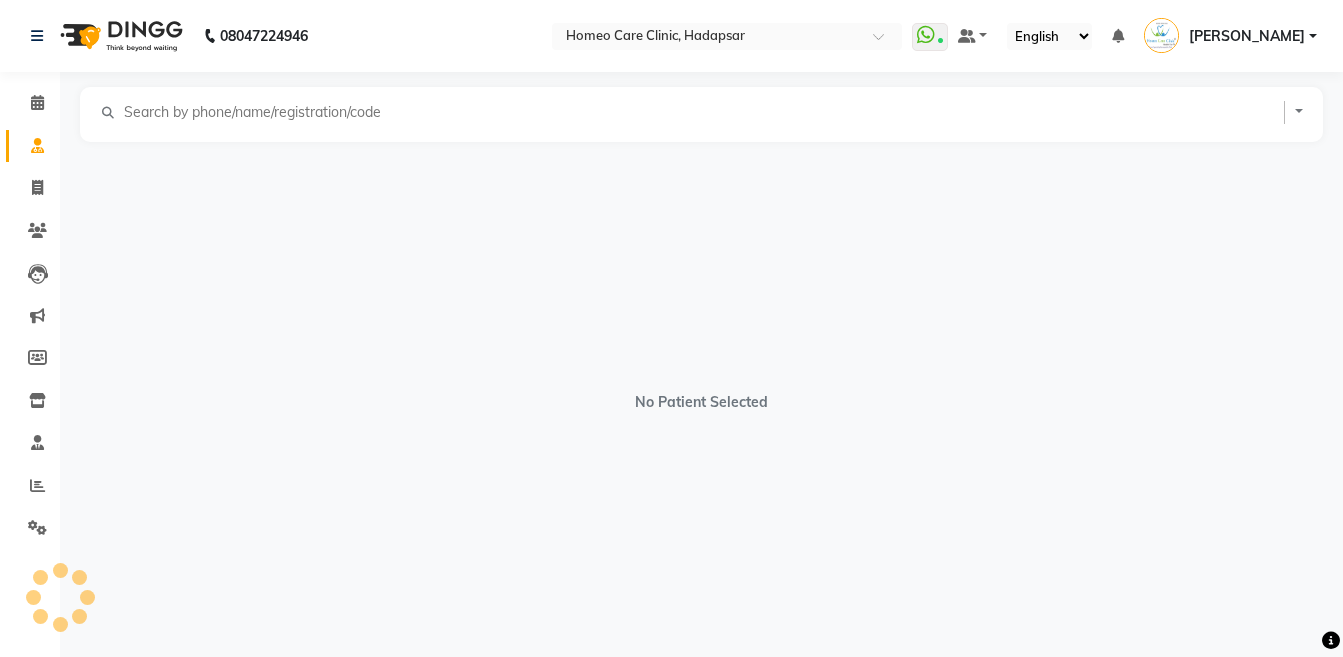 select on "[DEMOGRAPHIC_DATA]" 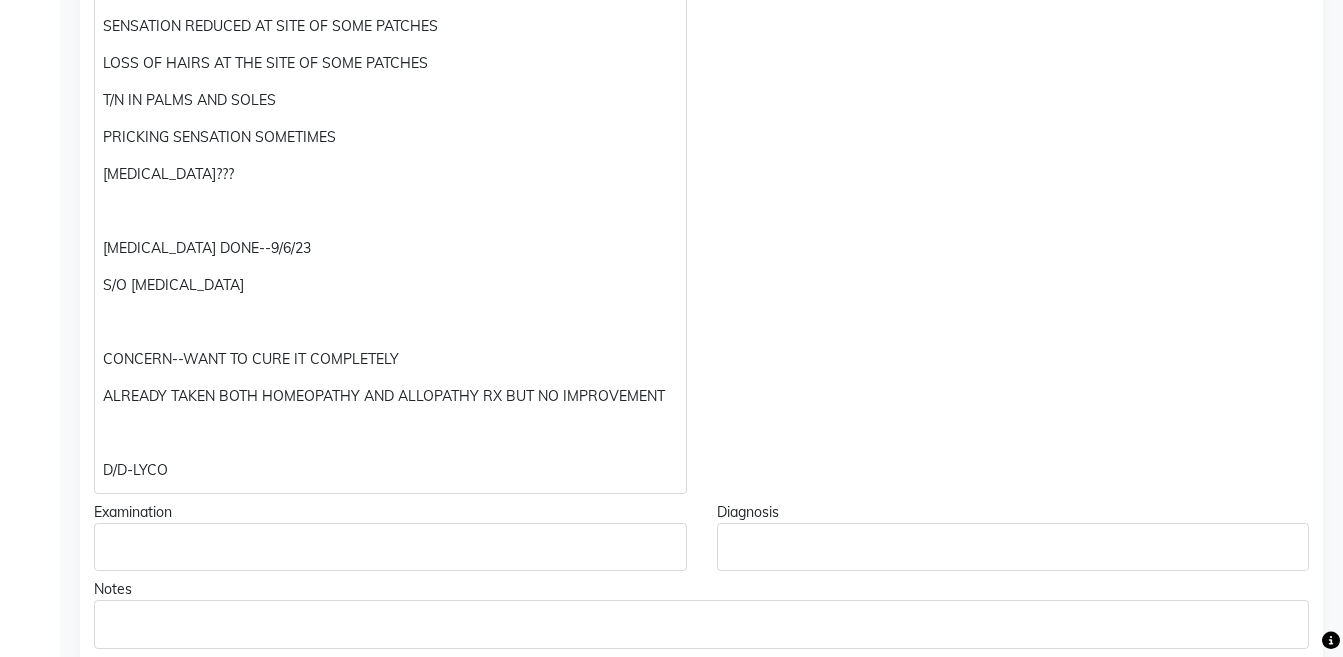 scroll, scrollTop: 677, scrollLeft: 0, axis: vertical 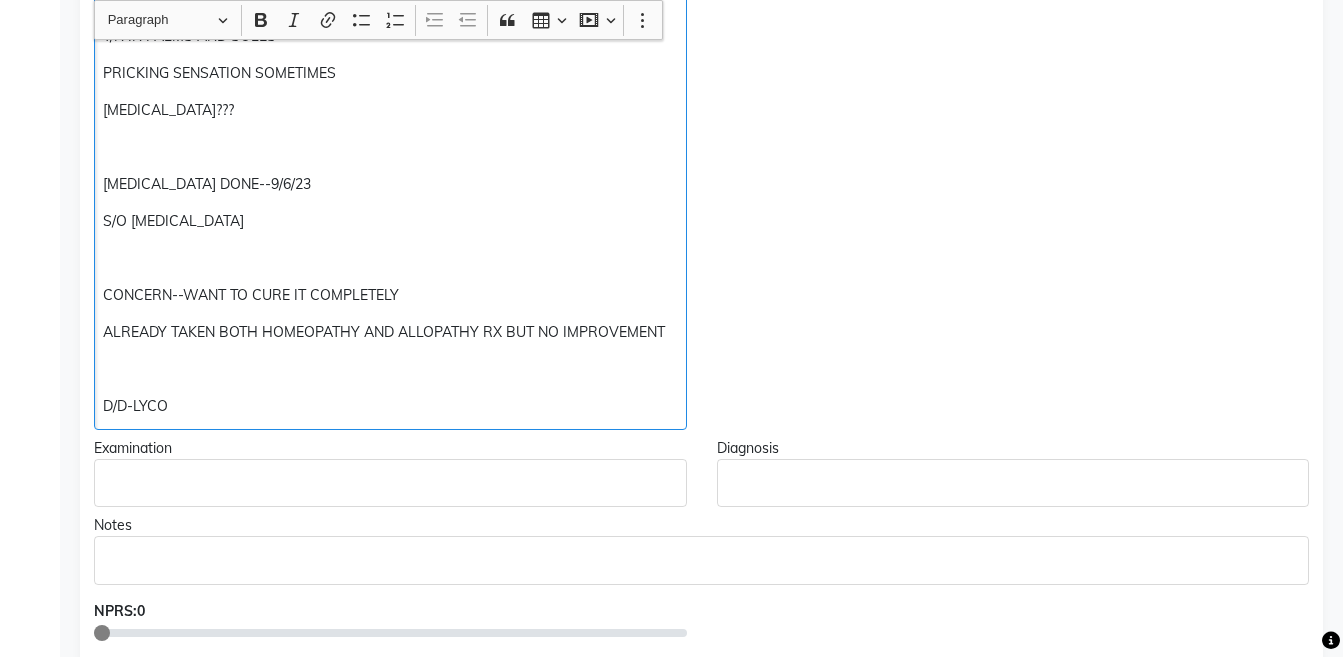 click on "VIDEO CONSULTATION WHITISH PATCHES ALL OVER THE BODY SINCE 5 YRS STARTED FROM NECK FACE BACK HANDS LEGS SENSATION REDUCED AT SITE OF SOME PATCHES LOSS OF HAIRS AT THE SITE OF SOME PATCHES T/N IN PALMS AND SOLES PRICKING SENSATION SOMETIMES [MEDICAL_DATA]??? [MEDICAL_DATA] DONE--9/6/23 S/O [MEDICAL_DATA] CONCERN--WANT TO CURE IT COMPLETELY ALREADY TAKEN BOTH HOMEOPATHY AND ALLOPATHY RX BUT NO IMPROVEMENT D/D-LYCO" 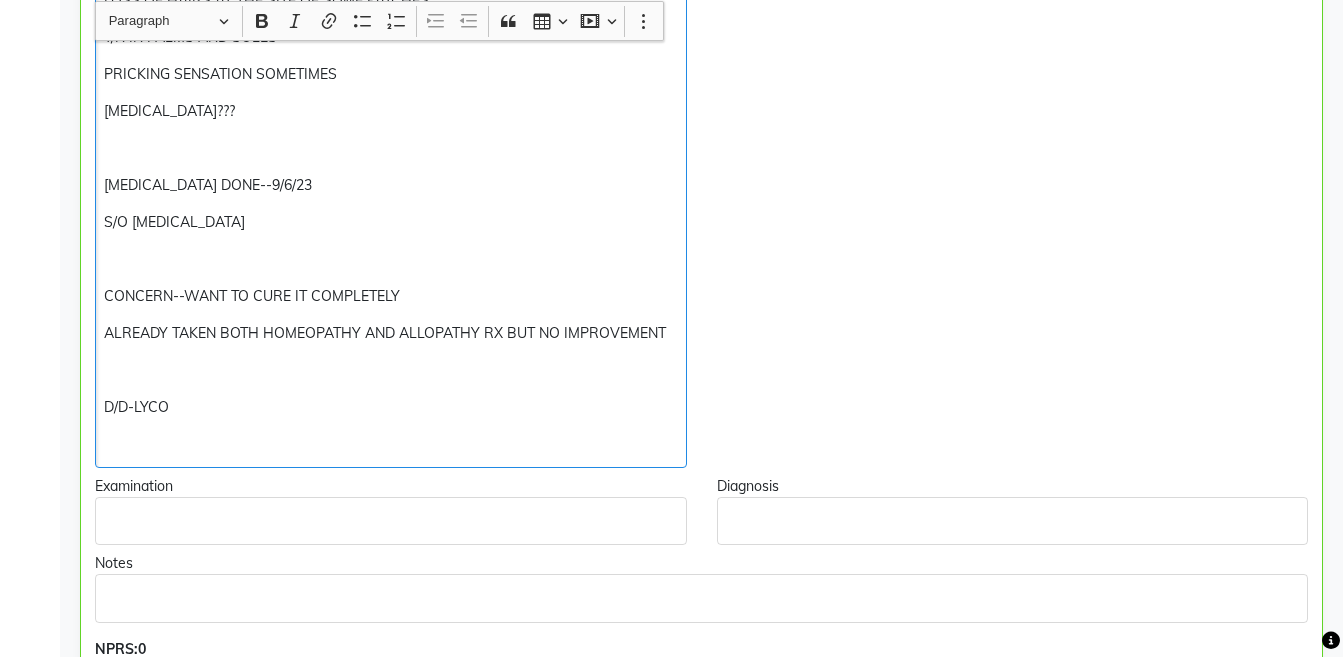 scroll, scrollTop: 678, scrollLeft: 0, axis: vertical 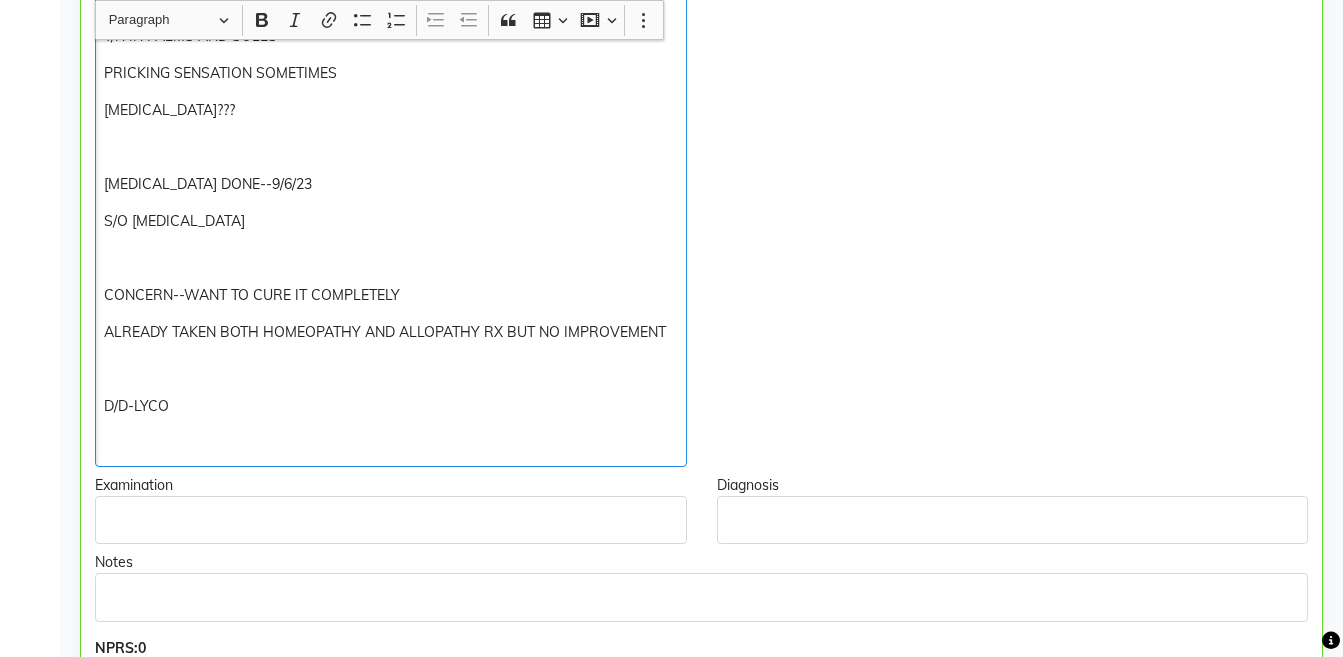 type 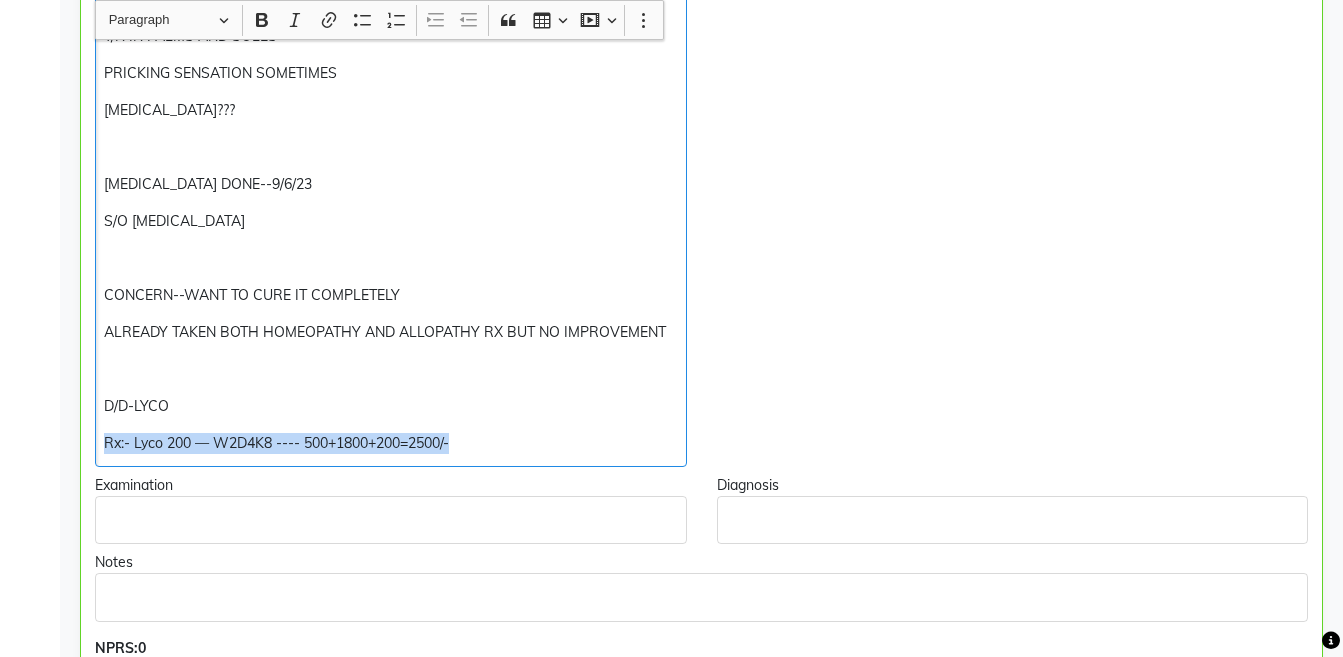 copy on "Rx:- Lyco 200 — W2D4K8 ---- 500+1800+200=2500/-" 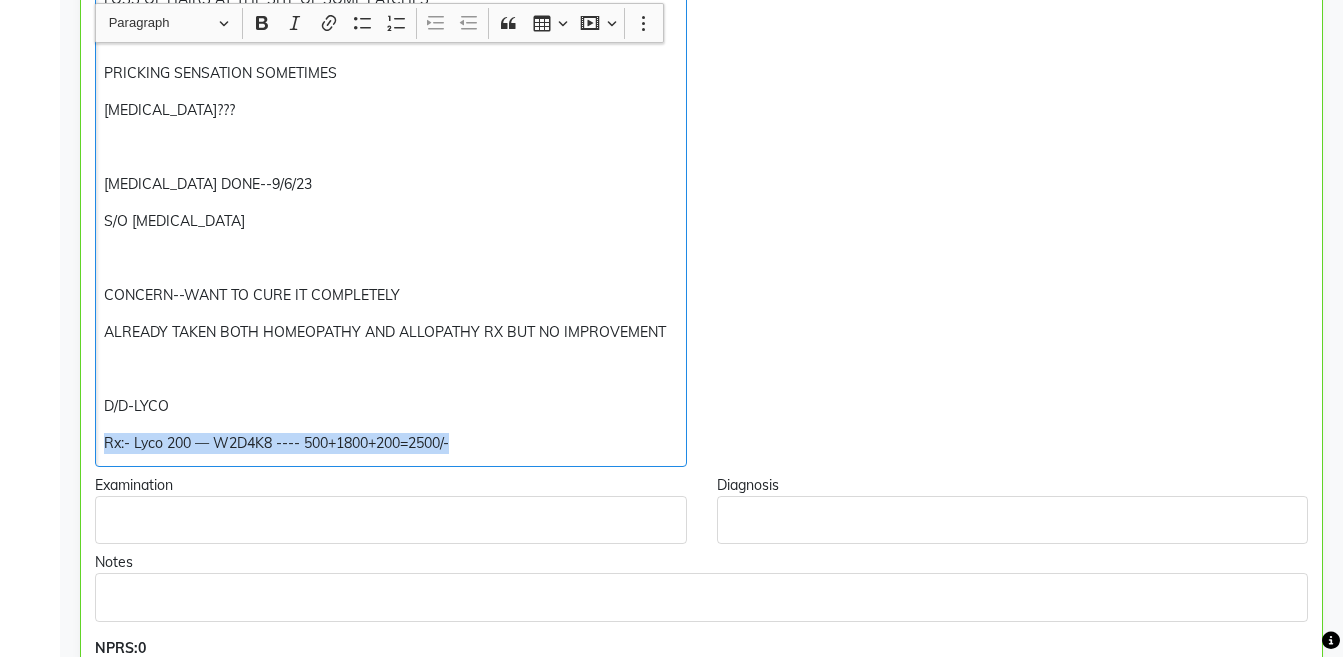 scroll, scrollTop: 939, scrollLeft: 0, axis: vertical 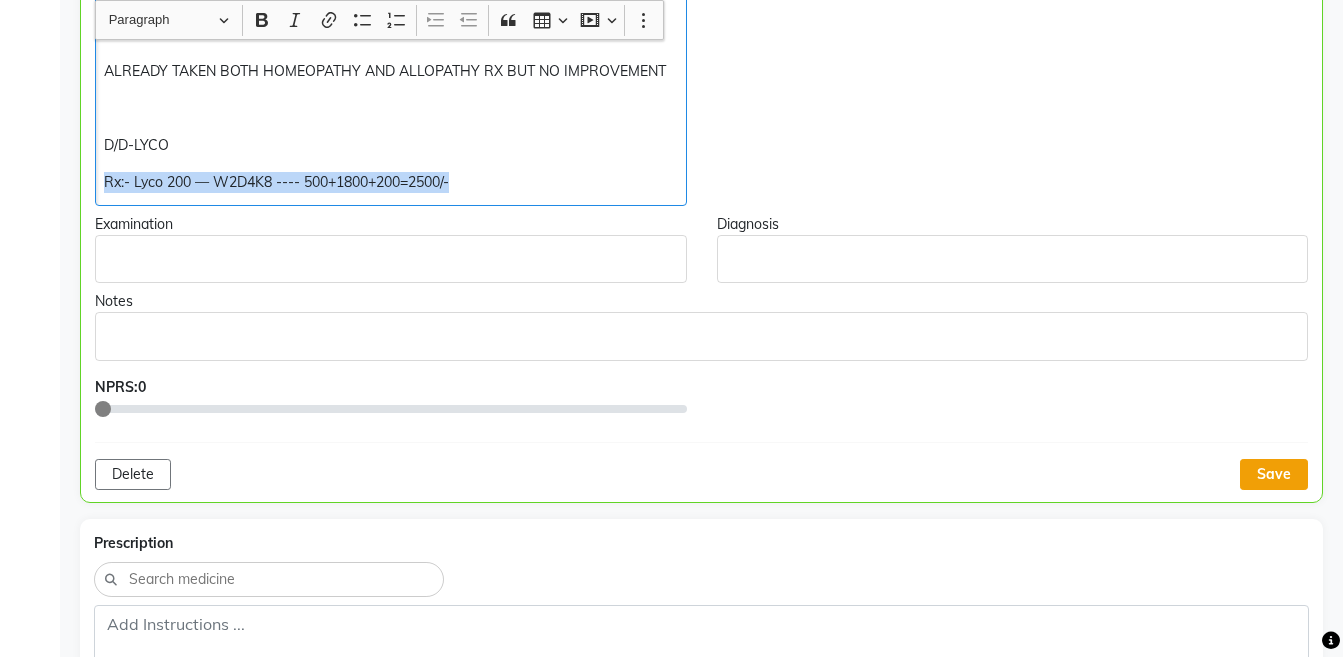 click on "Save" 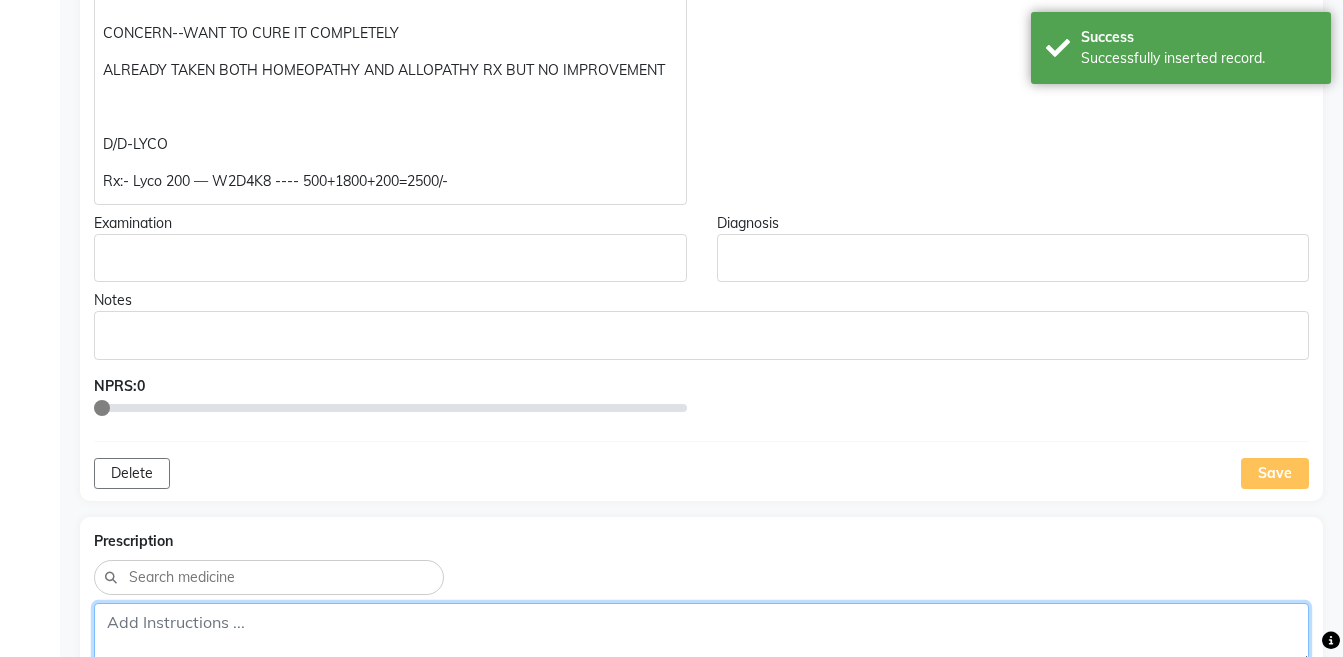click 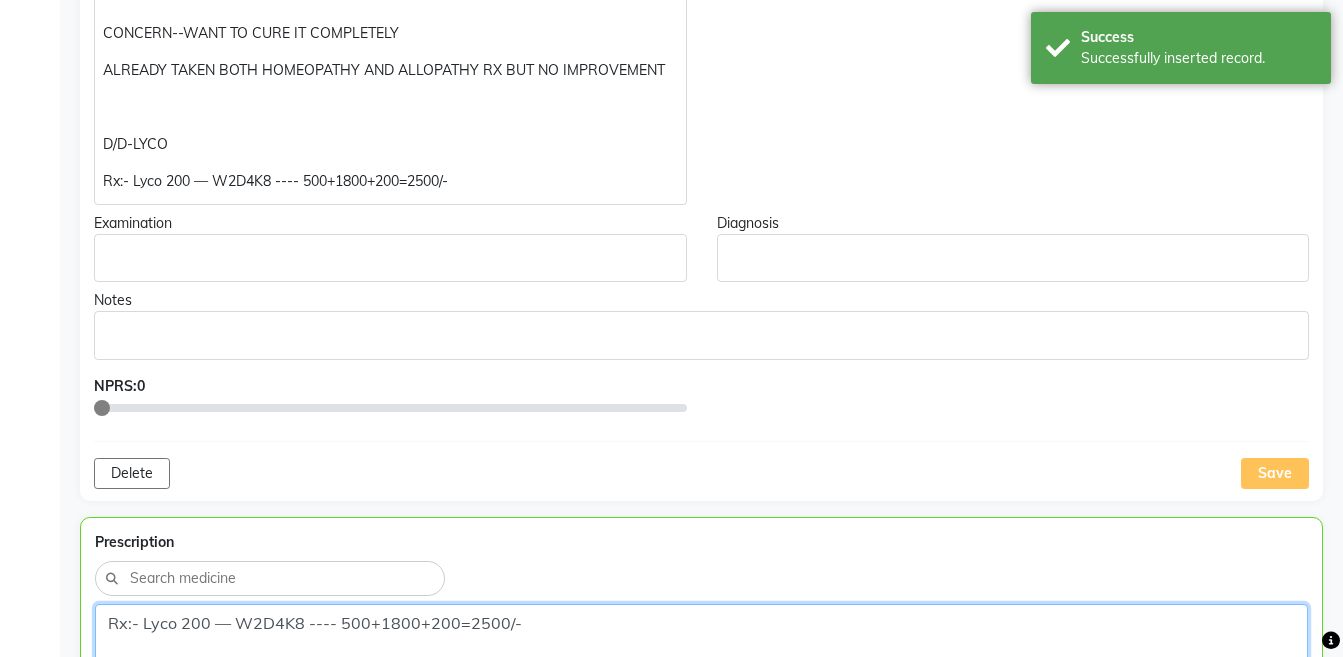 scroll, scrollTop: 1165, scrollLeft: 0, axis: vertical 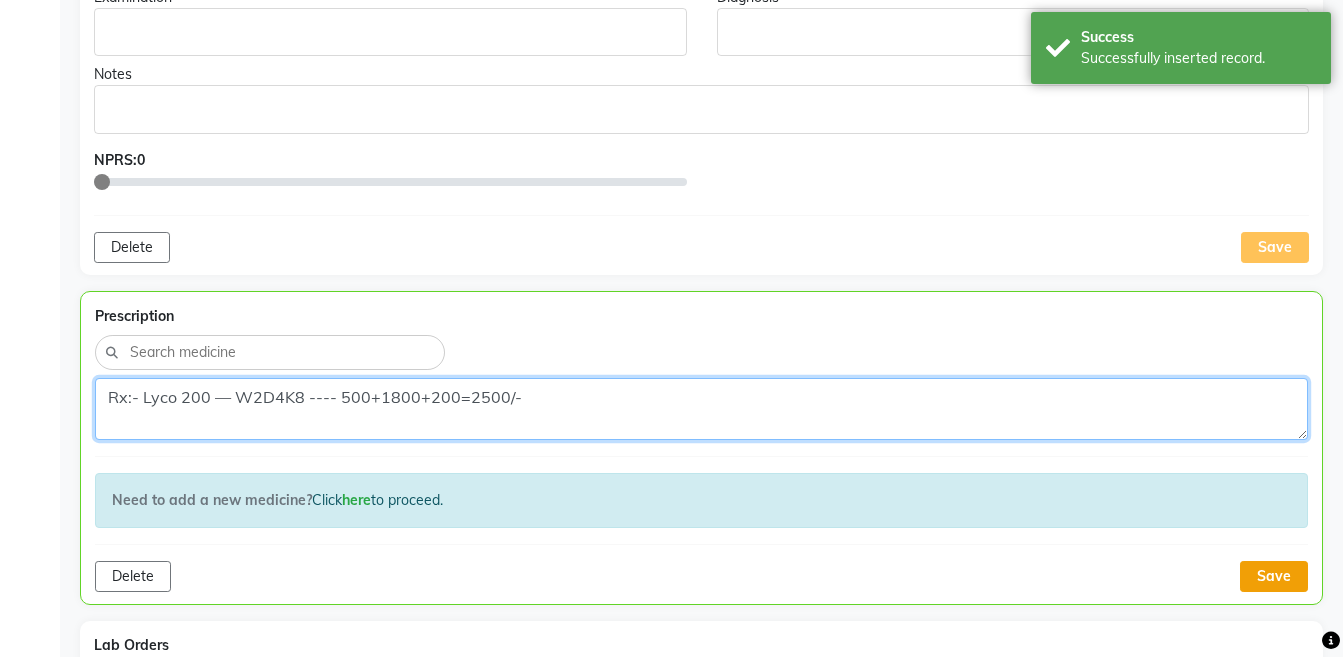type on "Rx:- Lyco 200 — W2D4K8 ---- 500+1800+200=2500/-" 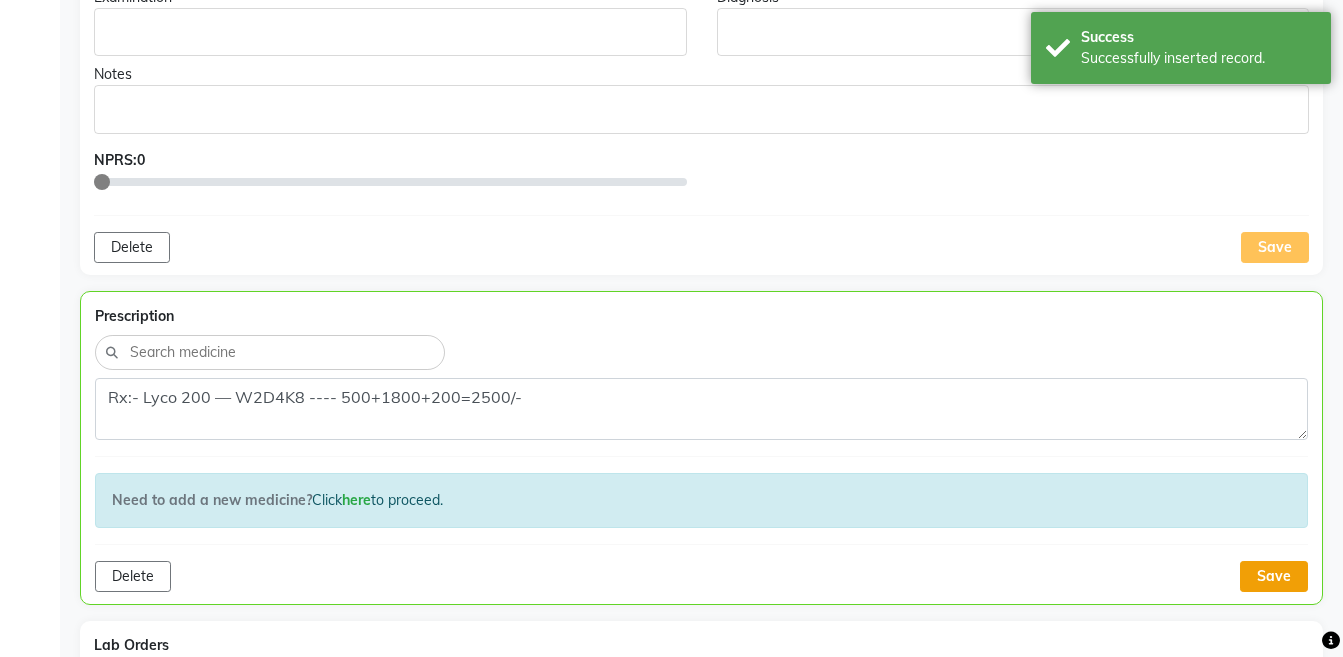 click on "Save" 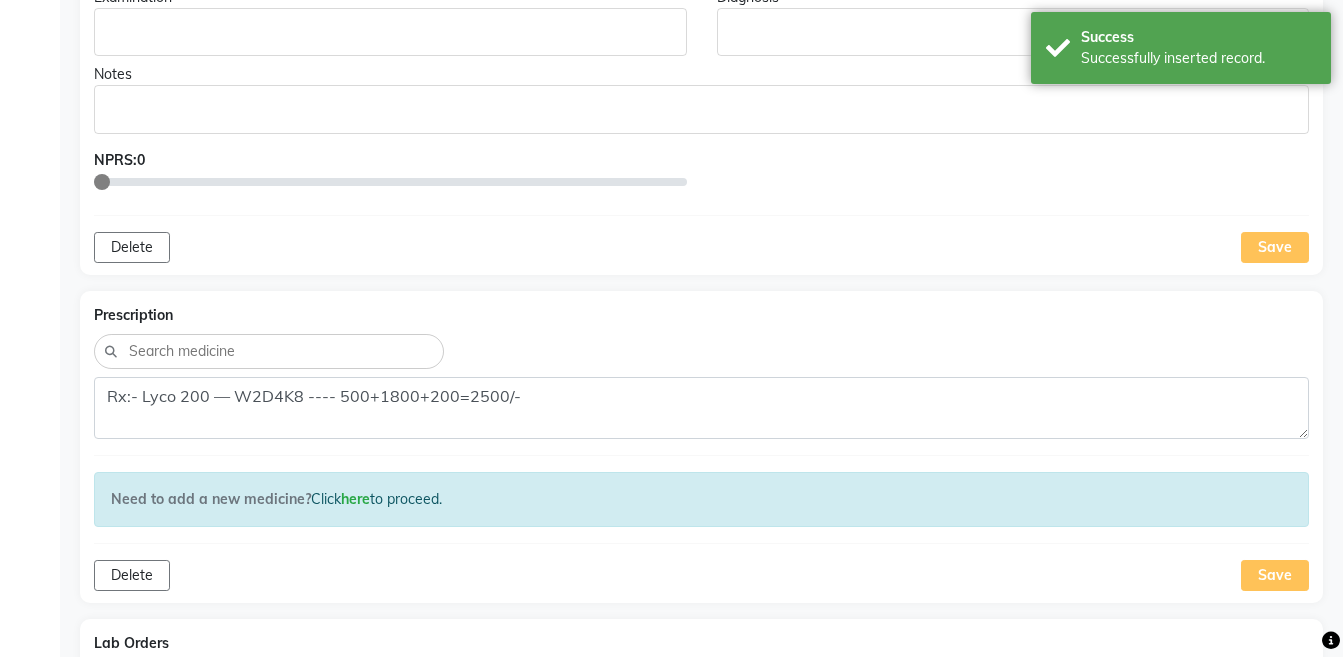 scroll, scrollTop: 1269, scrollLeft: 0, axis: vertical 